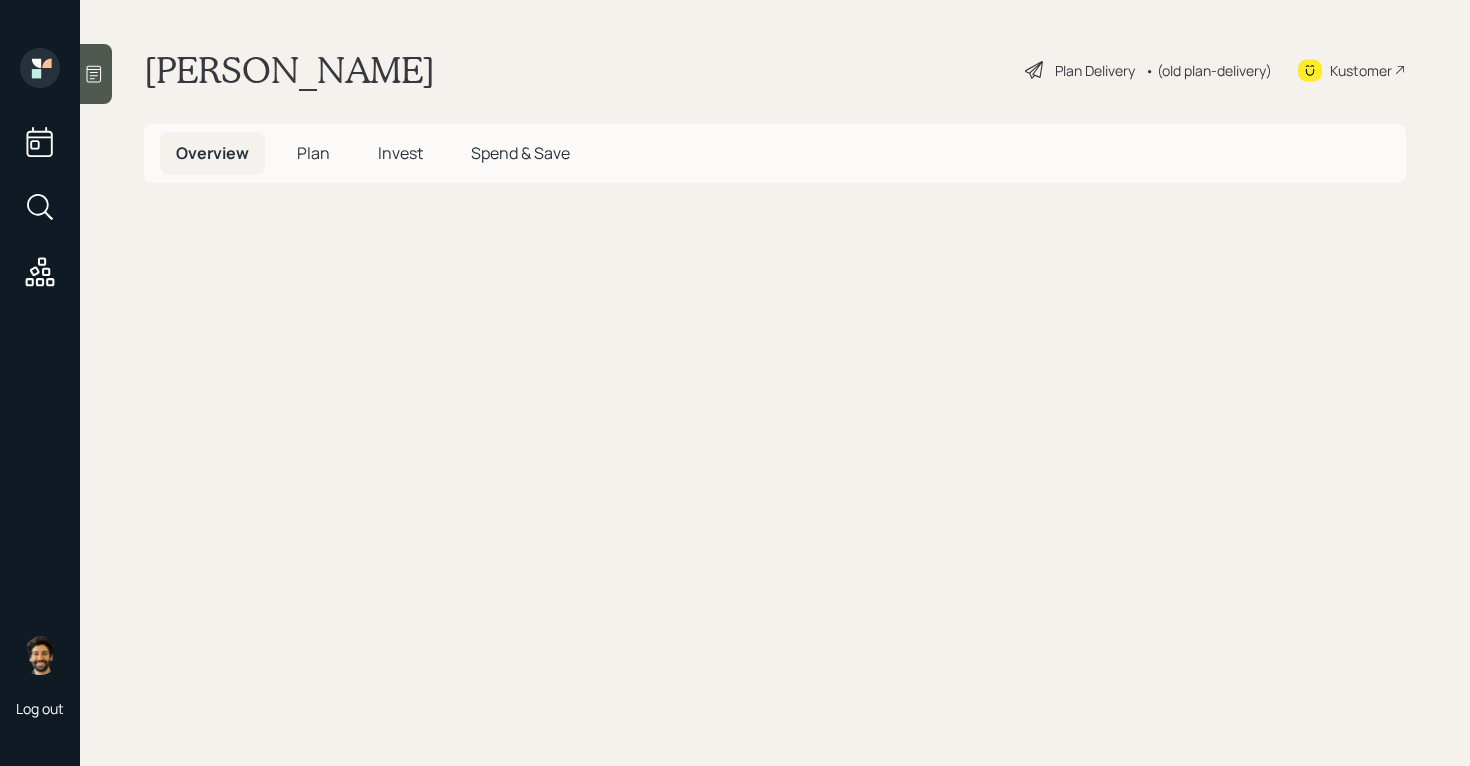 scroll, scrollTop: 0, scrollLeft: 0, axis: both 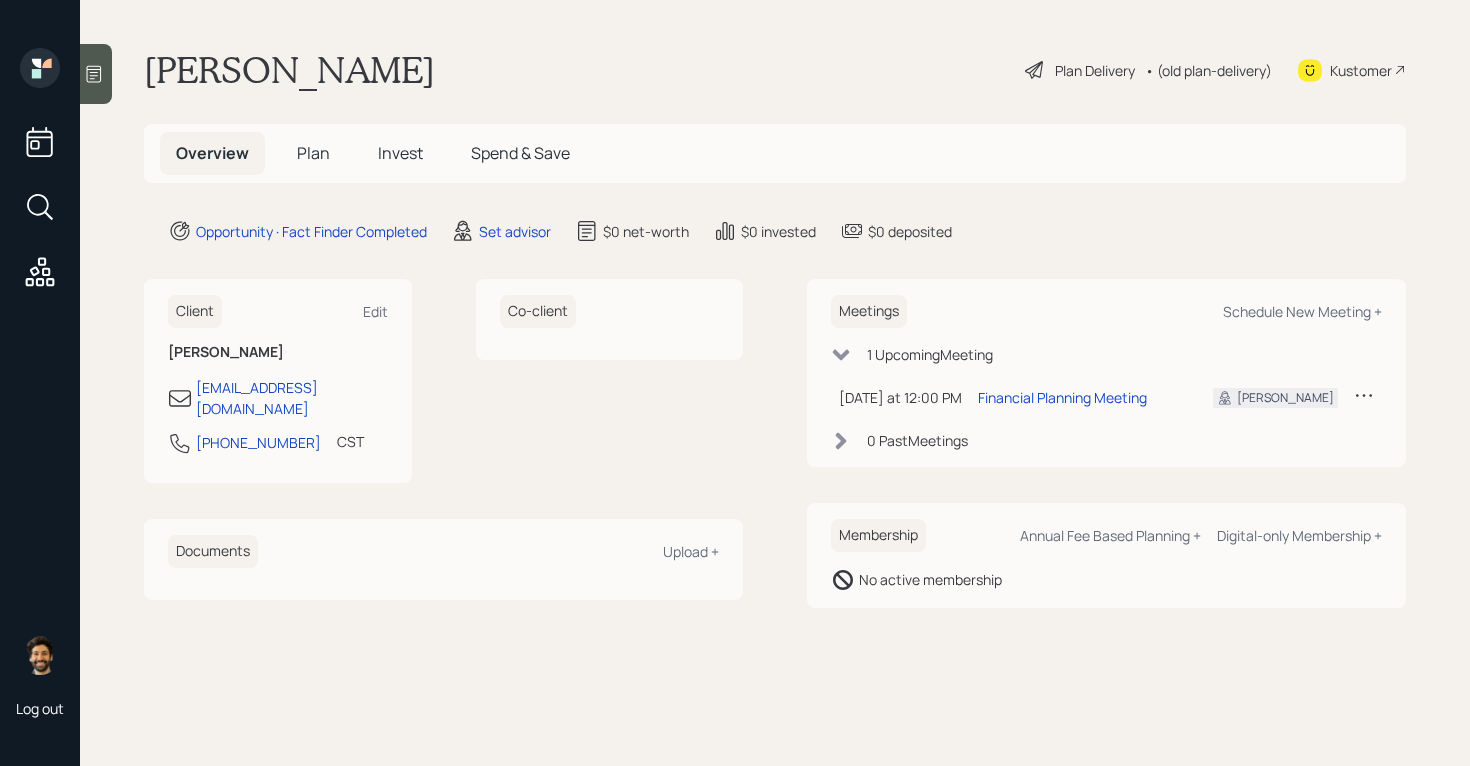 click 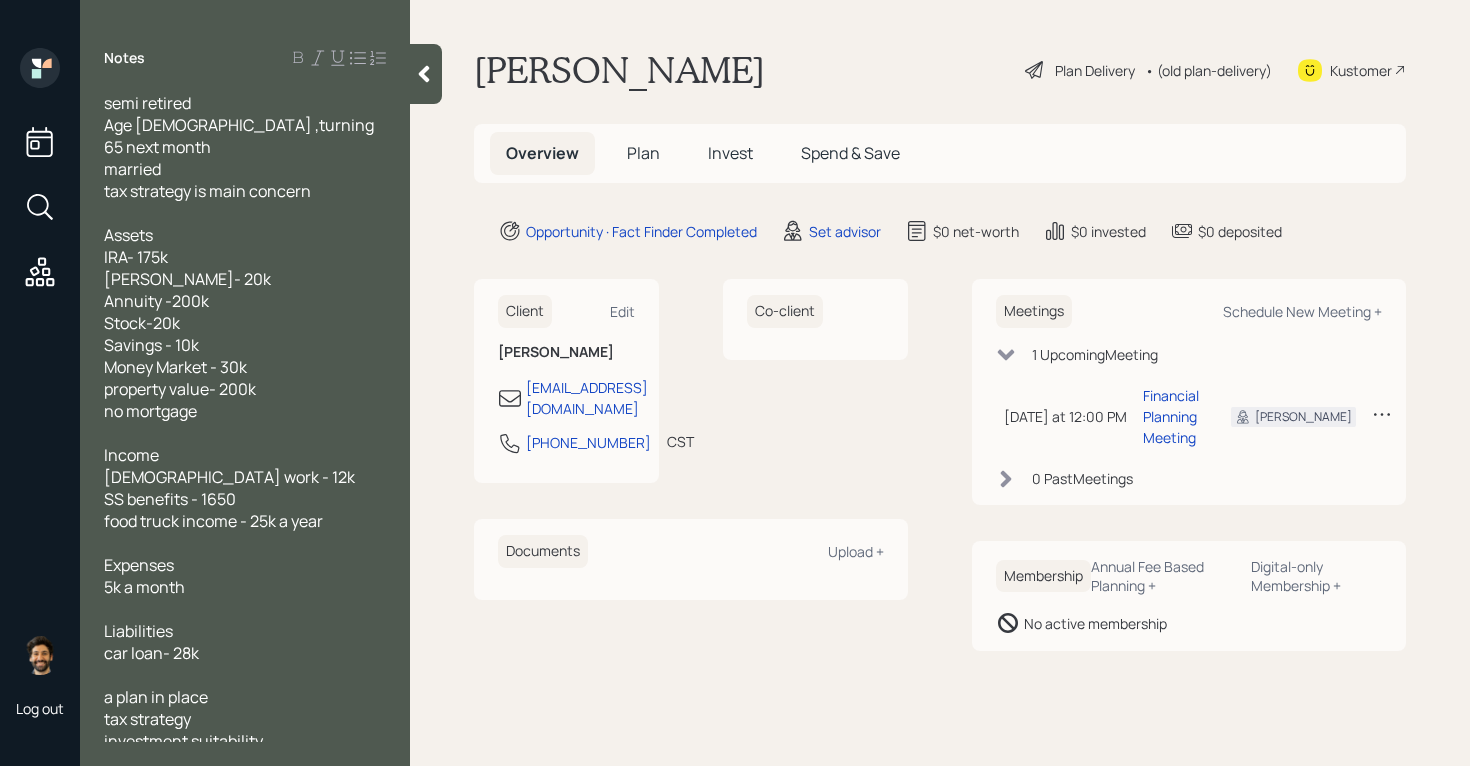 scroll, scrollTop: 31, scrollLeft: 0, axis: vertical 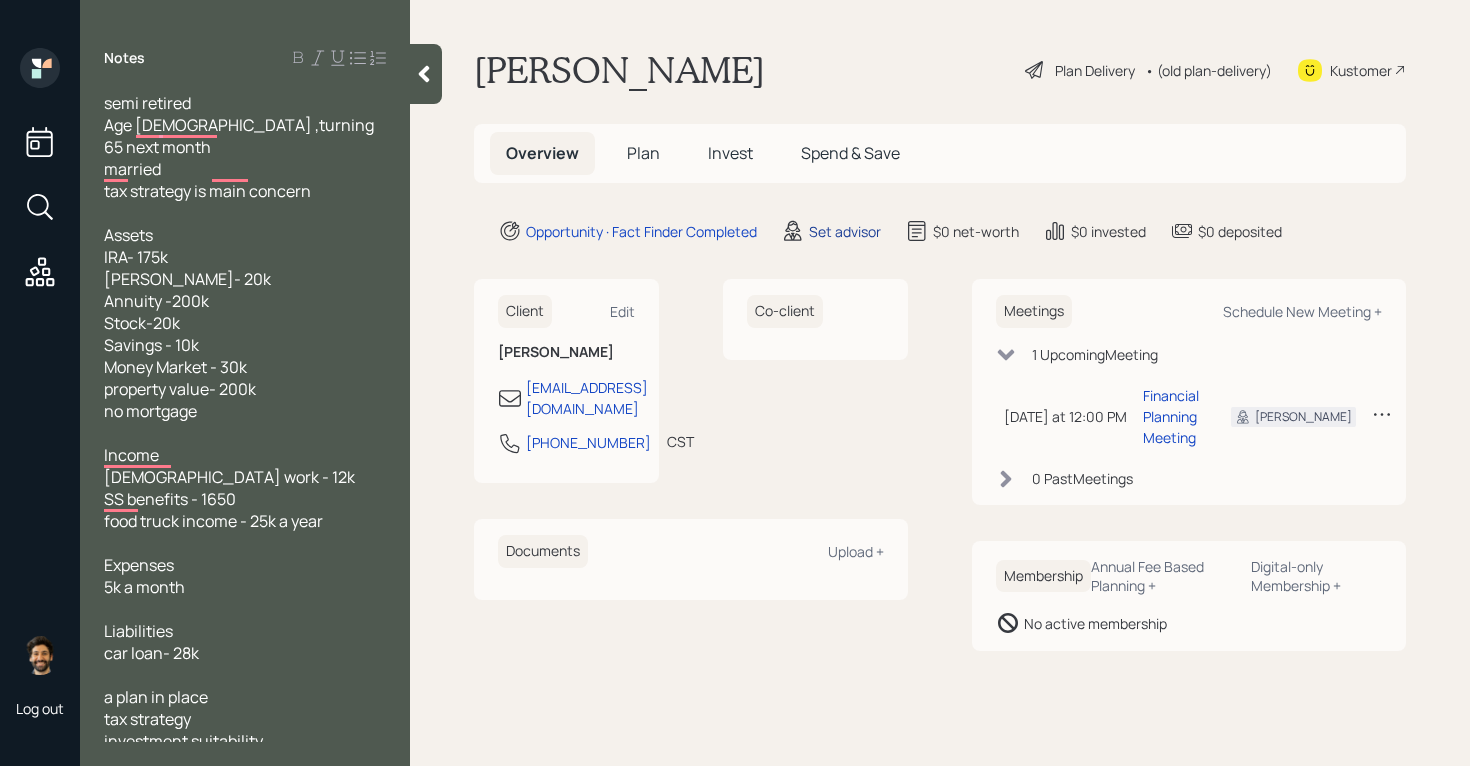 click on "Set advisor" at bounding box center [845, 231] 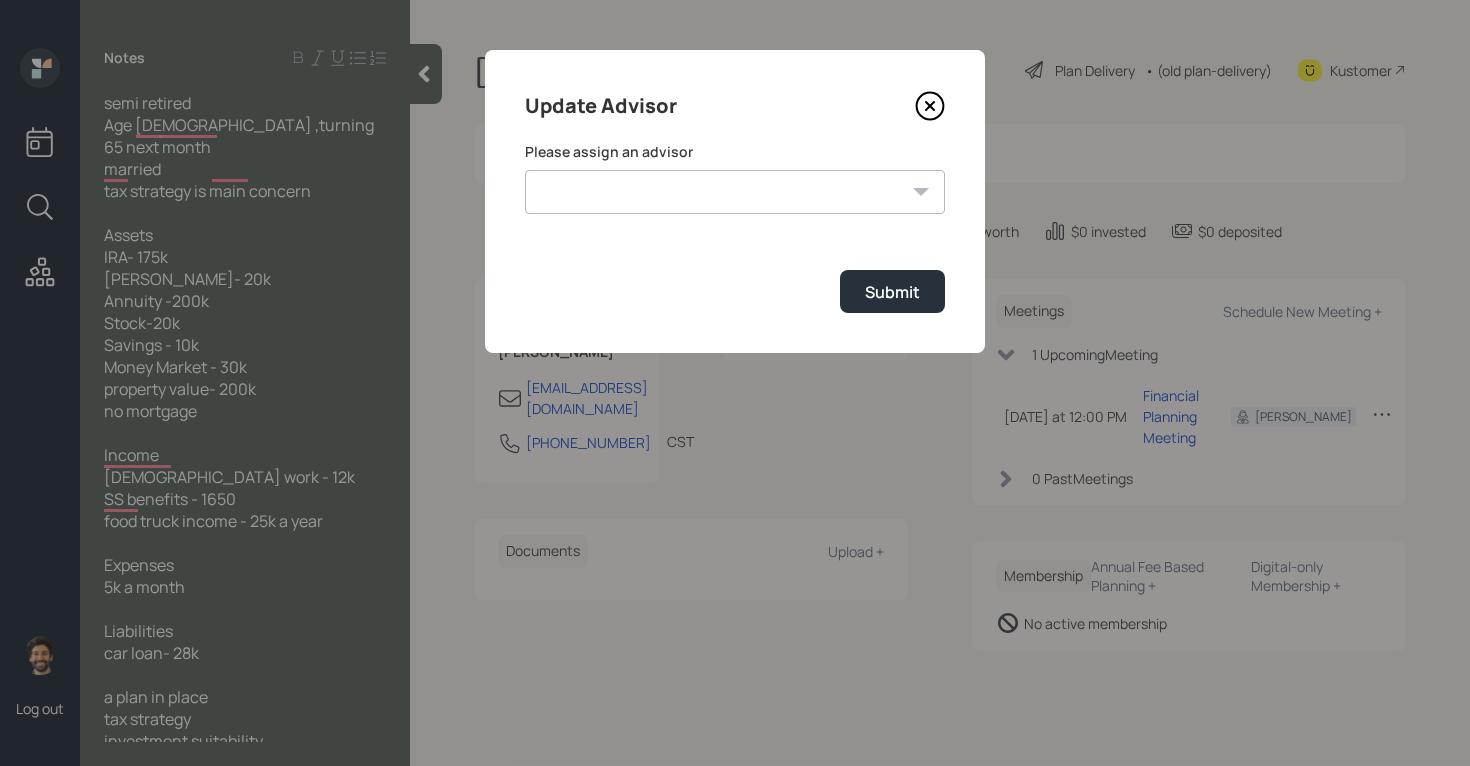 click on "Jonah Coleman Tyler End Michael Russo Treva Nostdahl Eric Schwartz James DiStasi Hunter Neumayer Sami Boghos Harrison Schaefer" at bounding box center [735, 192] 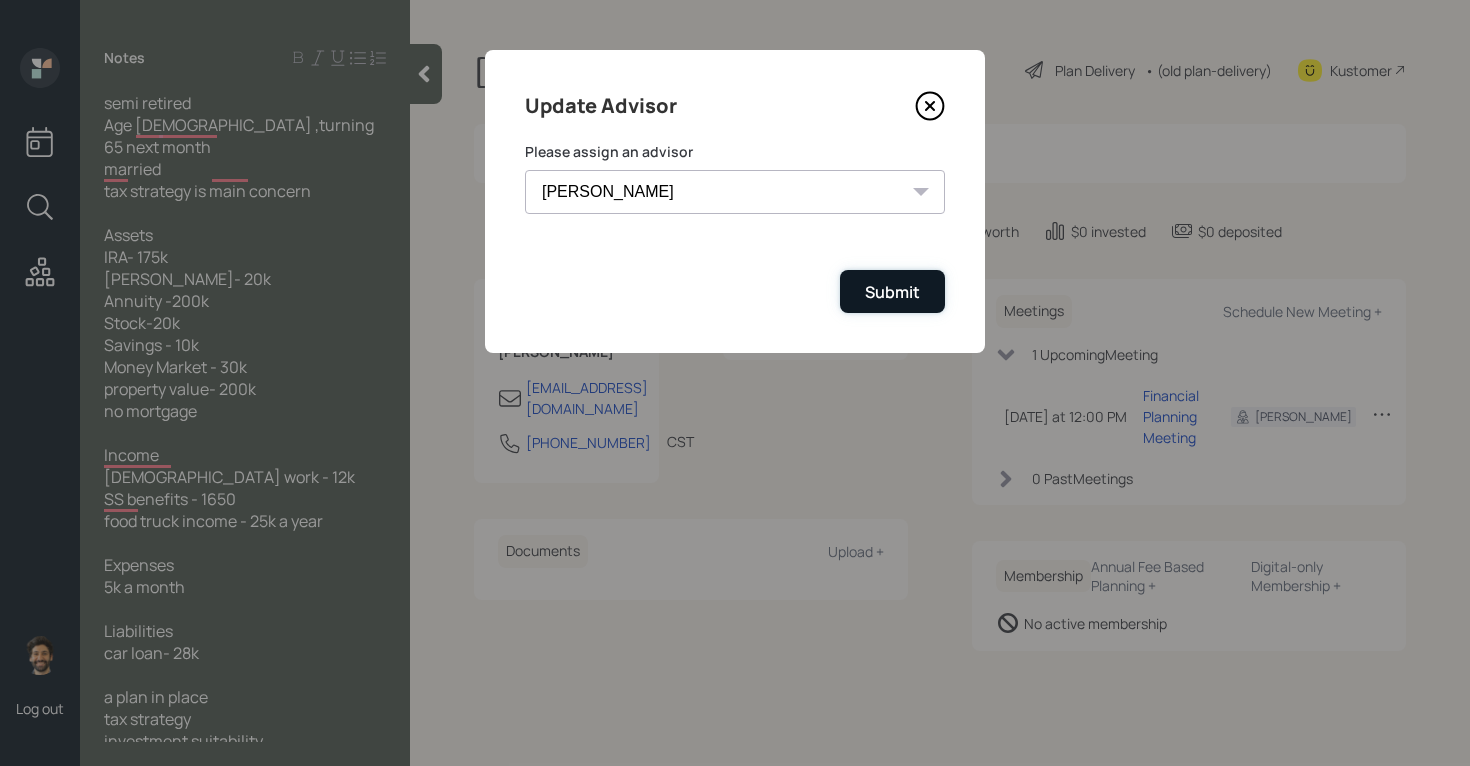 click on "Submit" at bounding box center (892, 292) 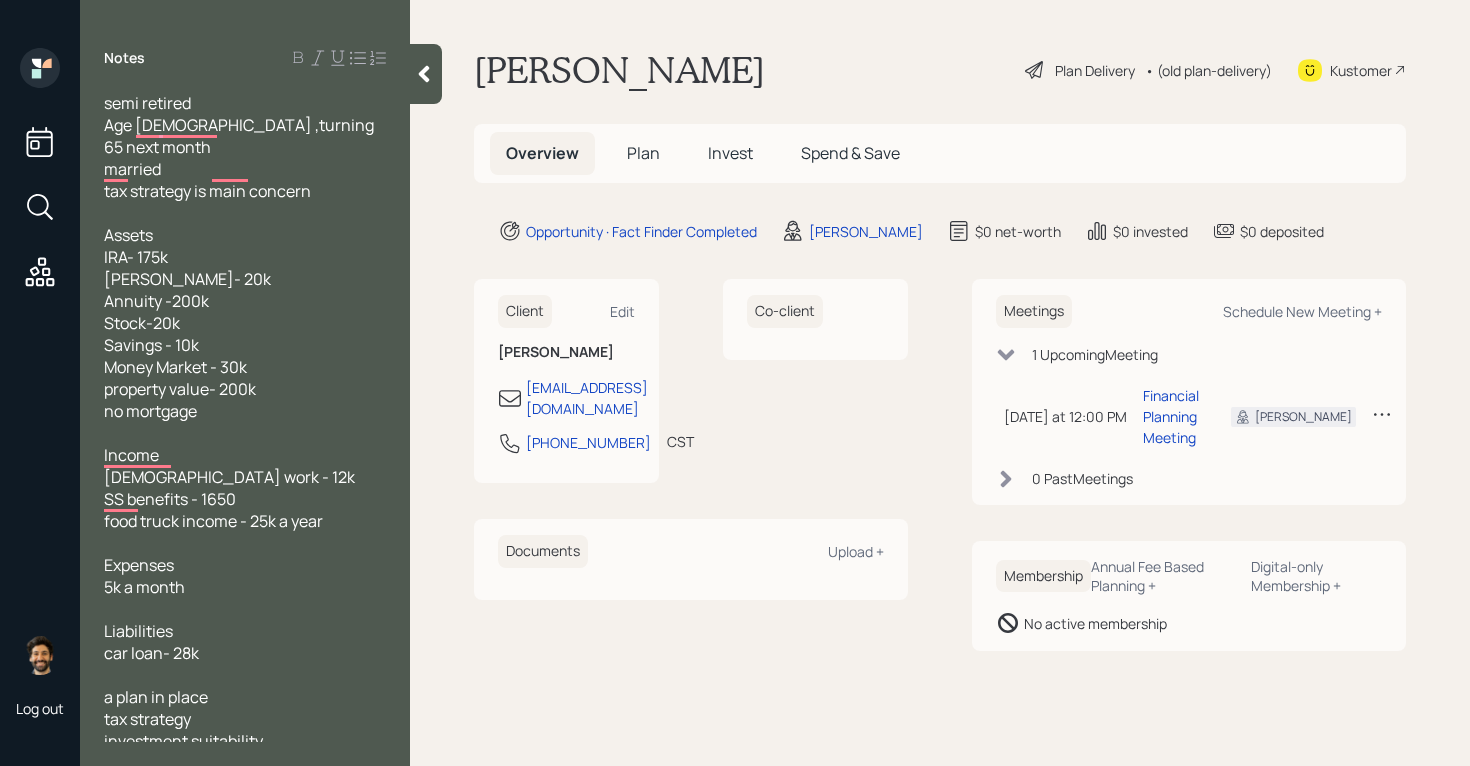 click on "Plan" at bounding box center (643, 153) 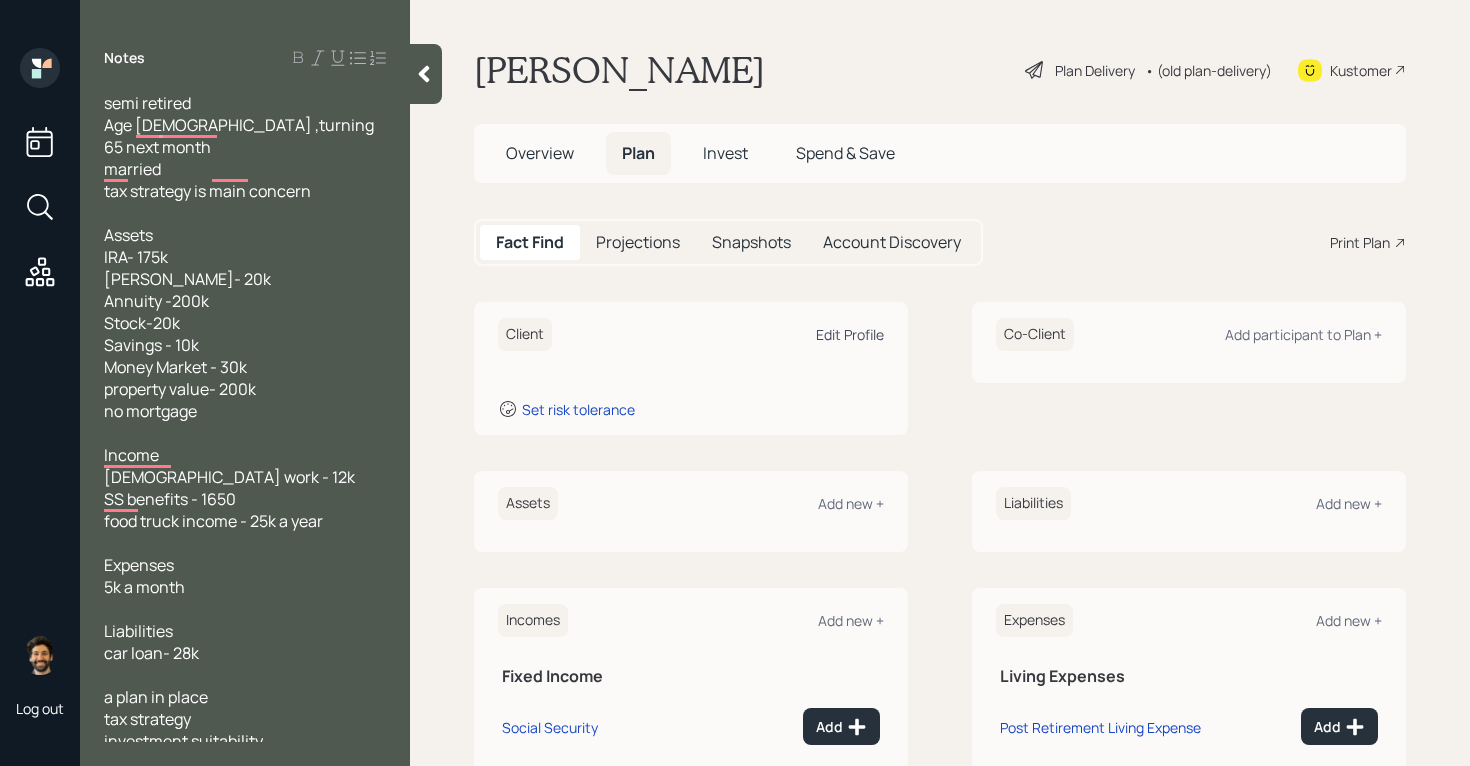 click on "Edit Profile" at bounding box center (850, 334) 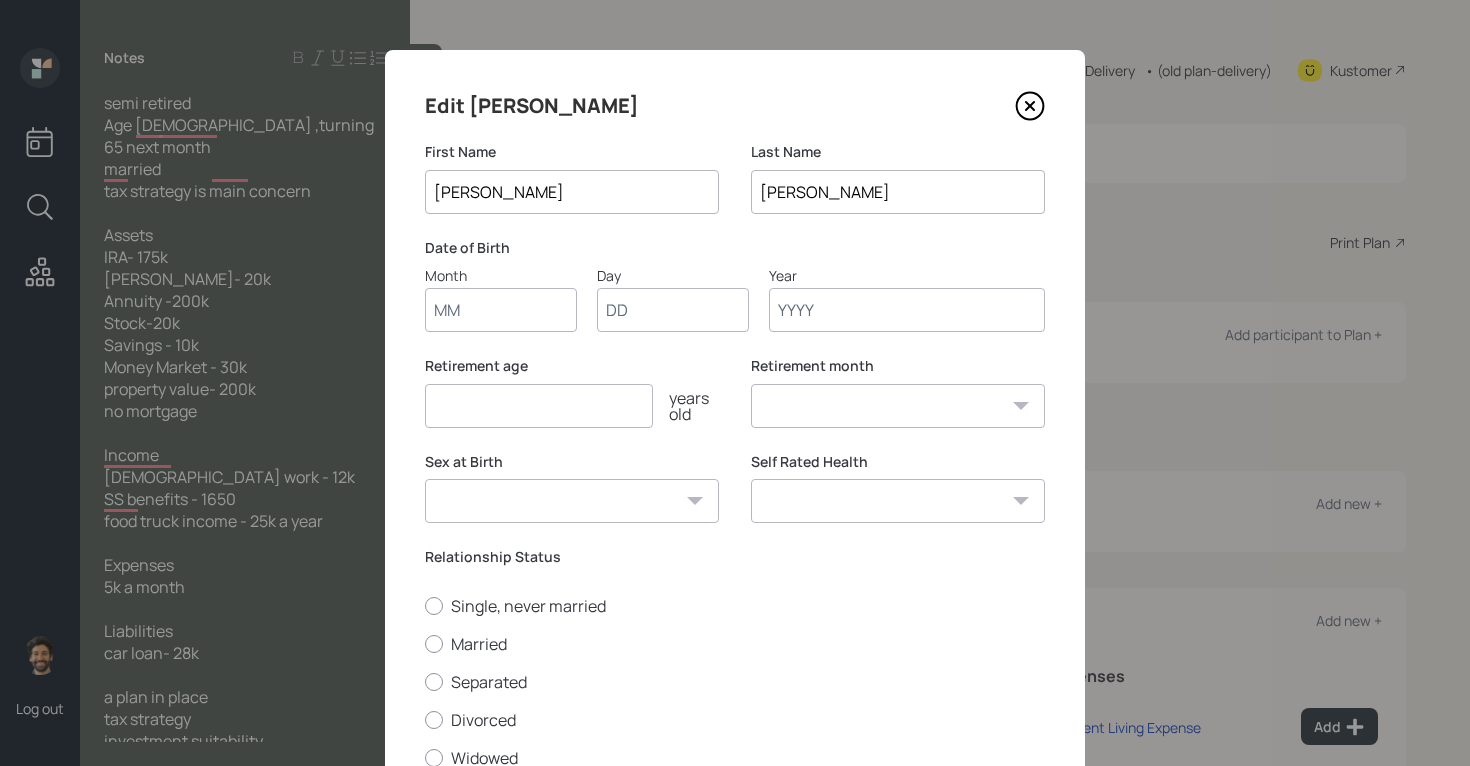 click on "Edit Carol First Name Carol Last Name Overton Date of Birth Month Day Year Retirement age years old Retirement month January February March April May June July August September October November December Sex at Birth Male Female Other / Prefer not to say Self Rated Health Excellent Very Good Good Fair Poor Relationship Status Single, never married Married Separated Divorced Widowed Save" at bounding box center [735, 463] 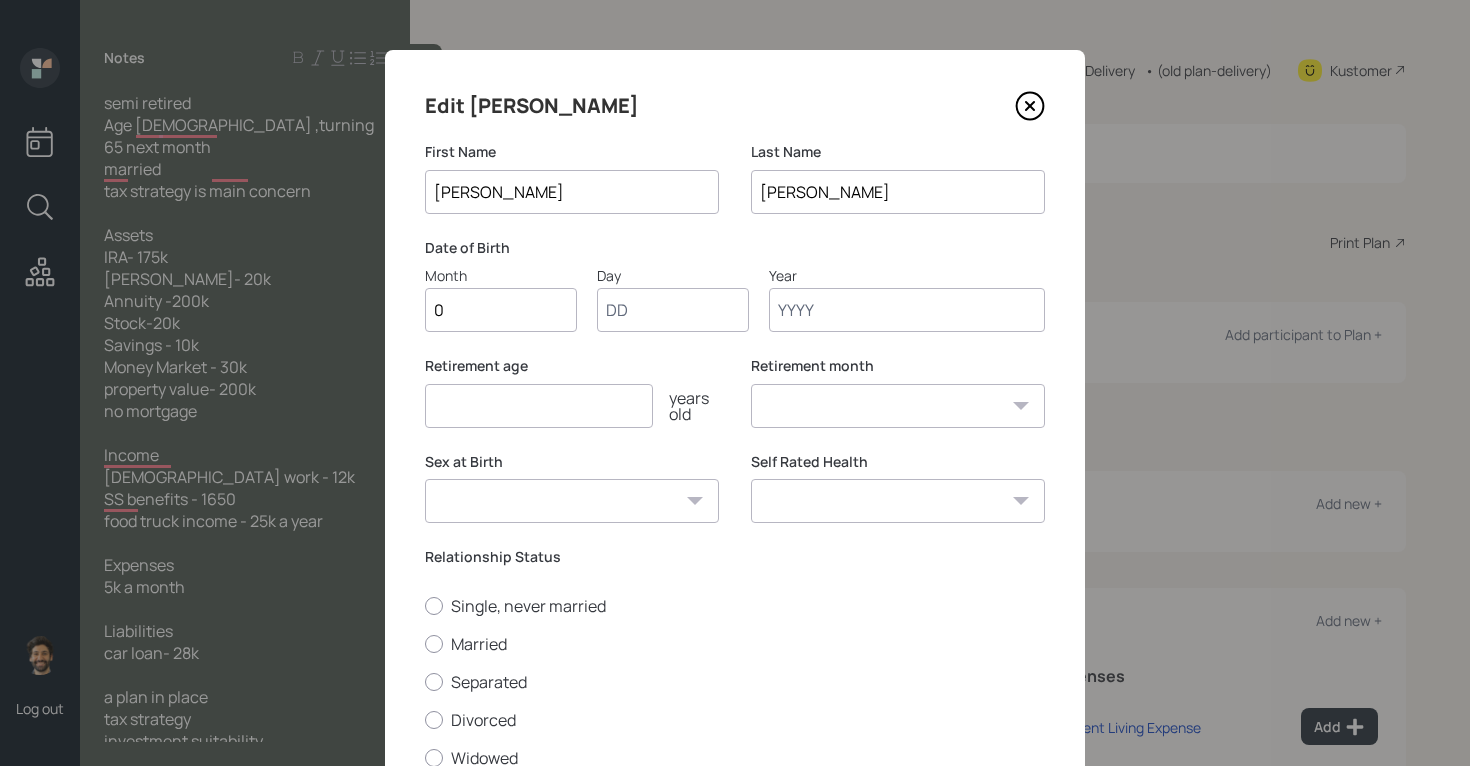 type on "01" 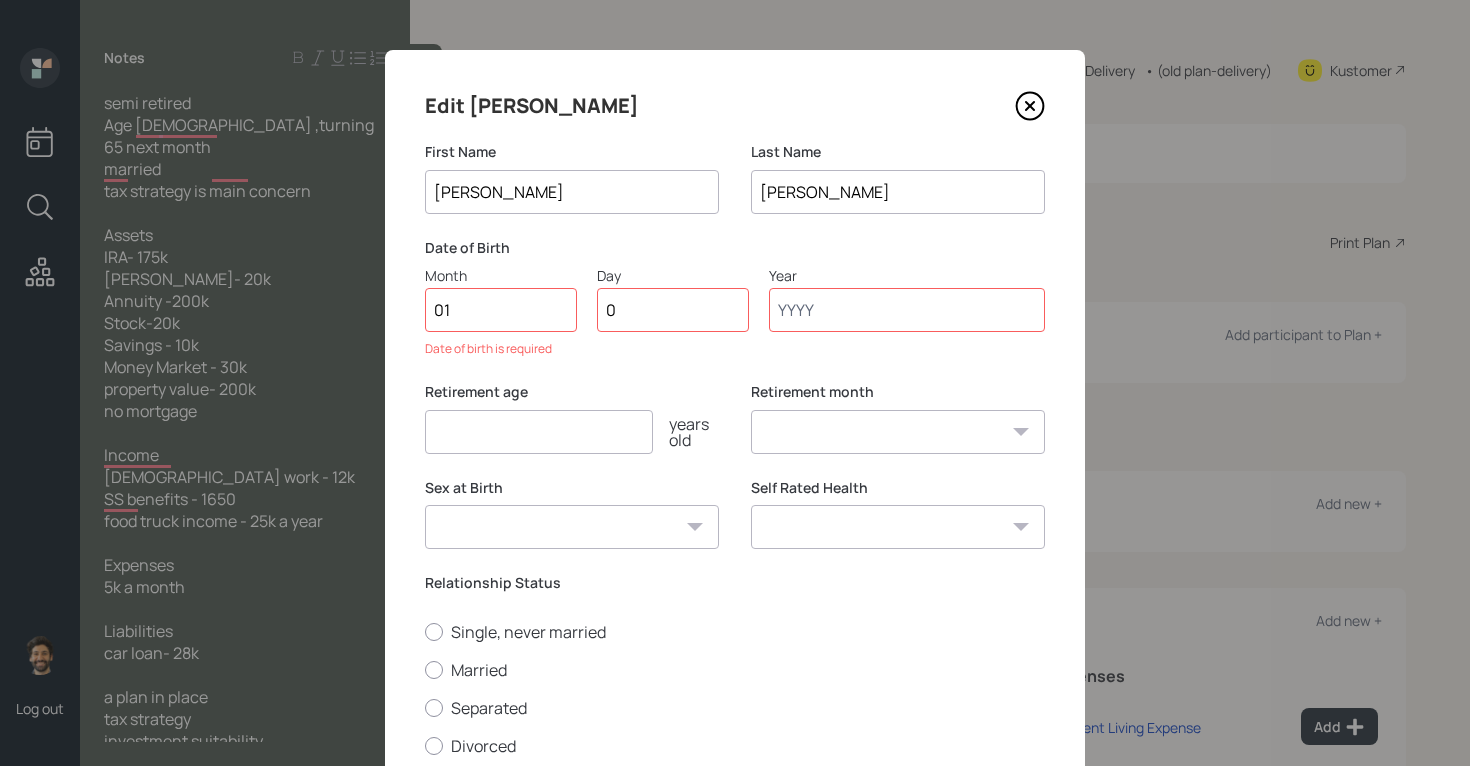 type on "01" 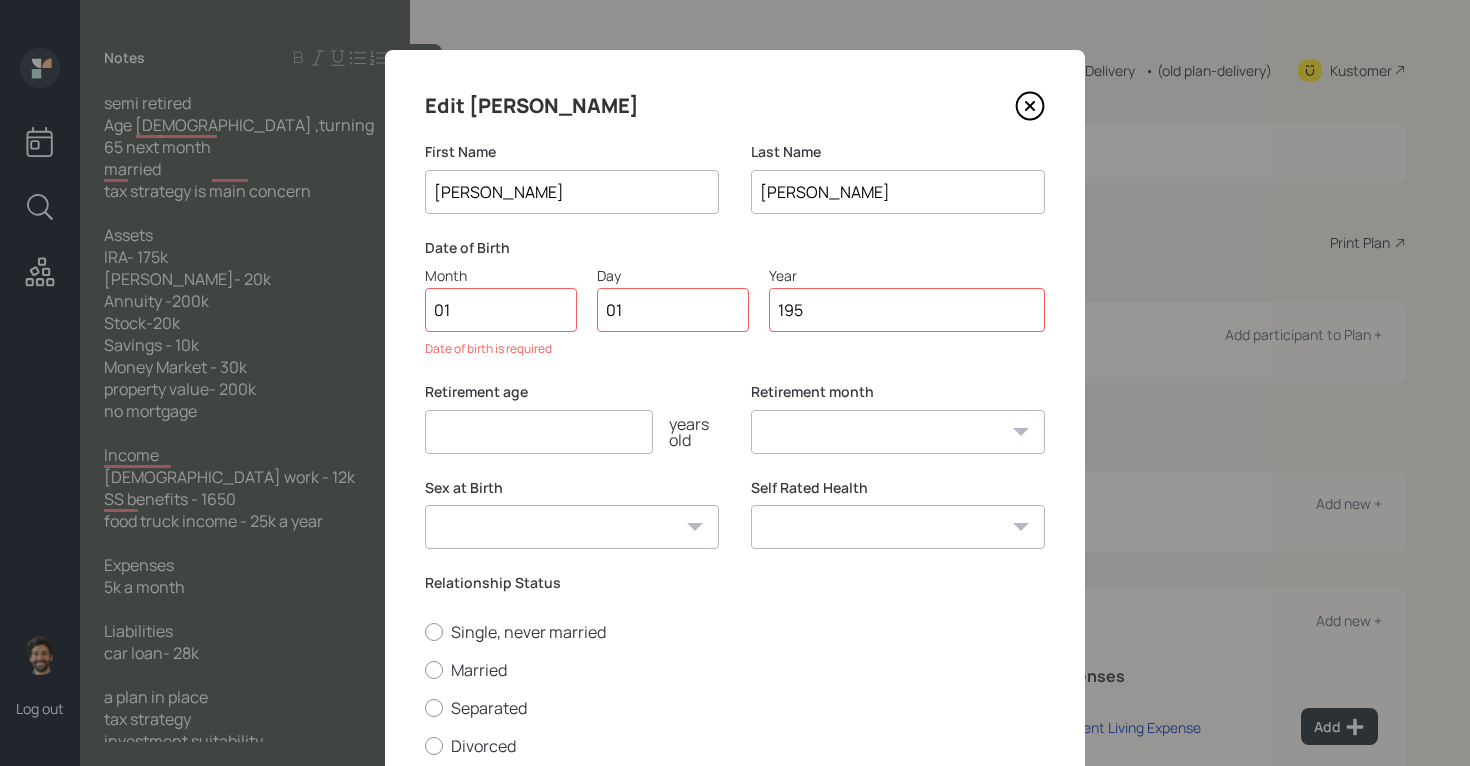 type on "1955" 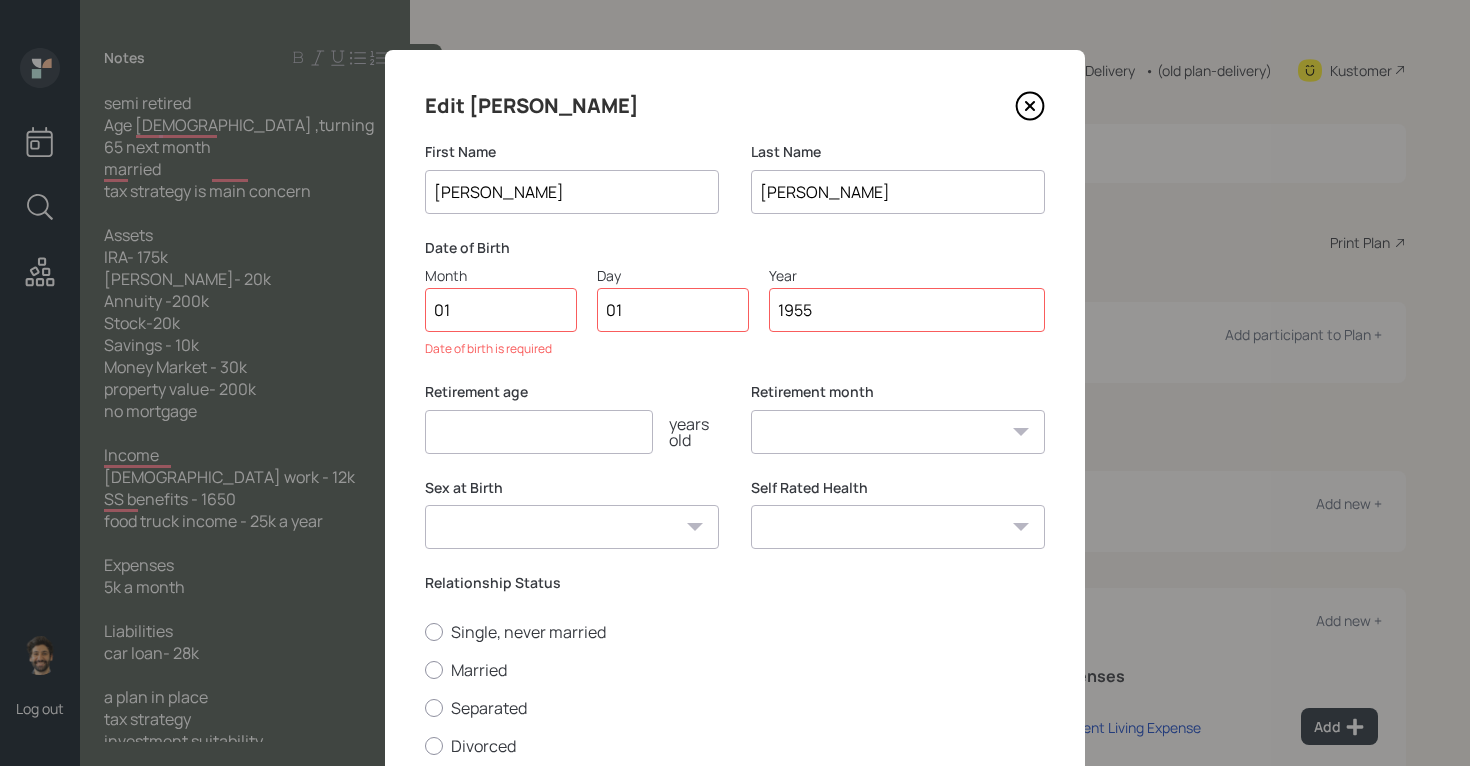 select on "1" 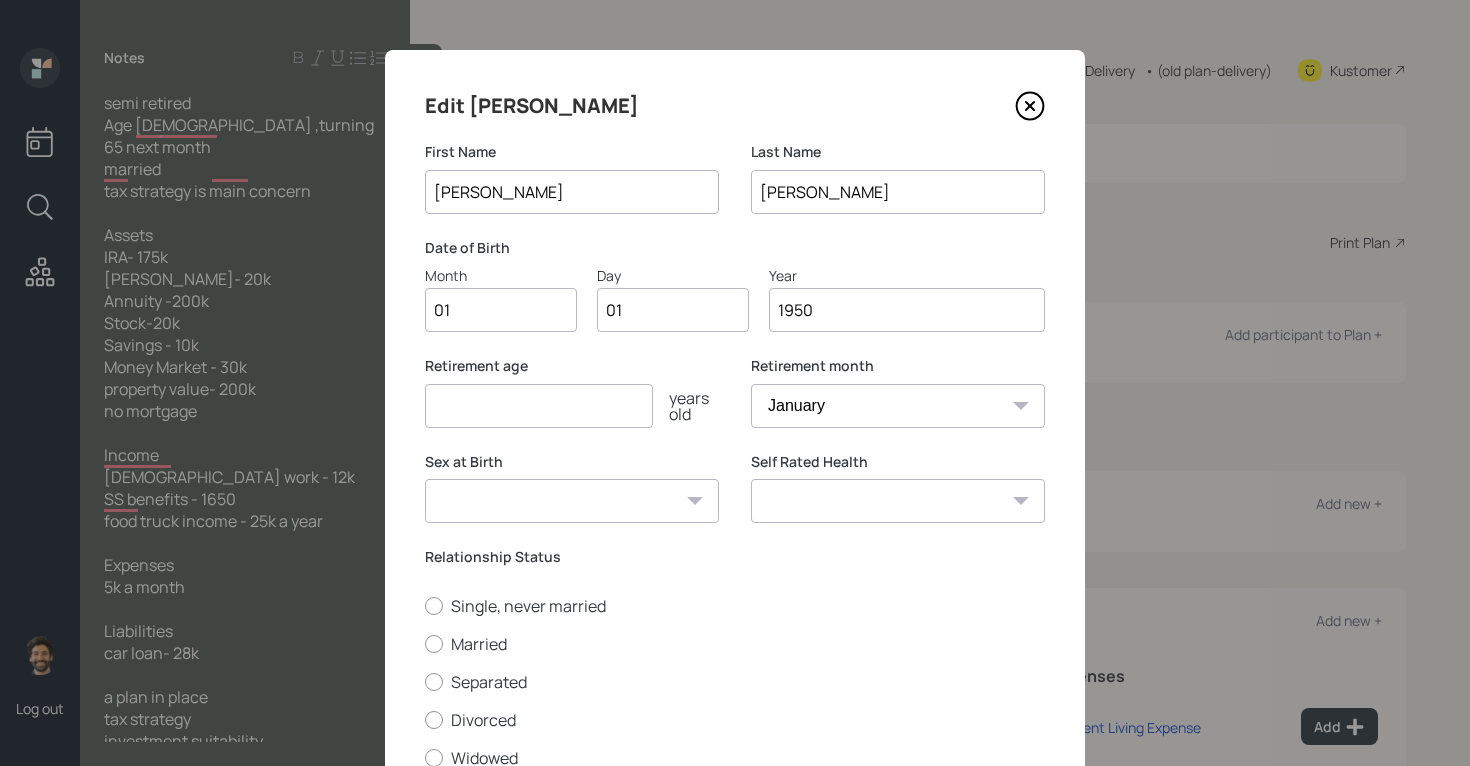 type on "1950" 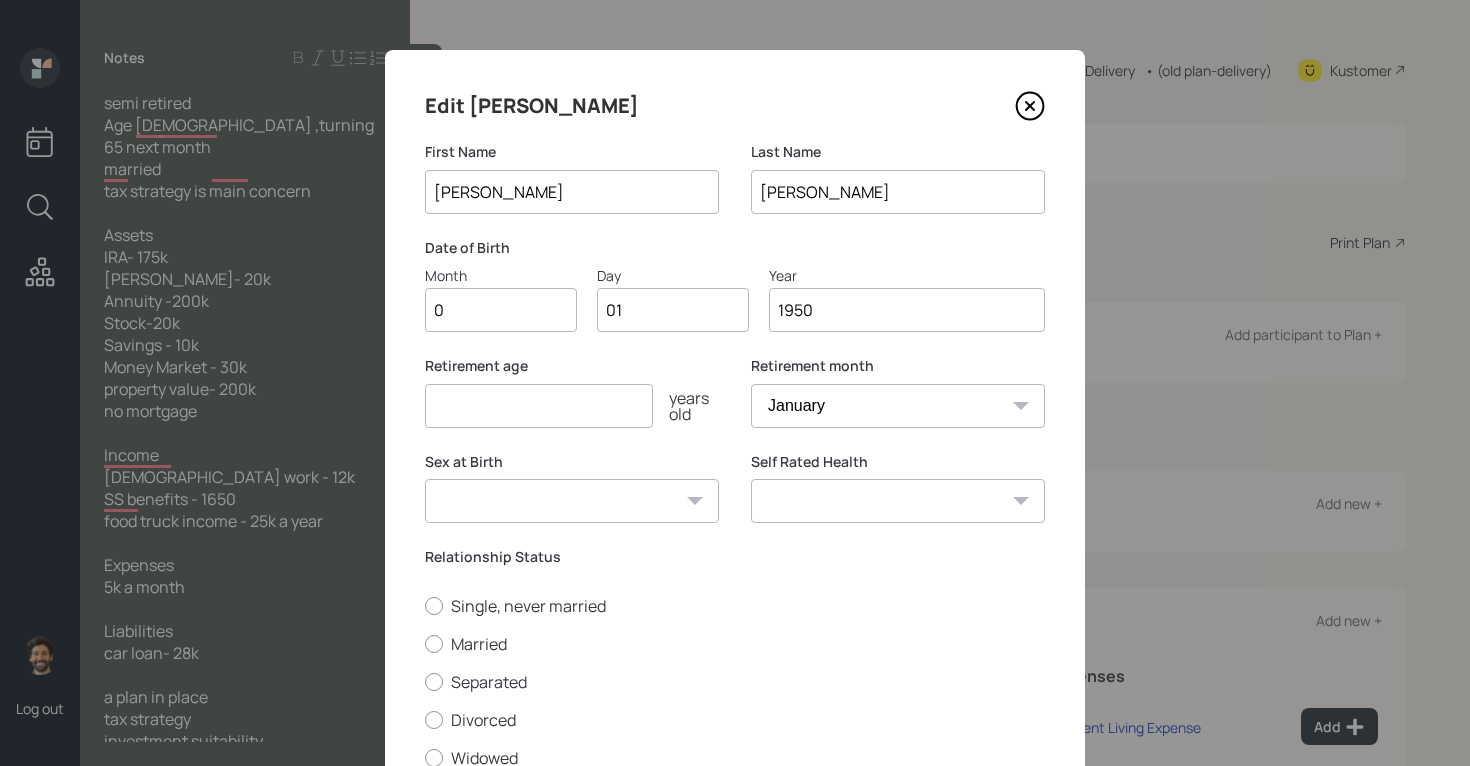 type on "08" 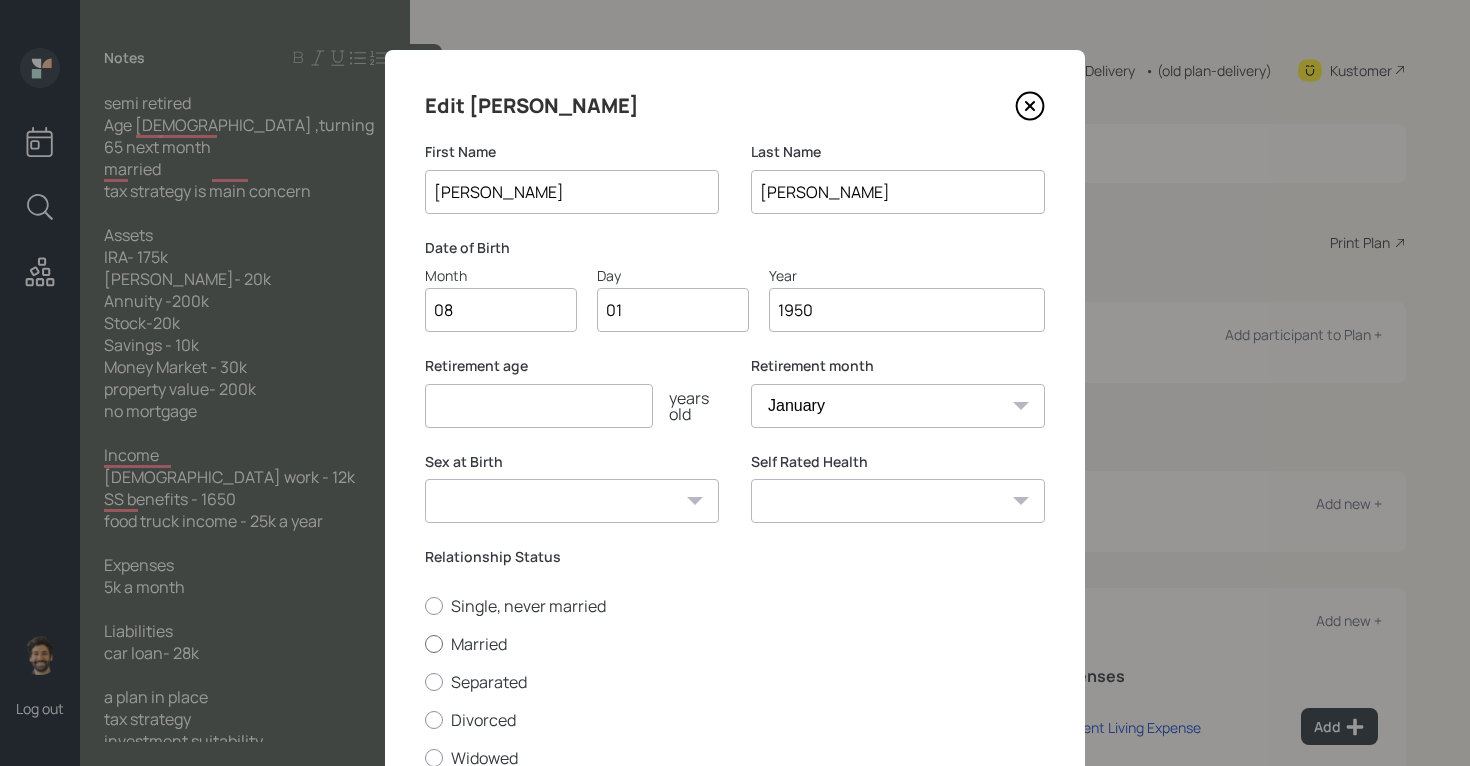 click on "Married" at bounding box center [735, 644] 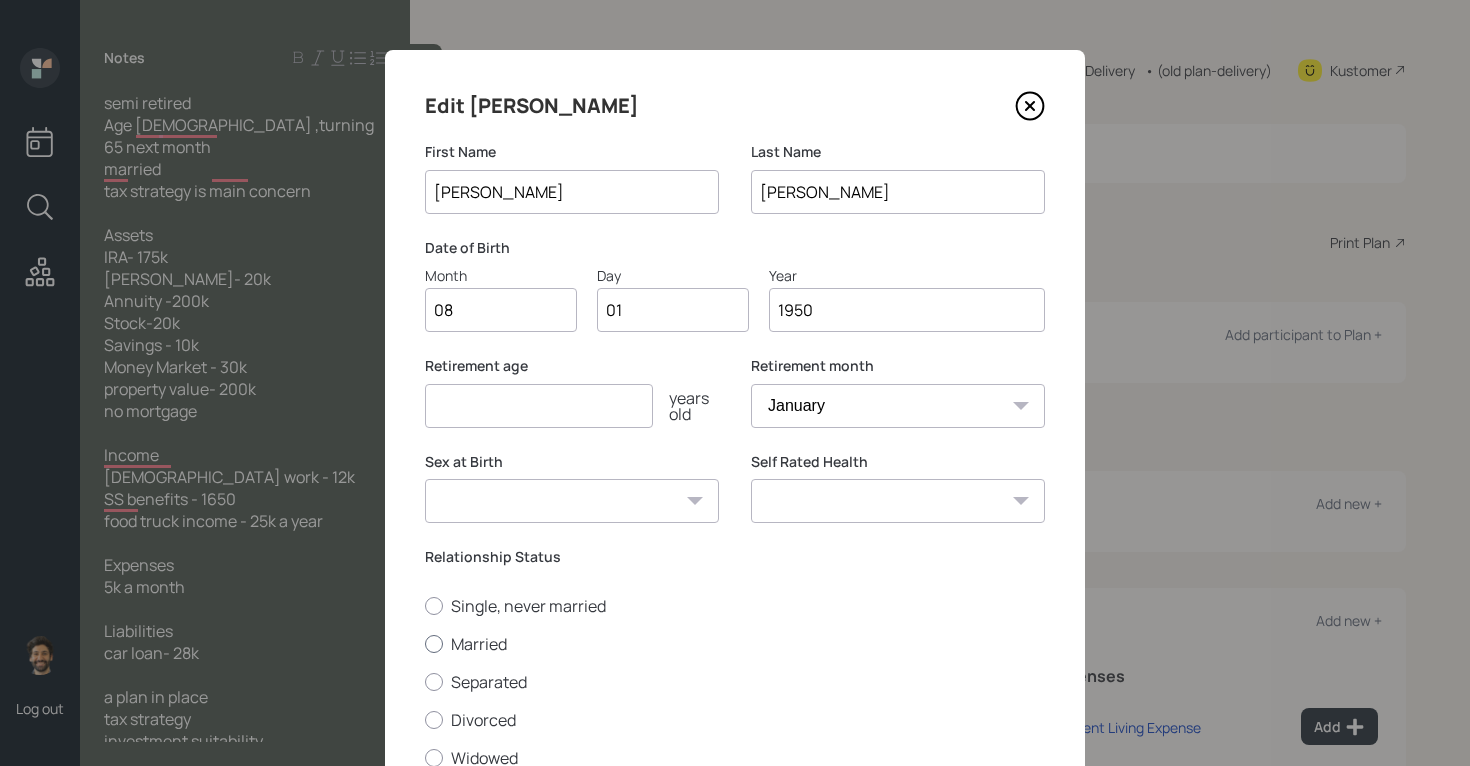 radio on "true" 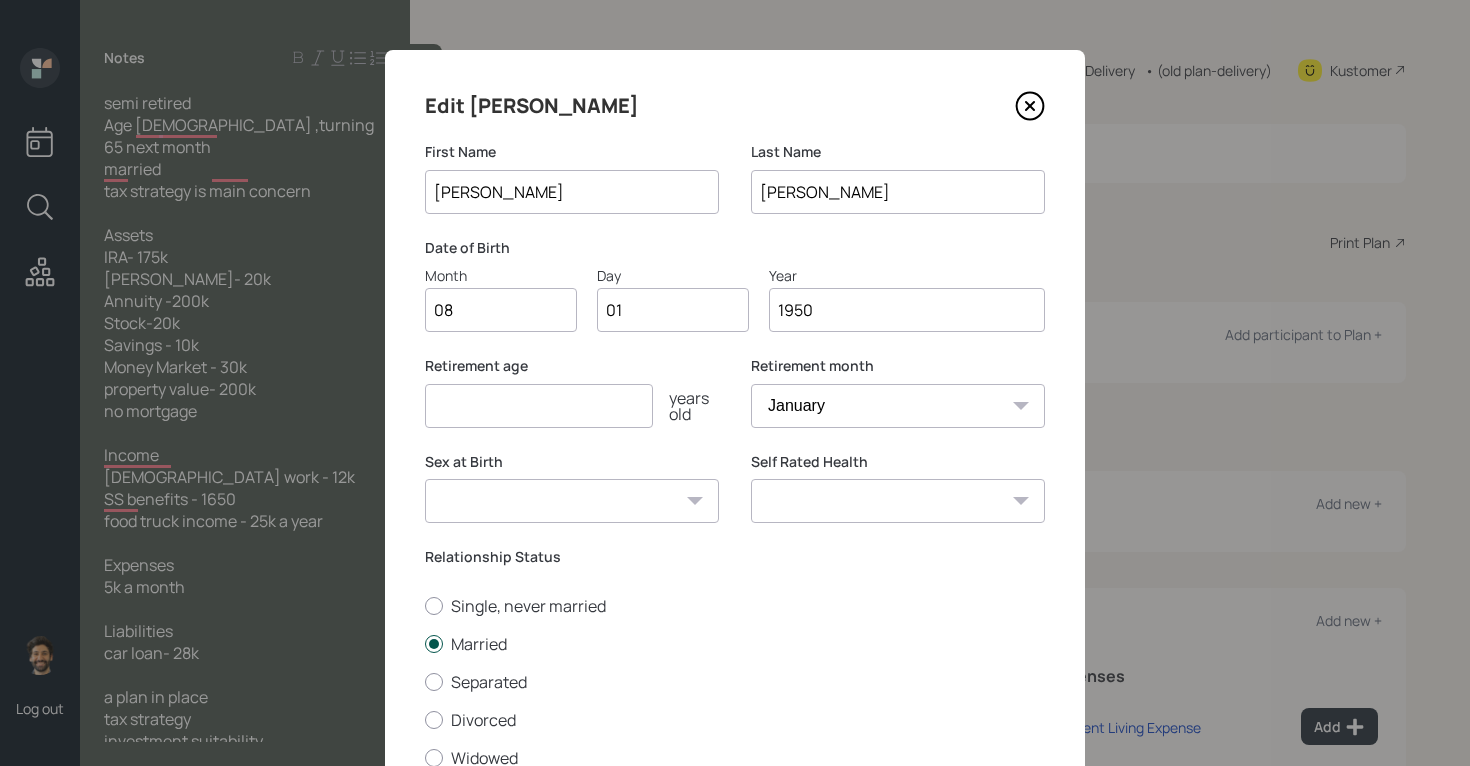 scroll, scrollTop: 161, scrollLeft: 0, axis: vertical 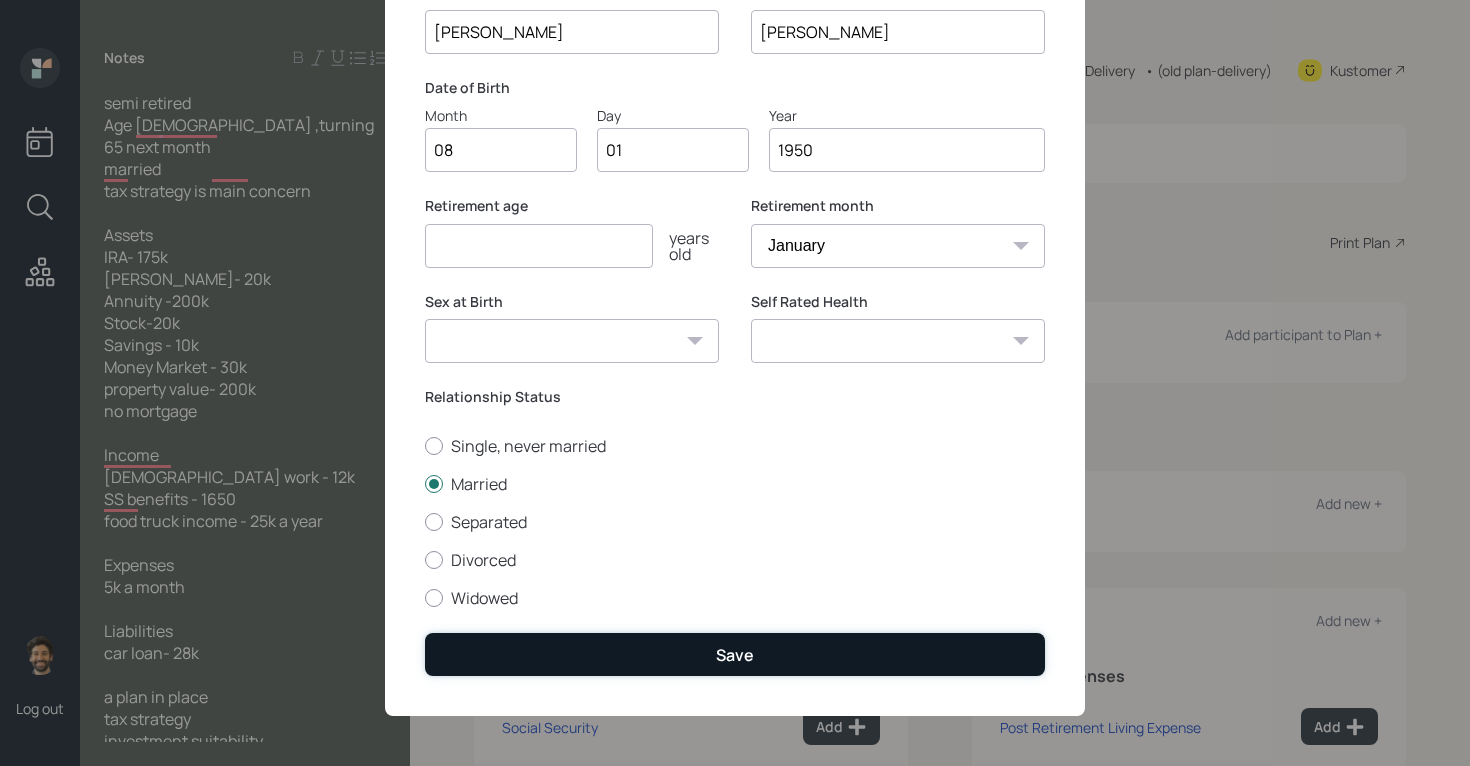 click on "Save" at bounding box center [735, 654] 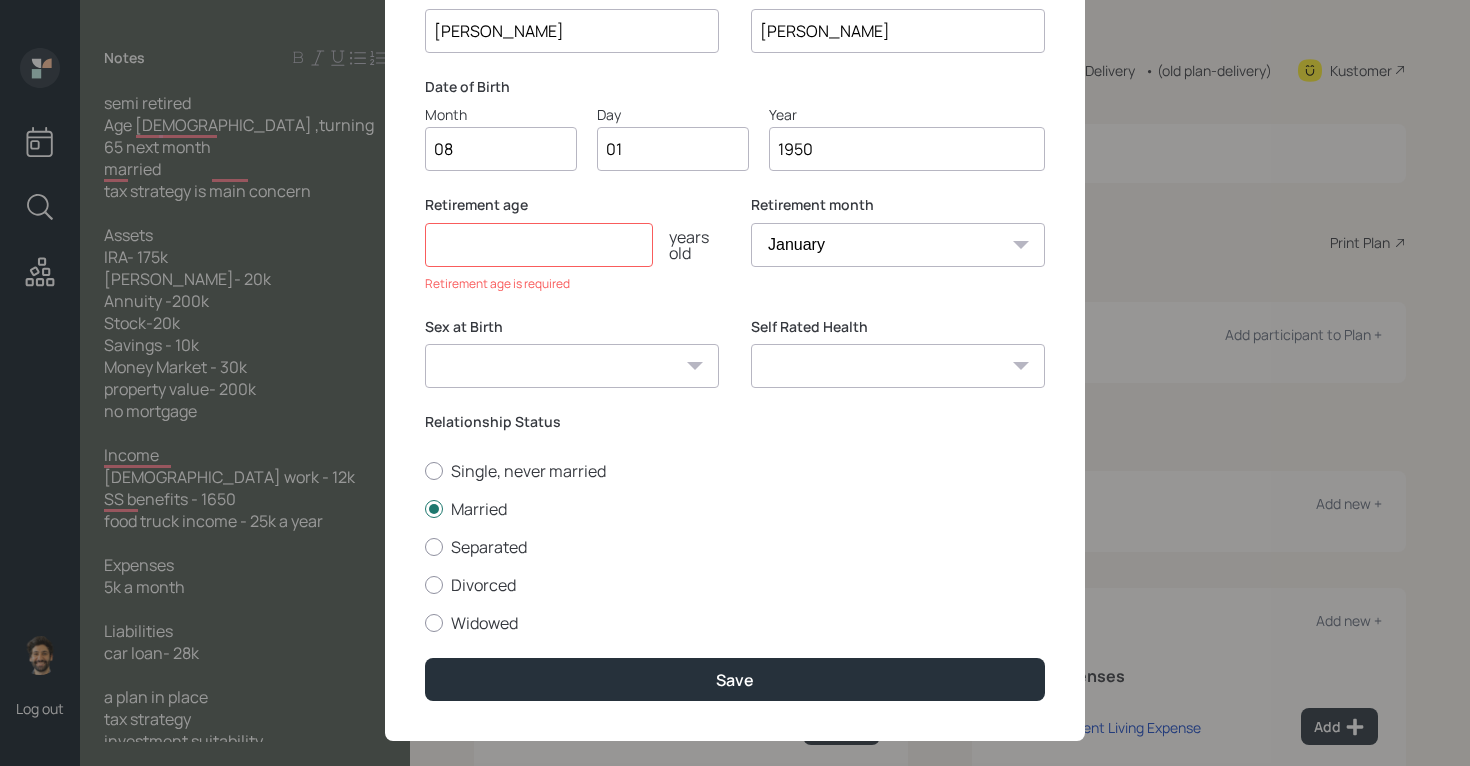 click at bounding box center [539, 245] 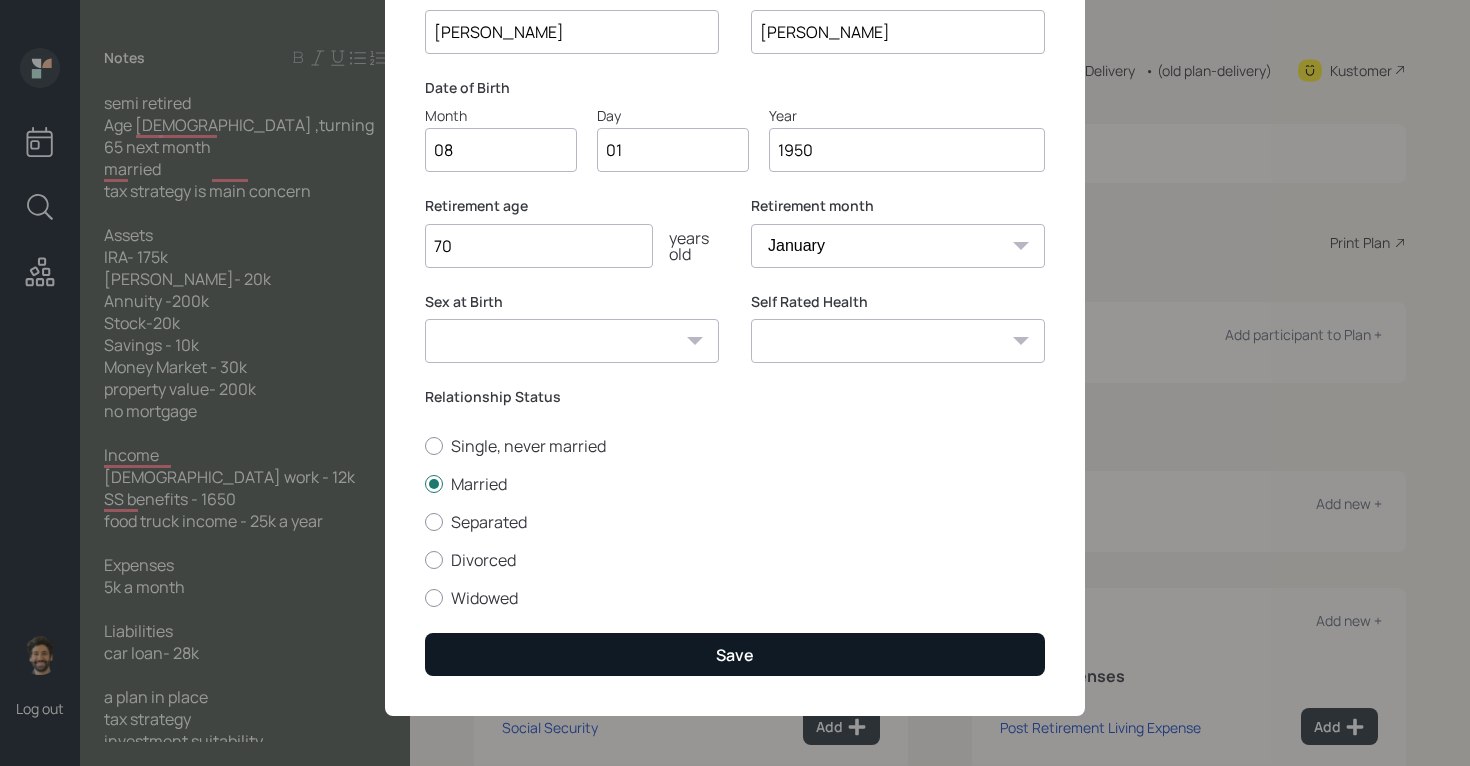 type on "70" 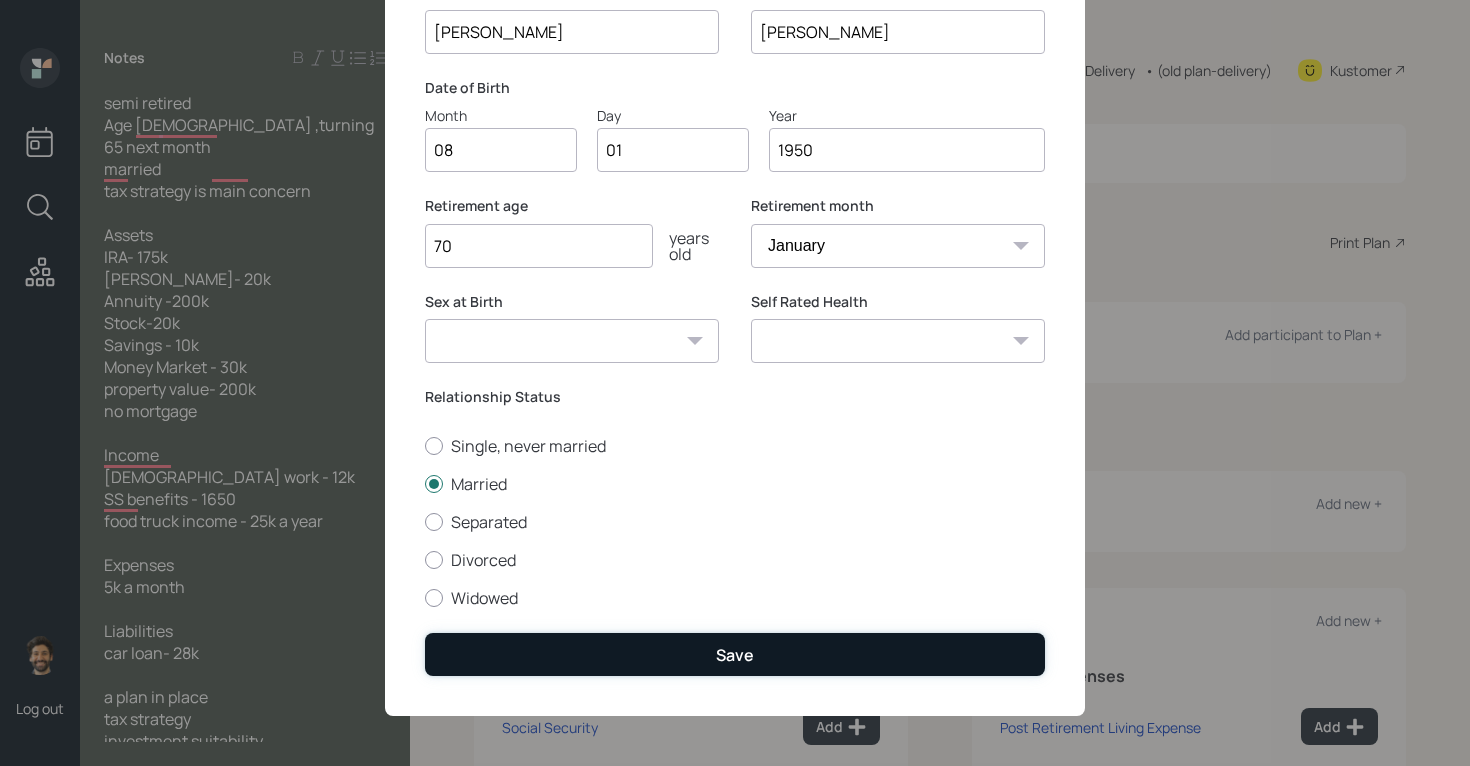 click on "Save" at bounding box center (735, 654) 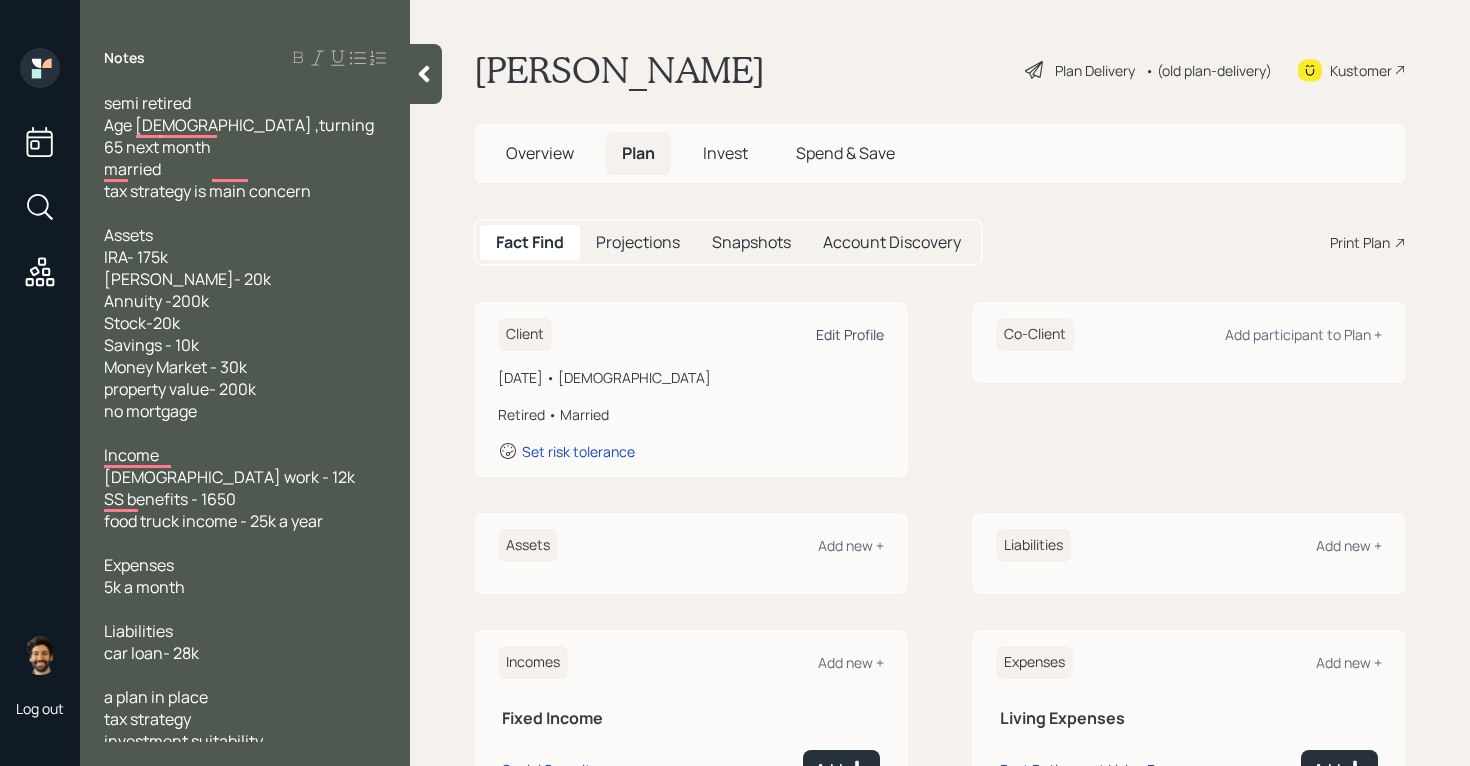 click on "Edit Profile" at bounding box center (850, 334) 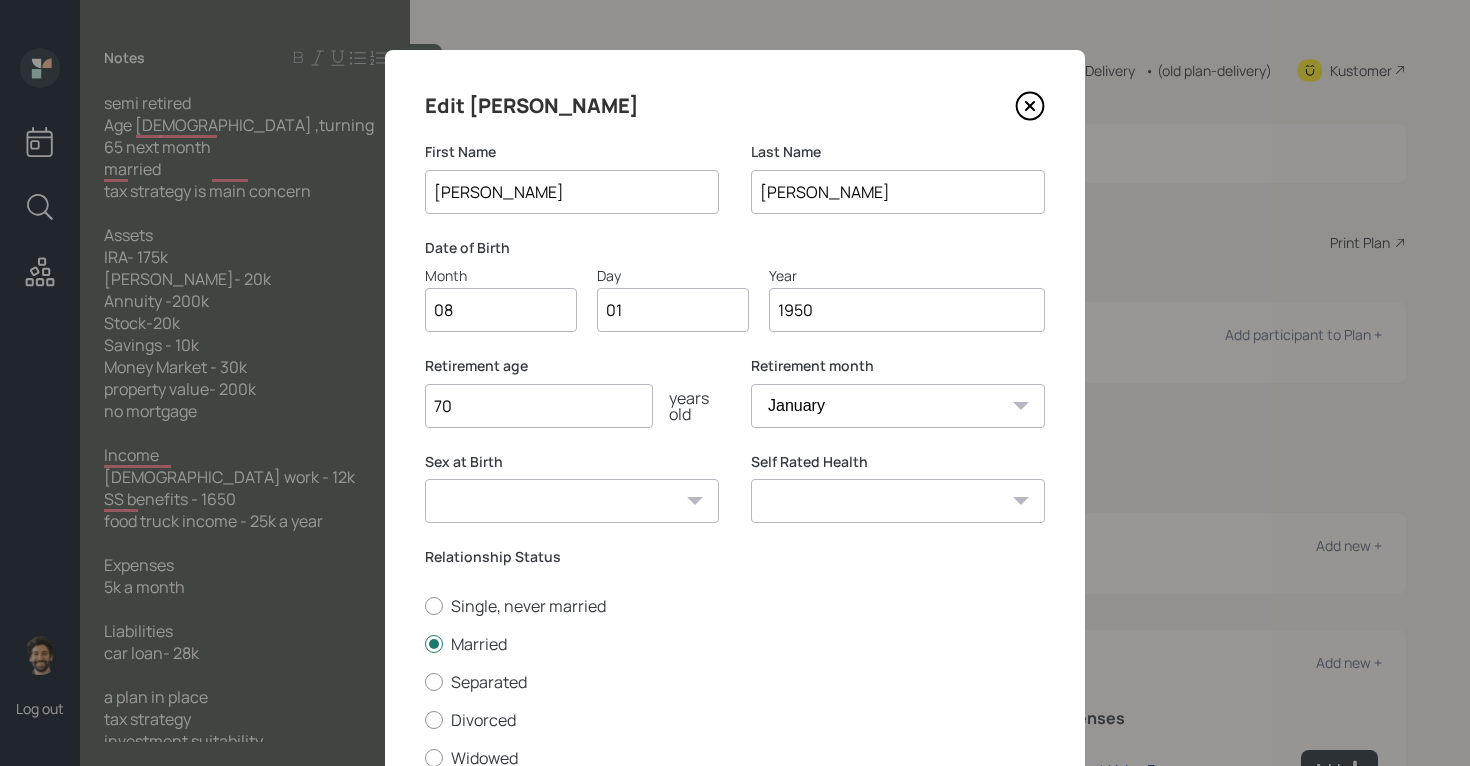 click on "1950" at bounding box center (907, 310) 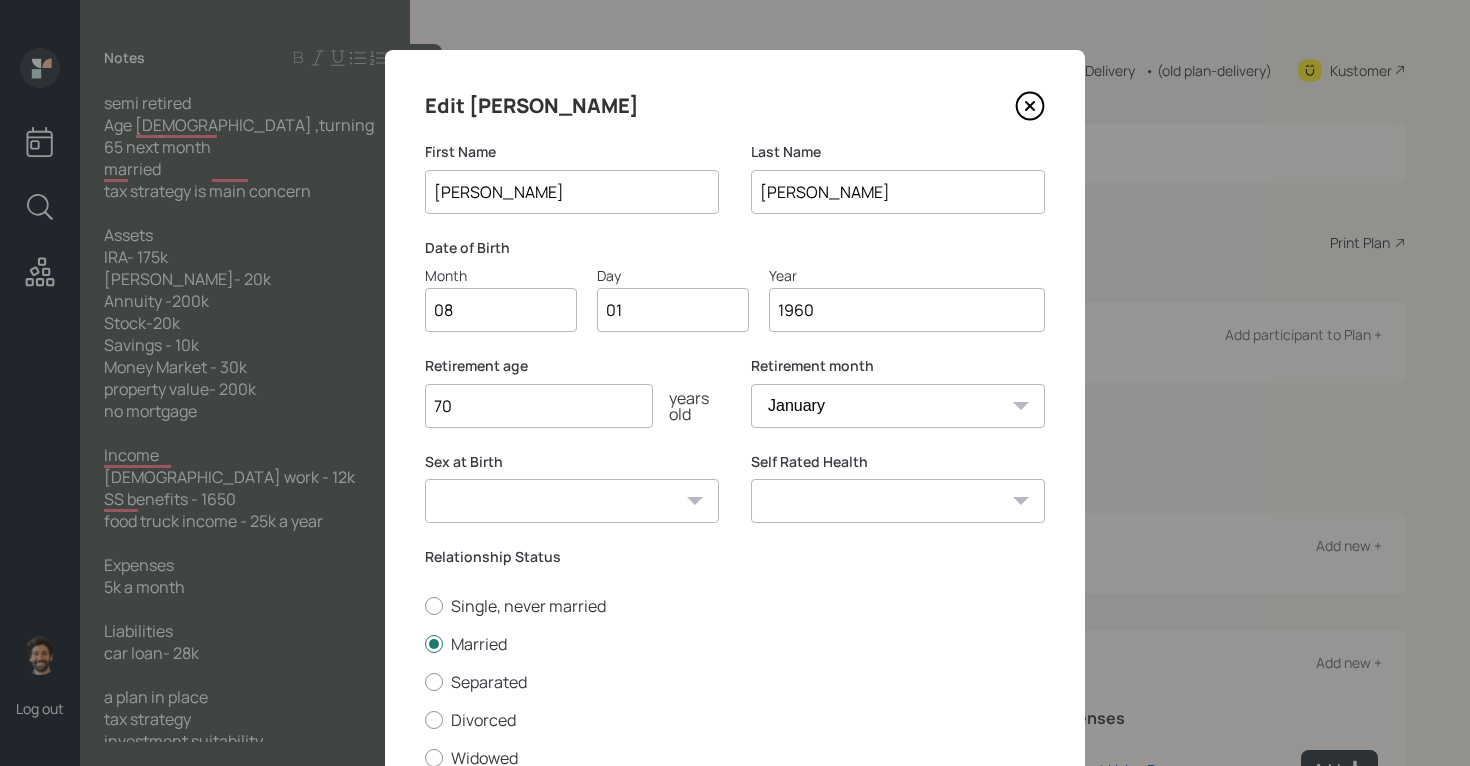 scroll, scrollTop: 161, scrollLeft: 0, axis: vertical 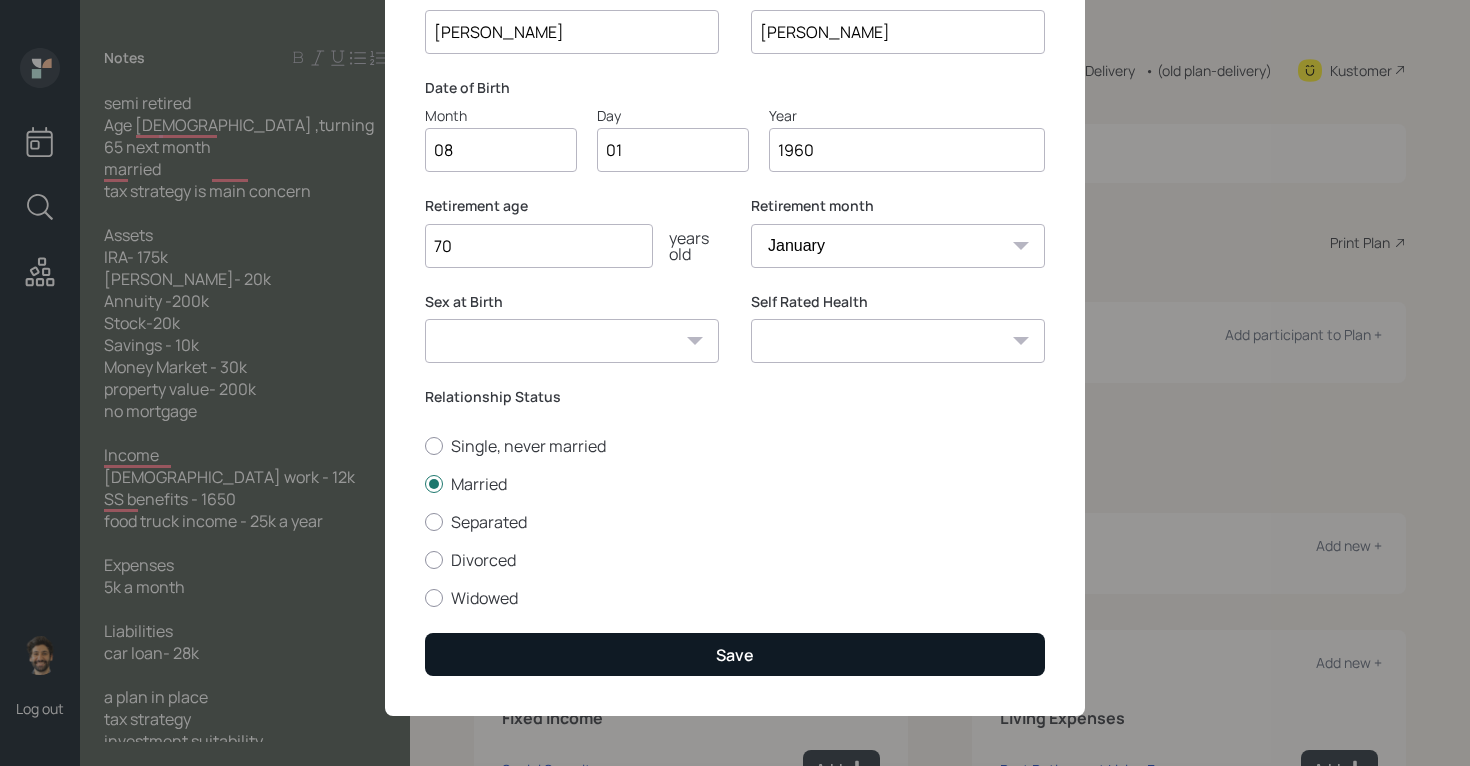 type on "1960" 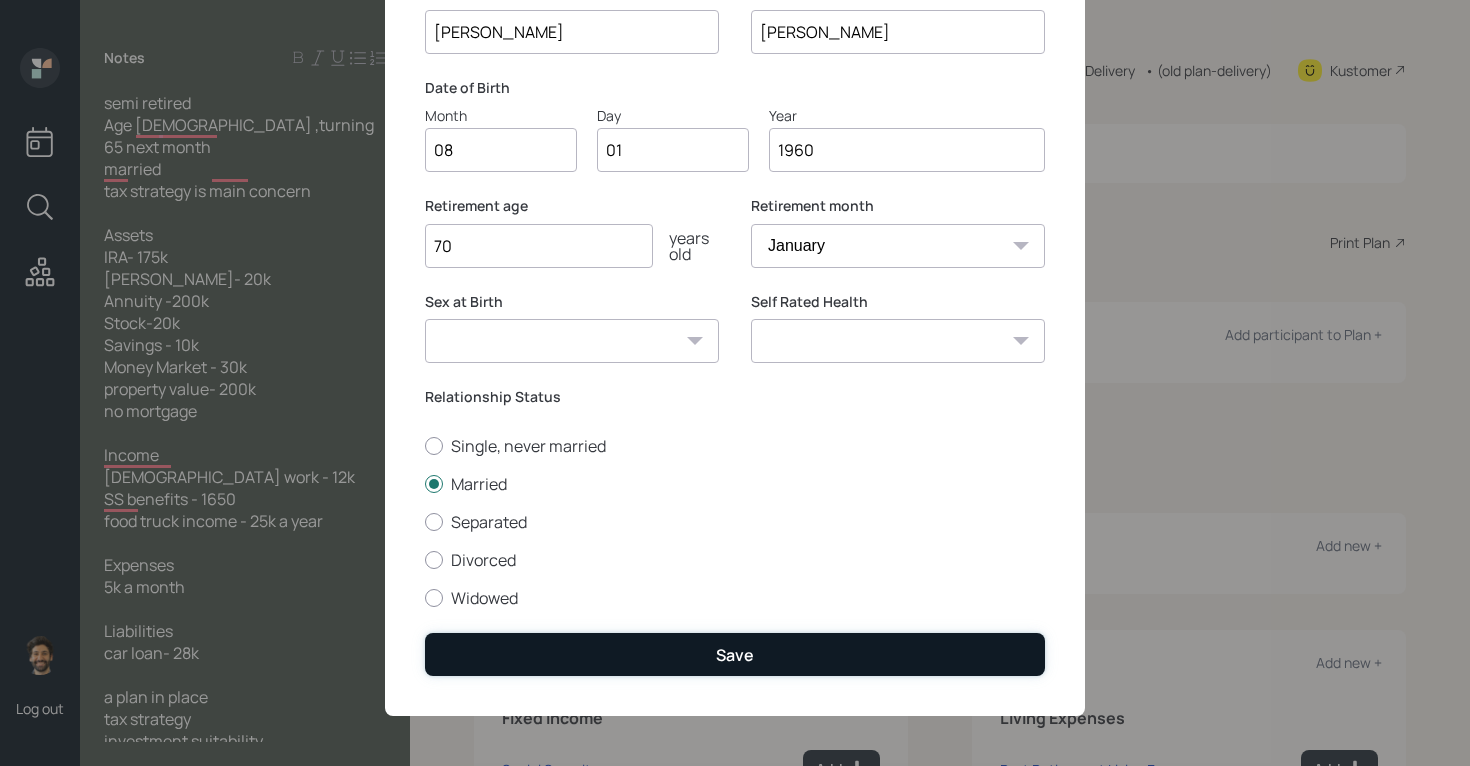 click on "Save" at bounding box center [735, 654] 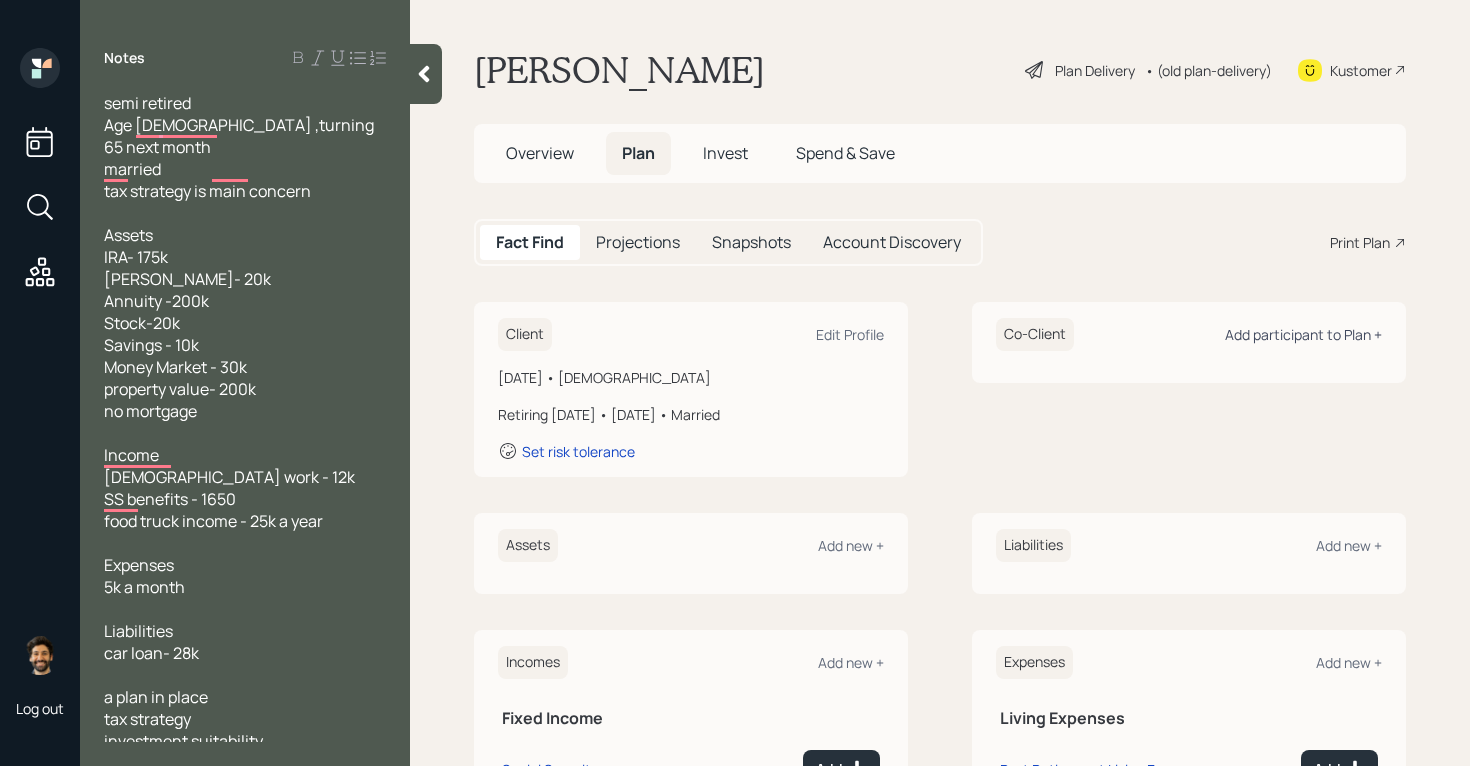 click on "Add participant to Plan +" at bounding box center (1303, 334) 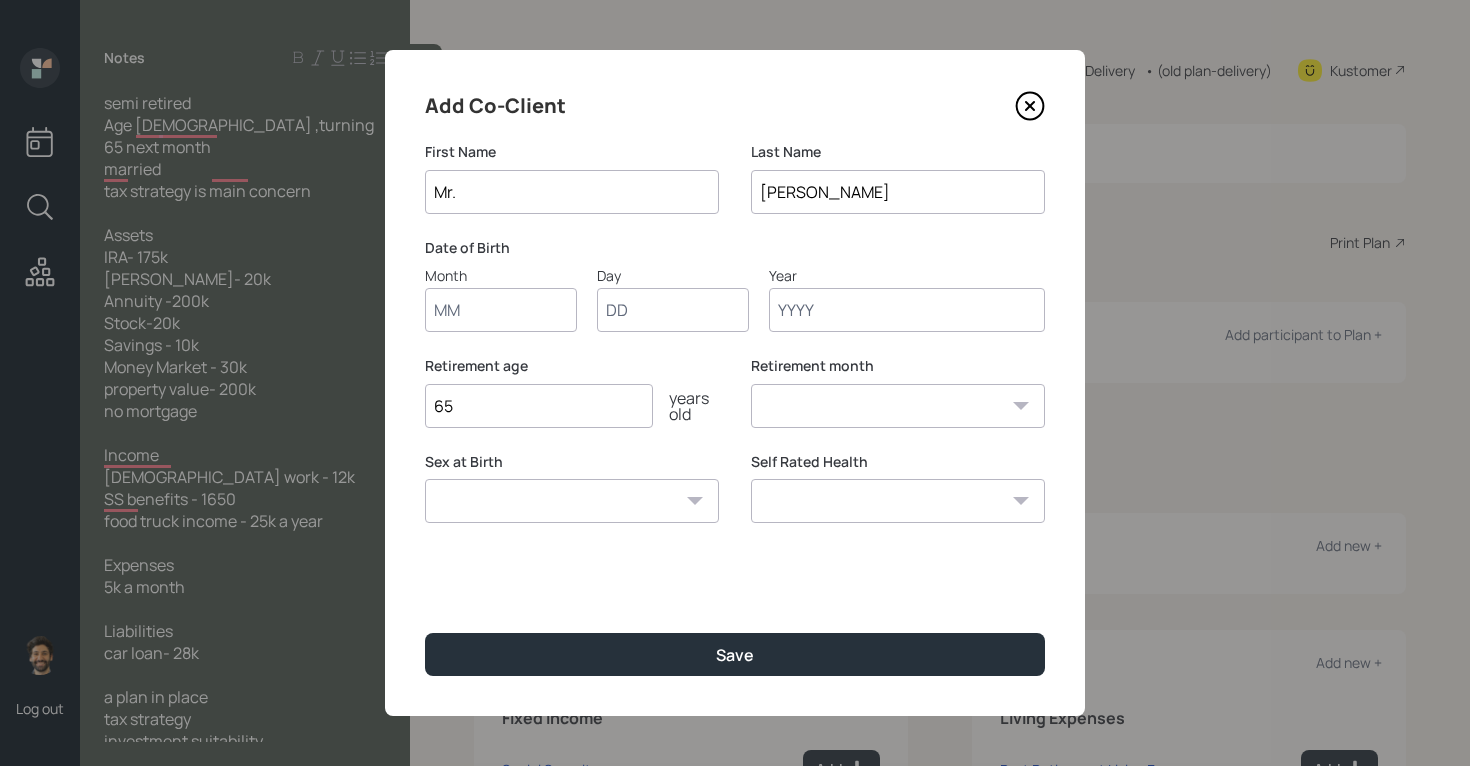 type on "Mr." 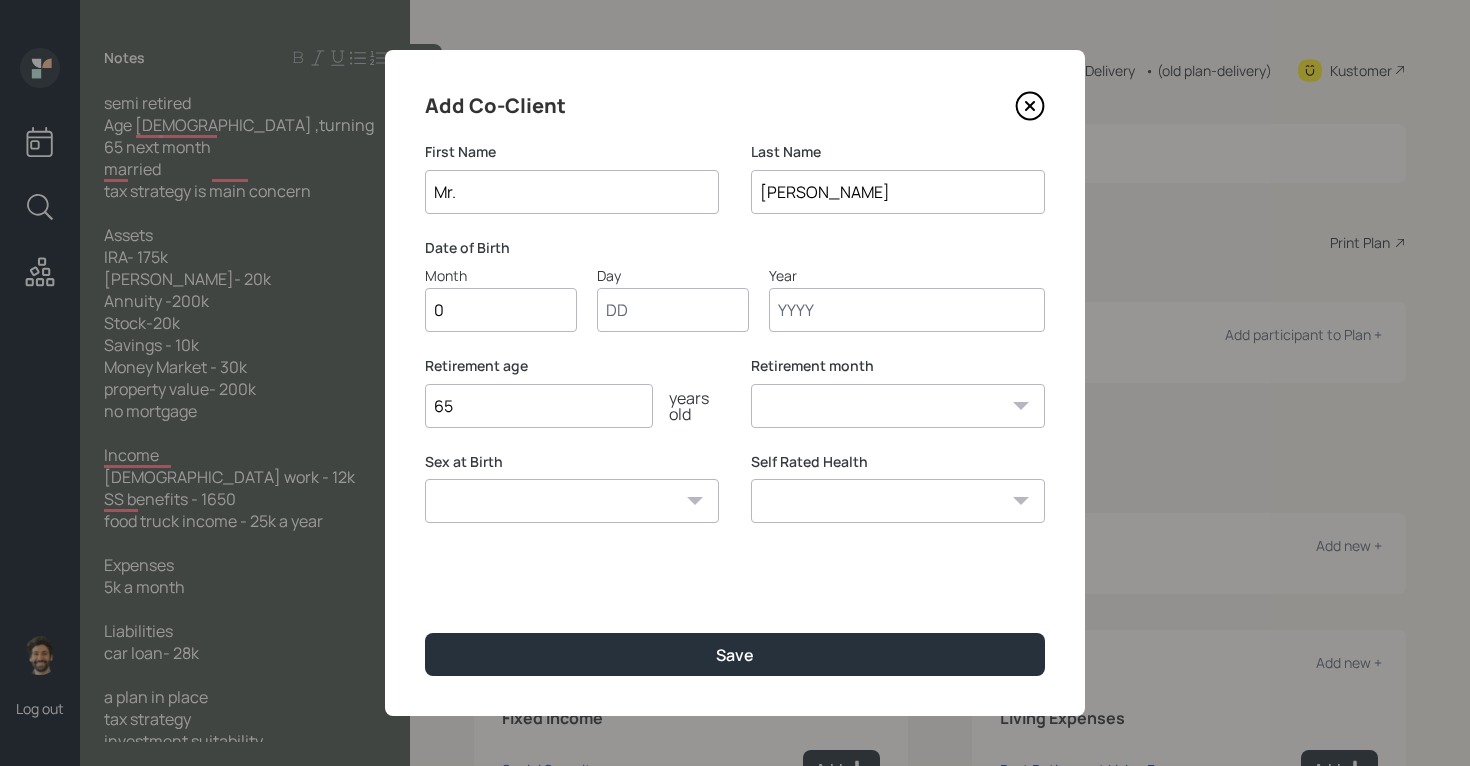 type on "01" 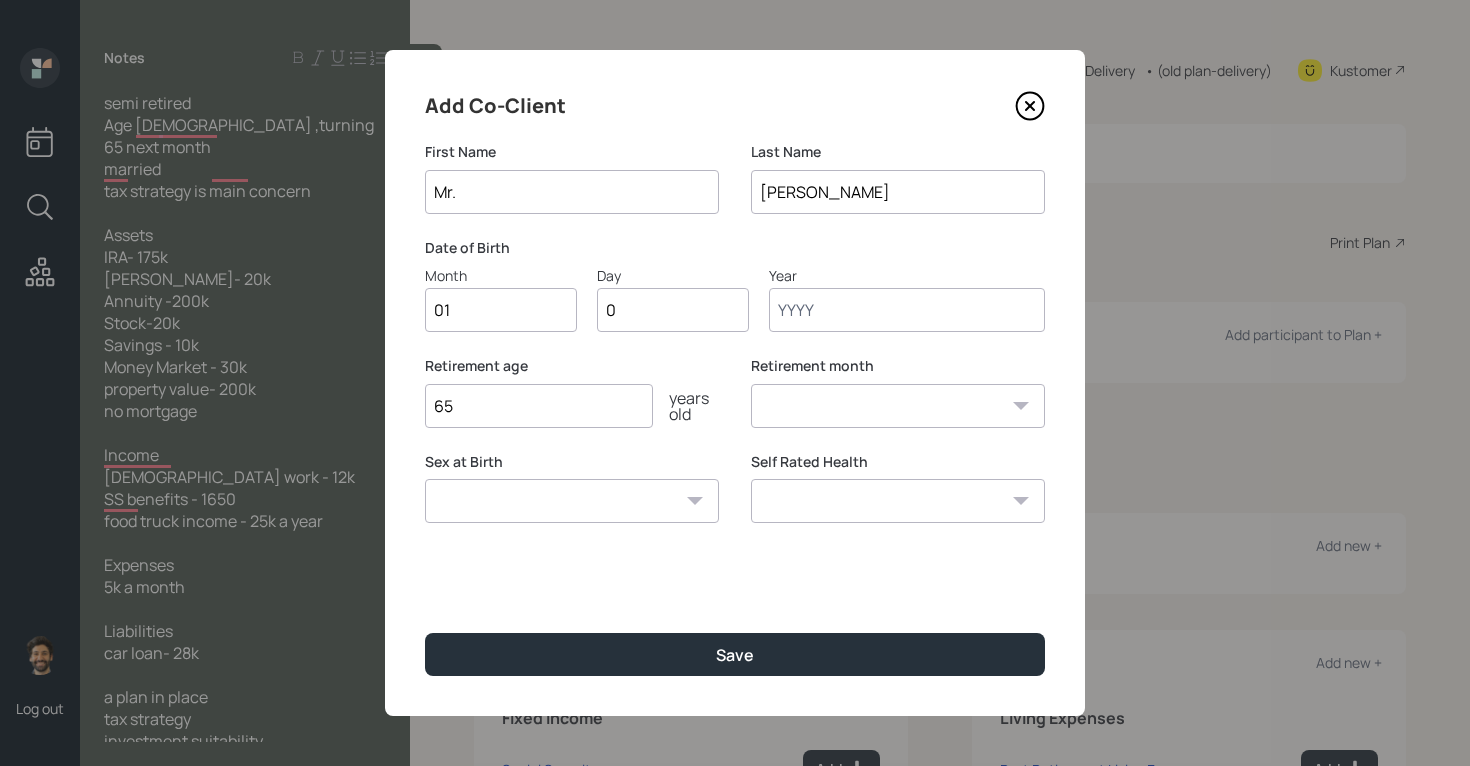 type on "01" 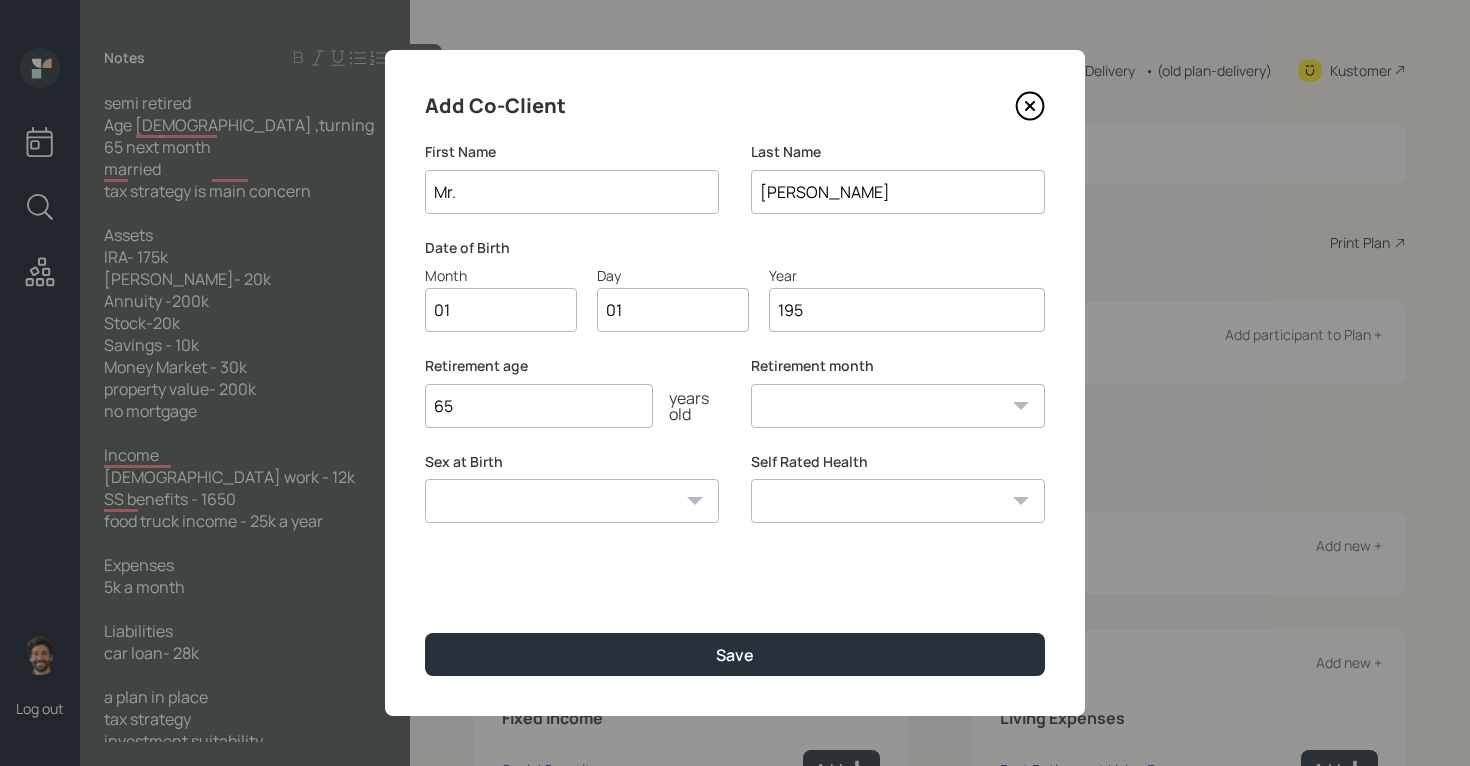 type on "1950" 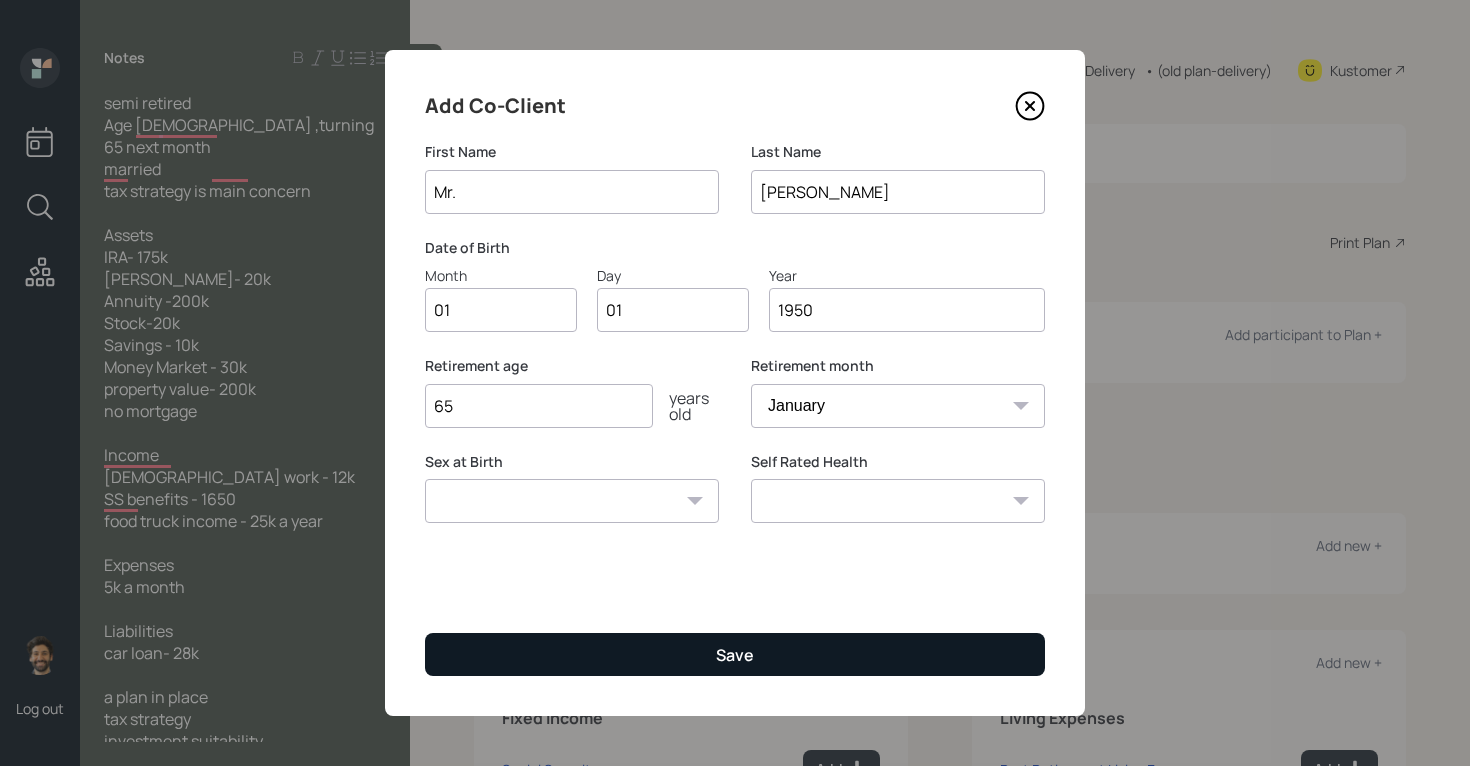 type on "1950" 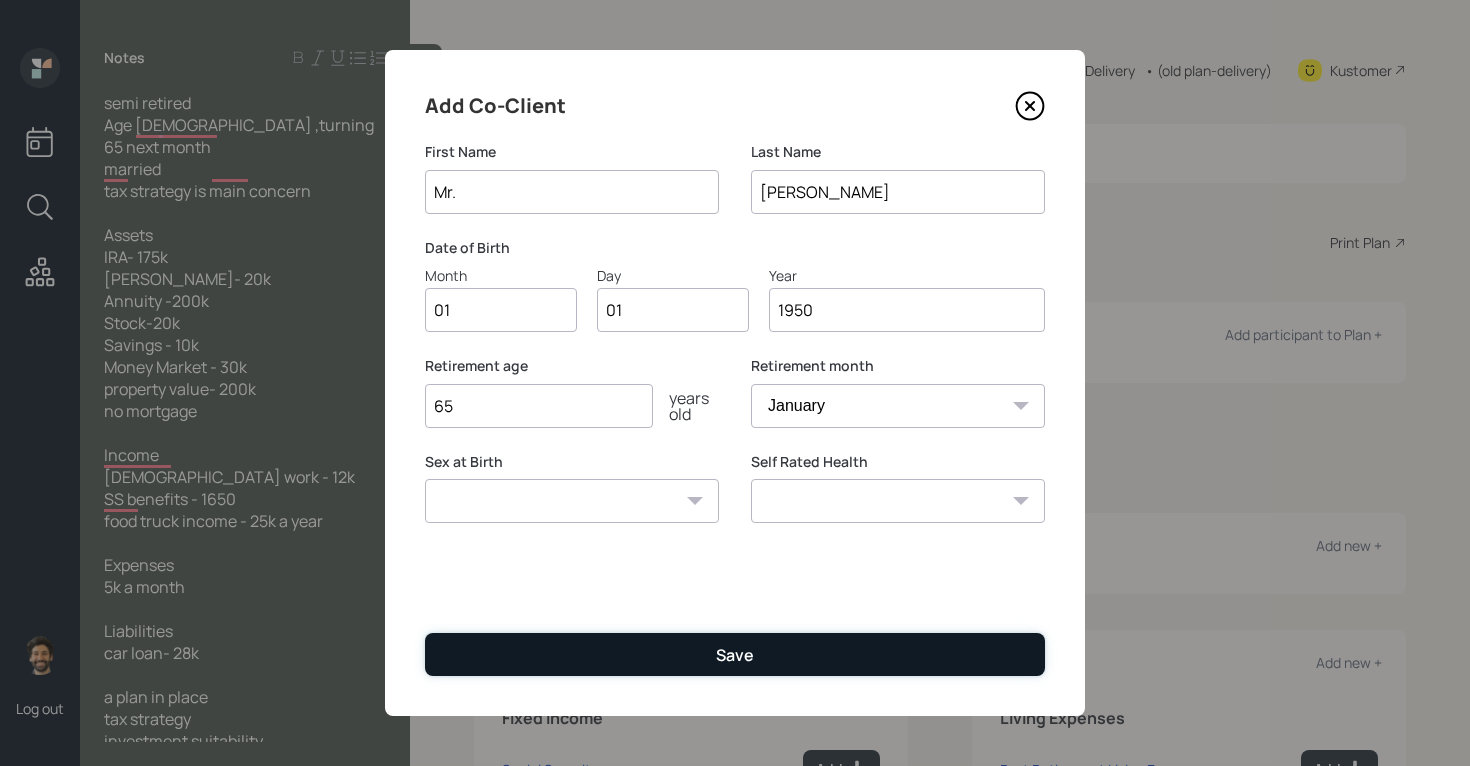 click on "Save" at bounding box center [735, 654] 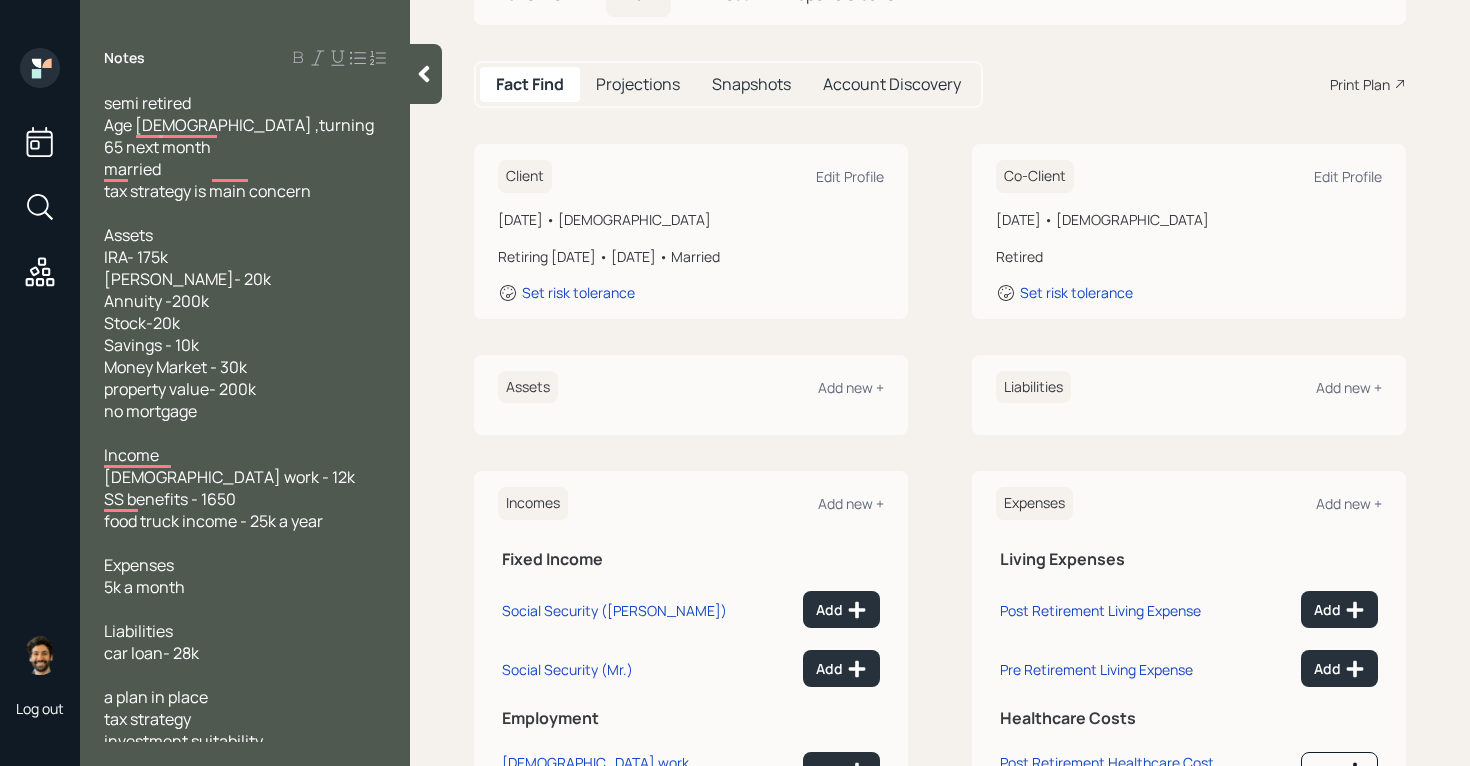 scroll, scrollTop: 208, scrollLeft: 0, axis: vertical 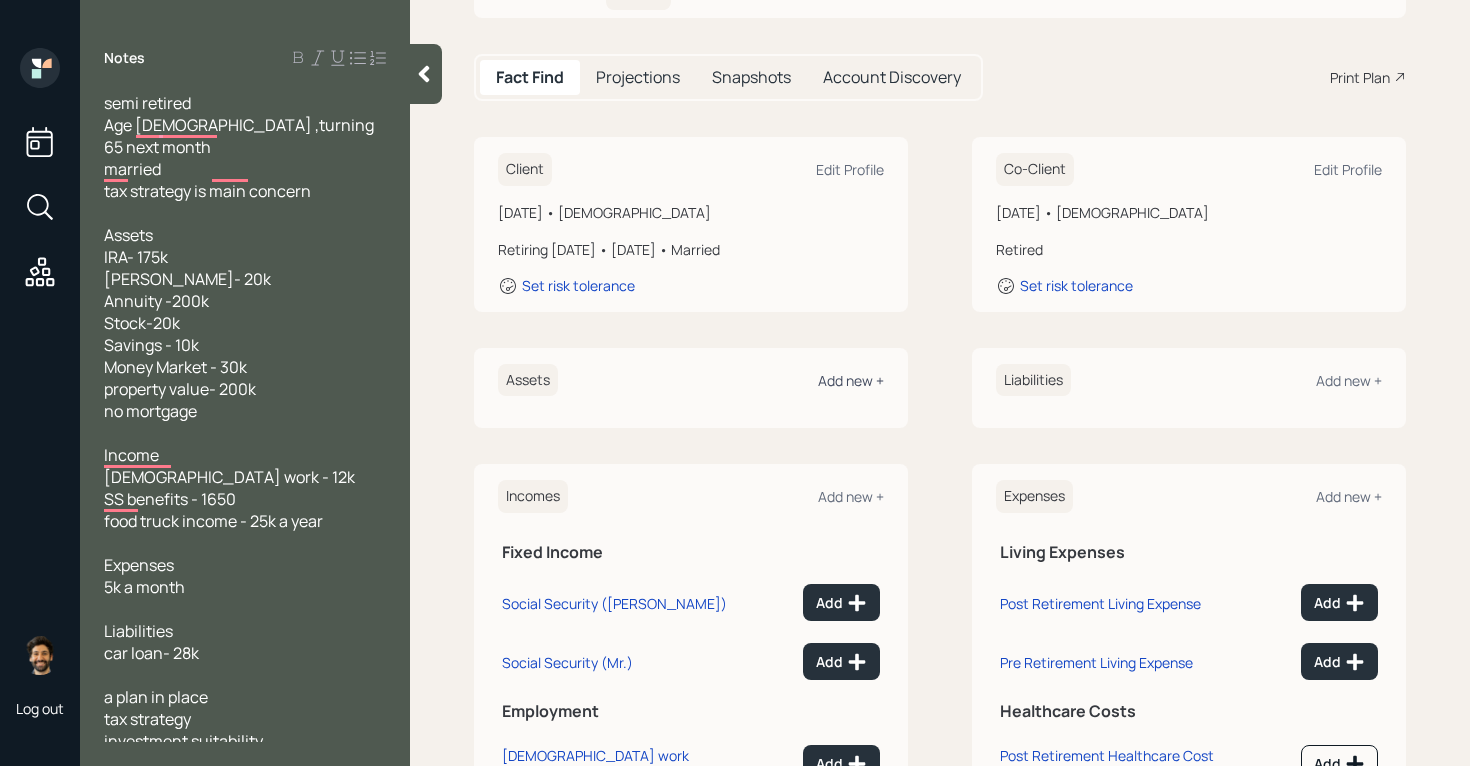 click on "Add new +" at bounding box center [851, 380] 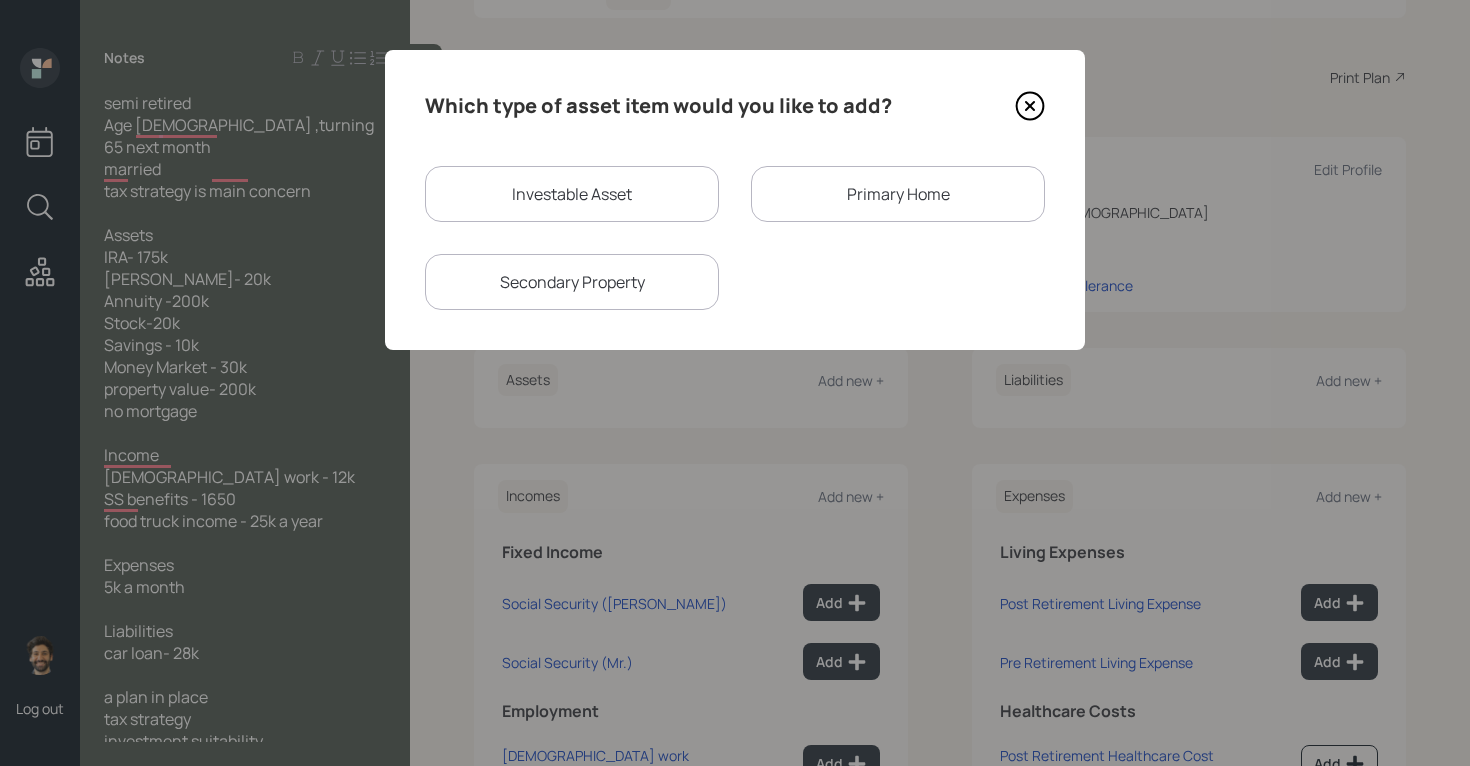 click on "Investable Asset" at bounding box center [572, 194] 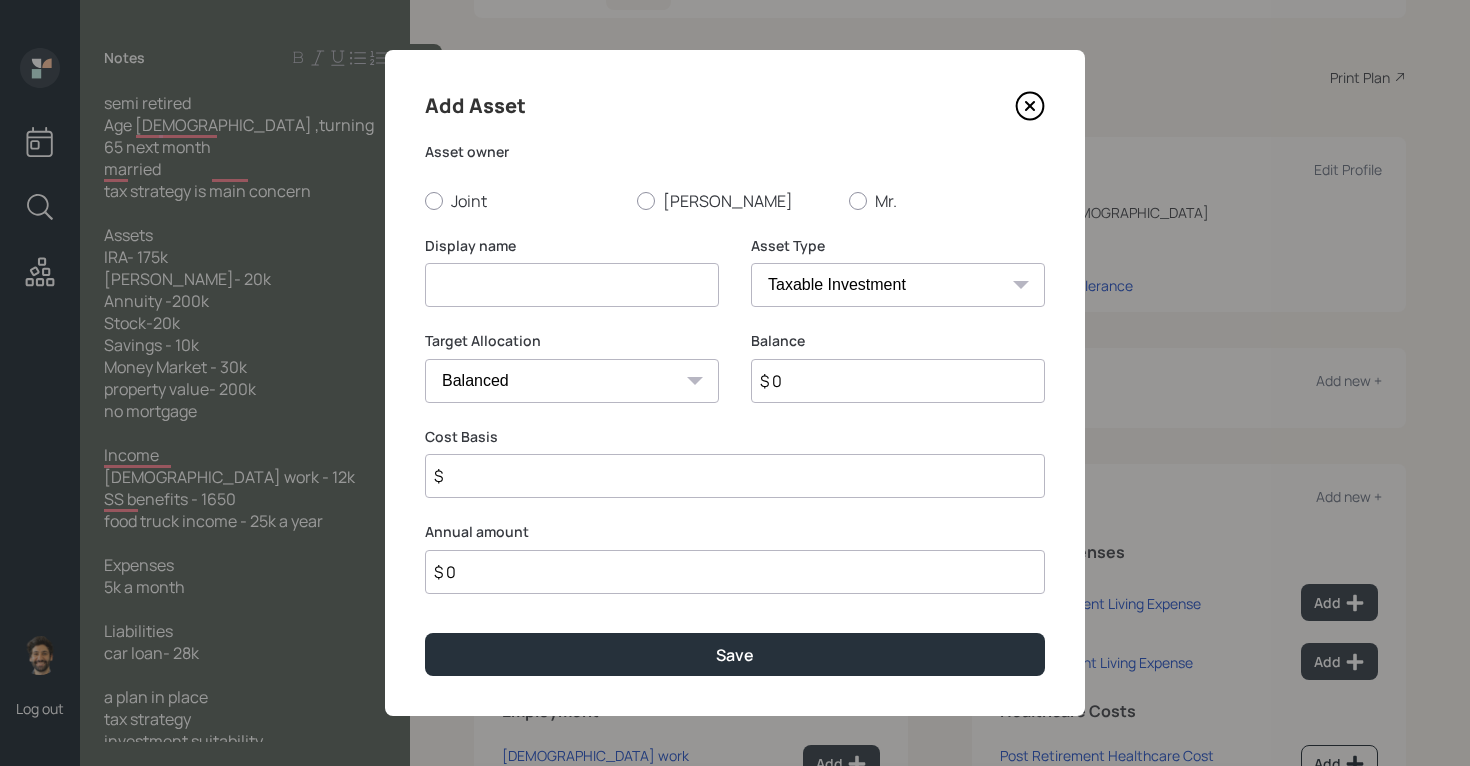 click at bounding box center [572, 285] 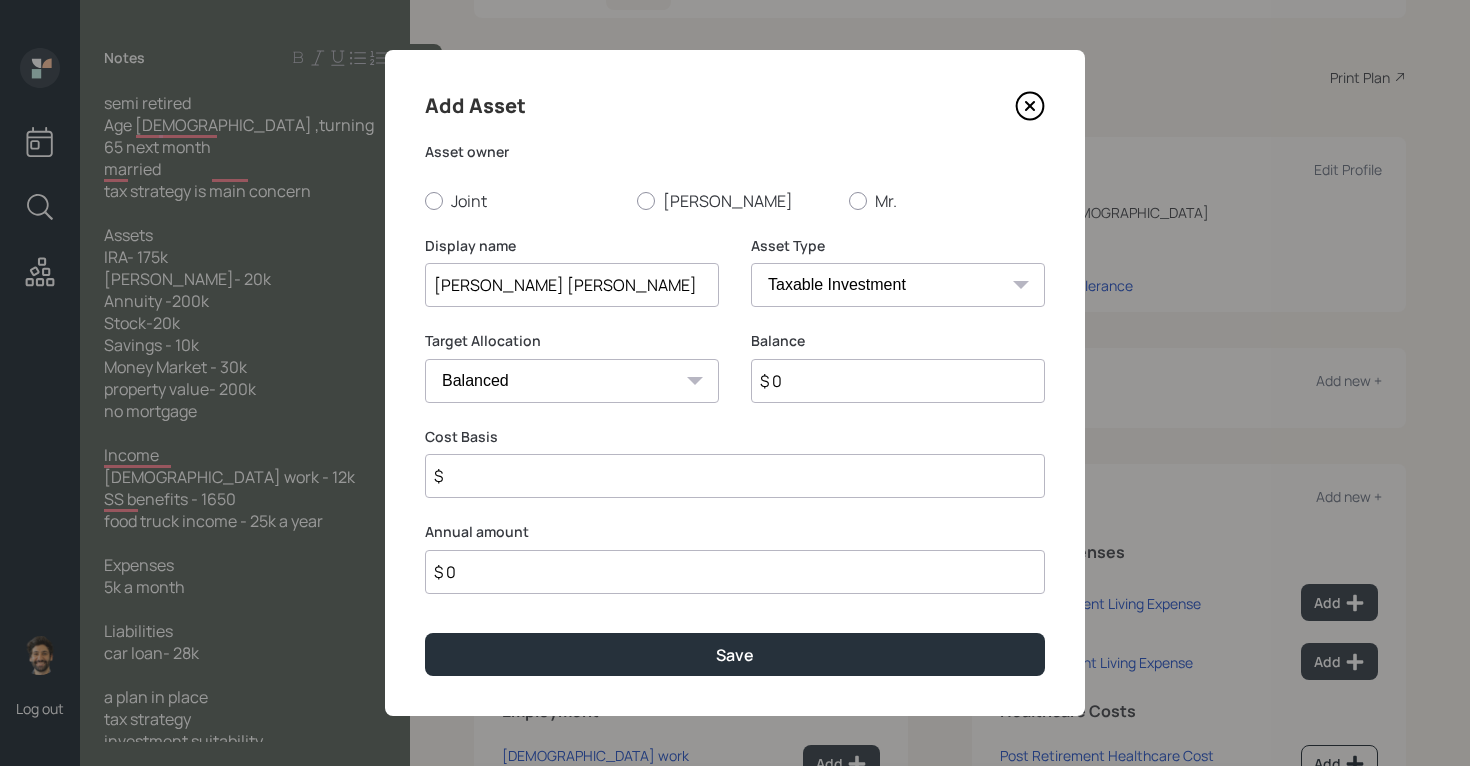 type on "Carol IRA" 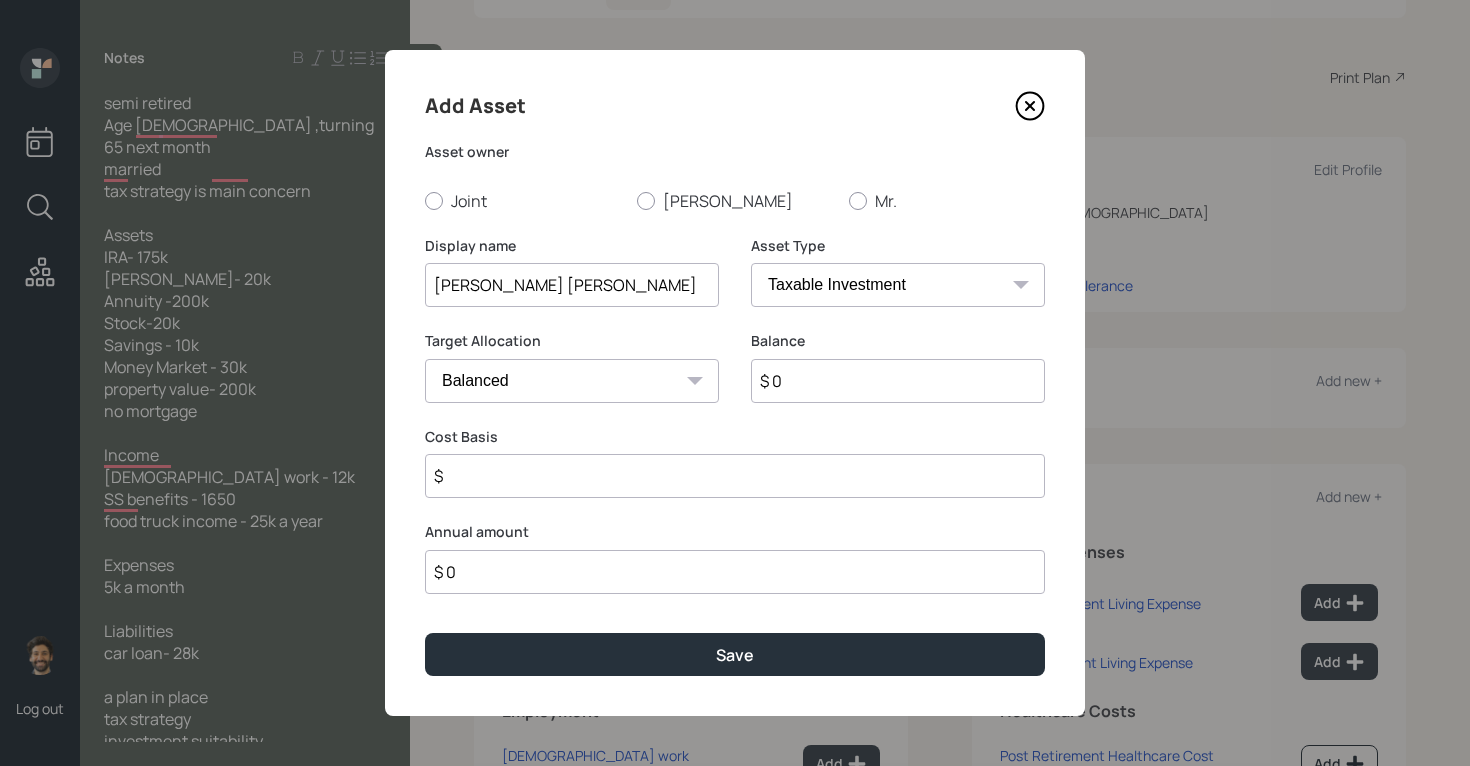 click on "SEP IRA IRA Roth IRA 401(k) Roth 401(k) 403(b) Roth 403(b) 457(b) Roth 457(b) Health Savings Account 529 Taxable Investment Checking / Savings Emergency Fund" at bounding box center (898, 285) 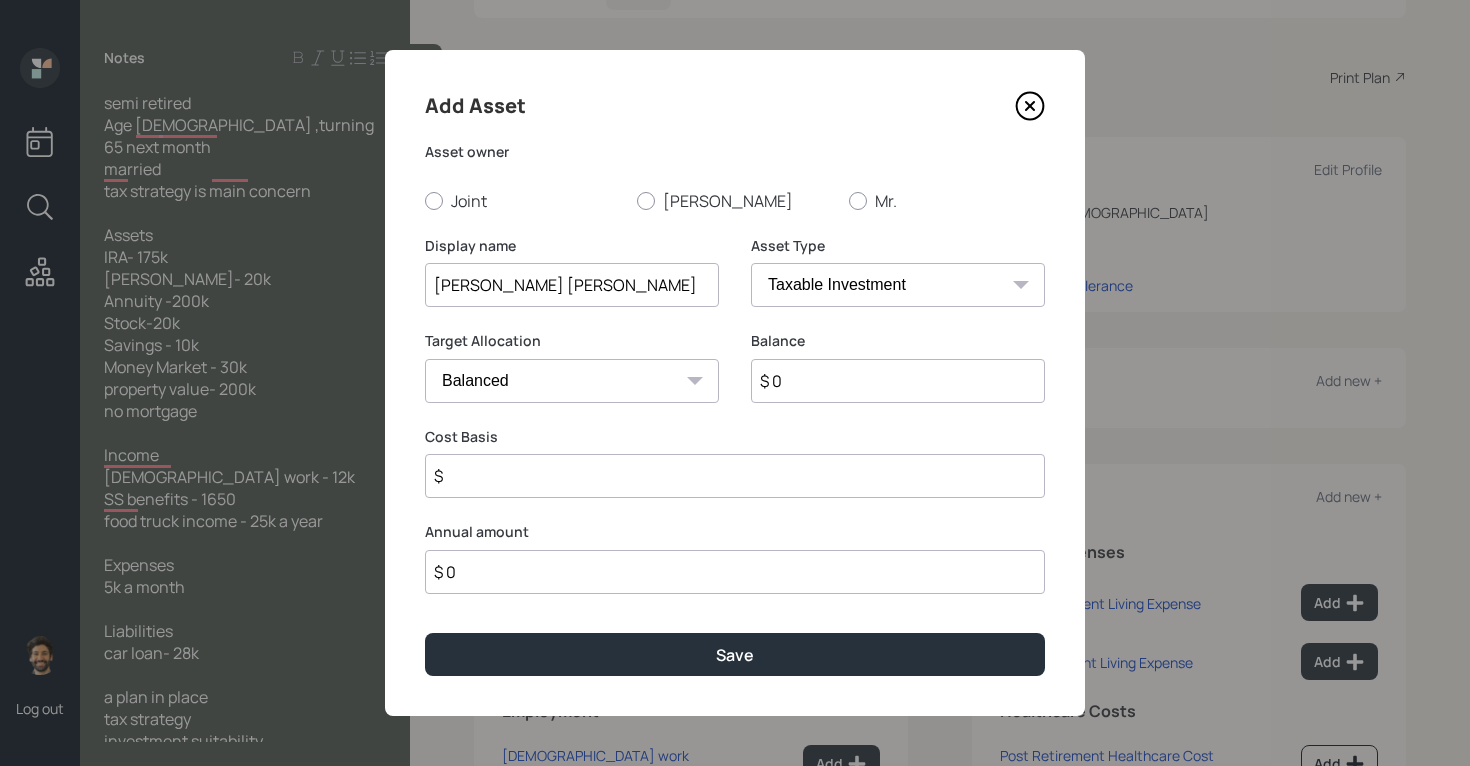 select on "ira" 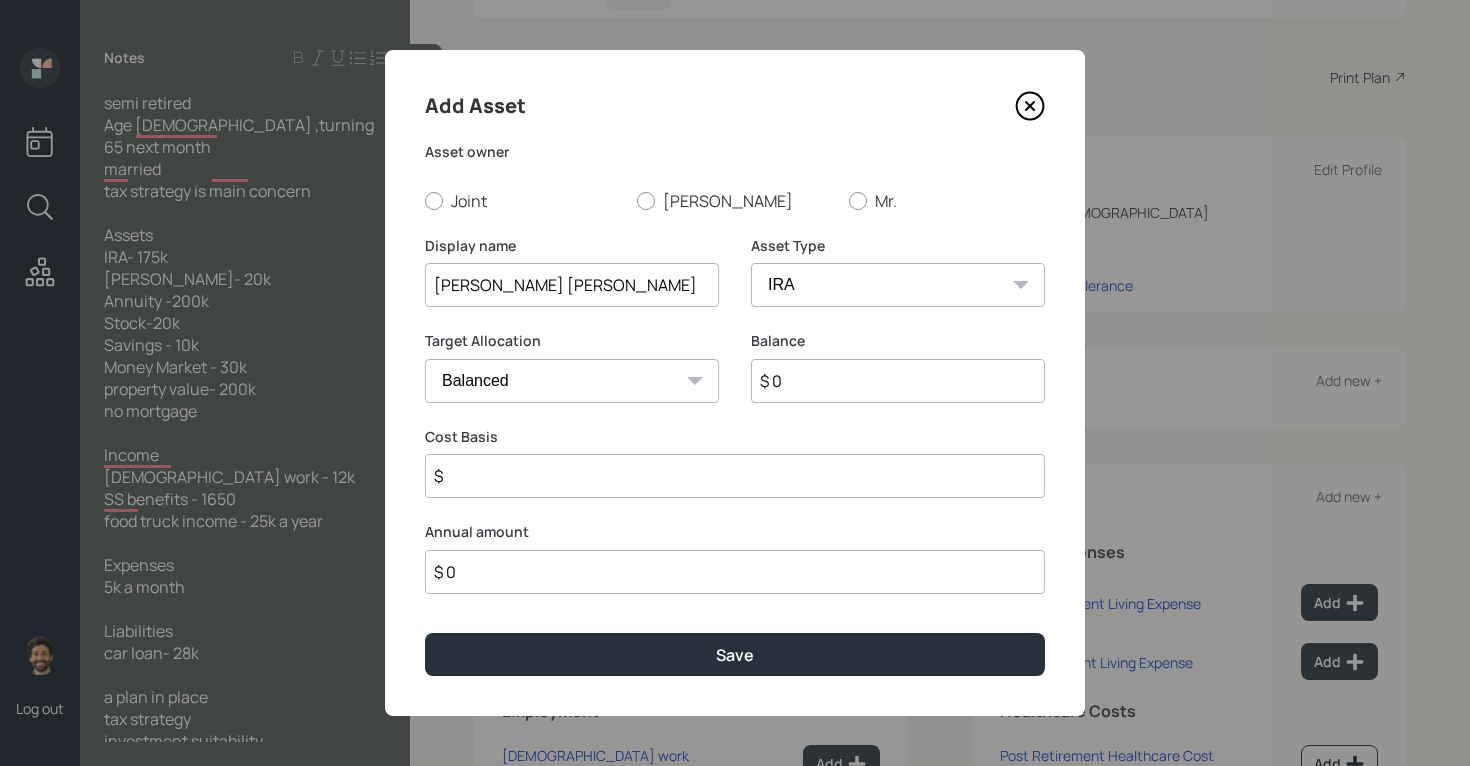 type on "$" 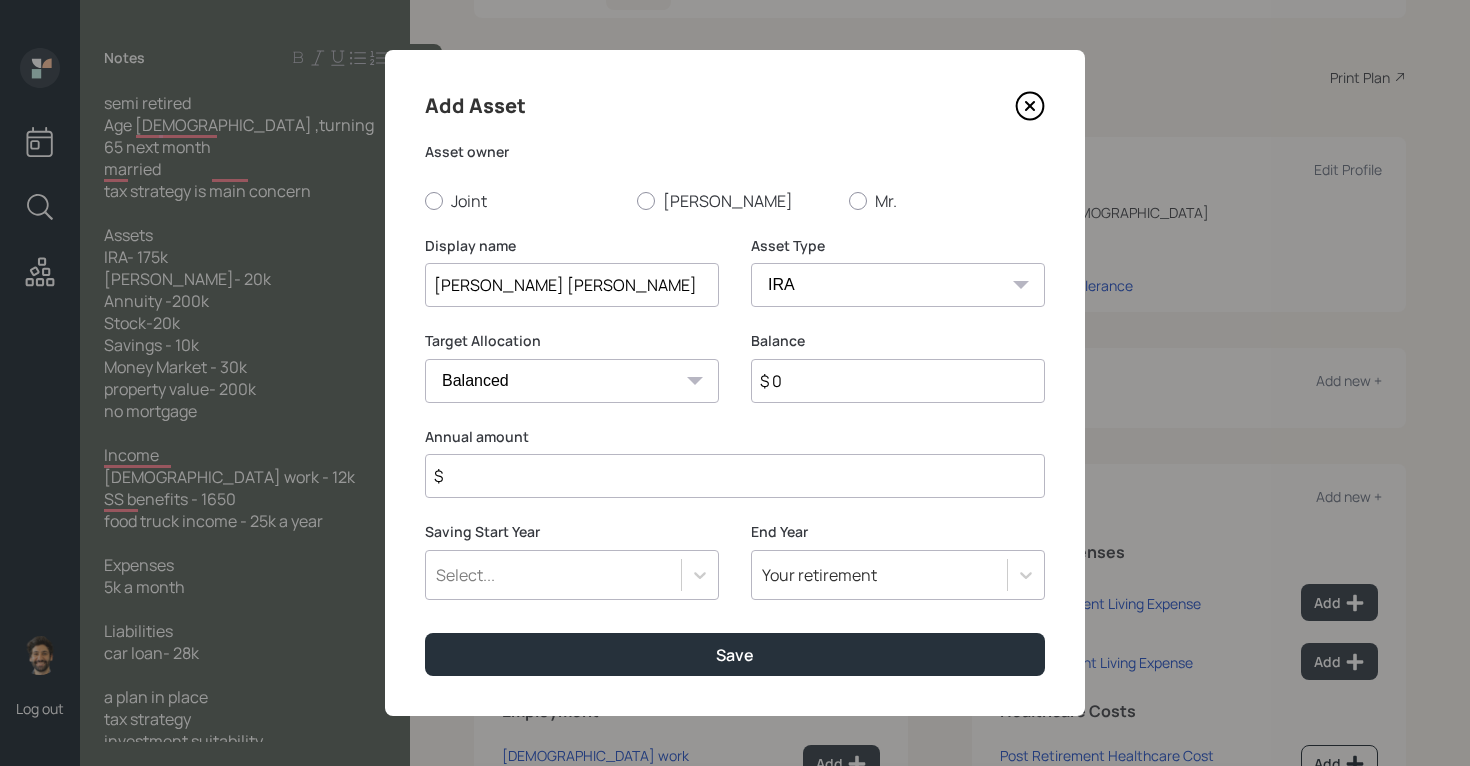 click on "$ 0" at bounding box center (898, 381) 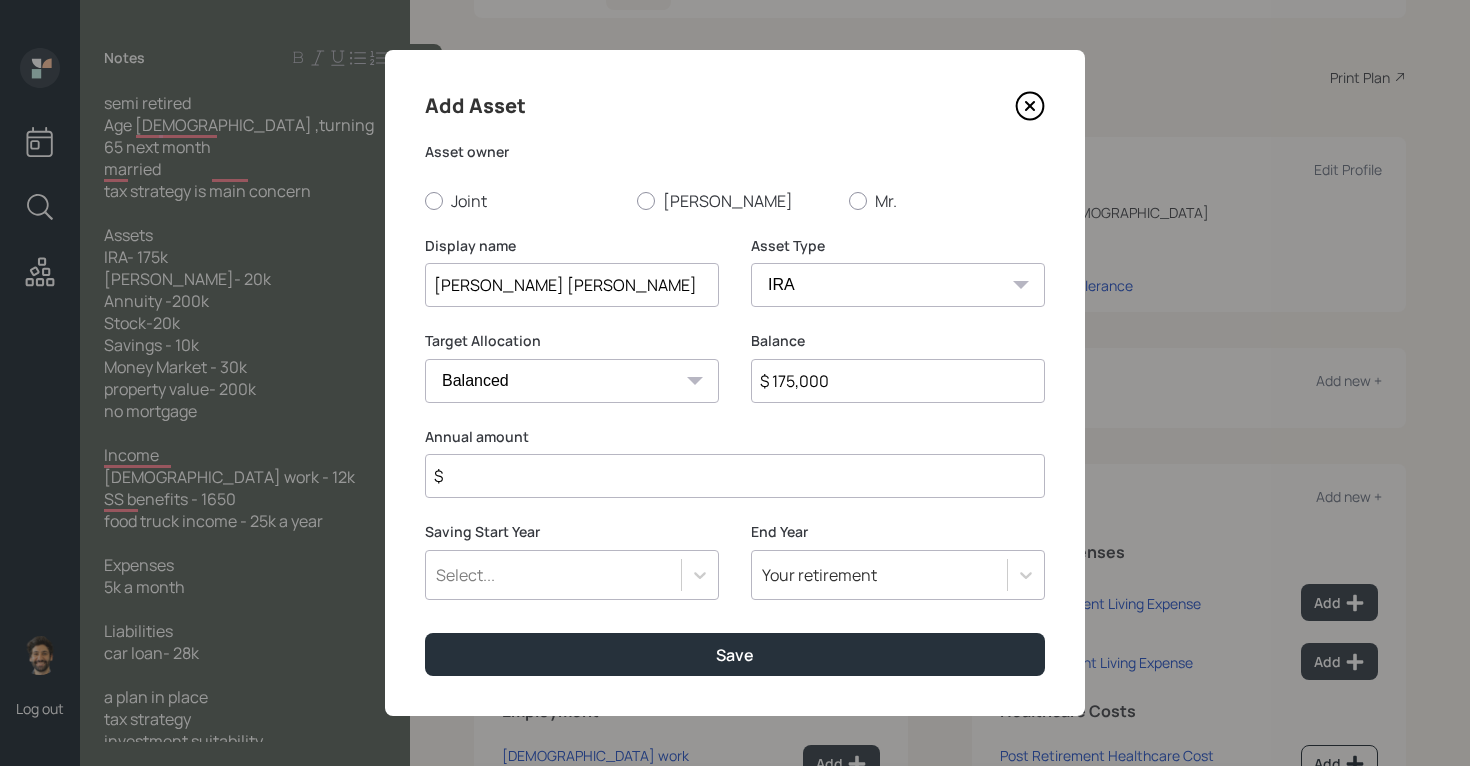 type on "$ 175,000" 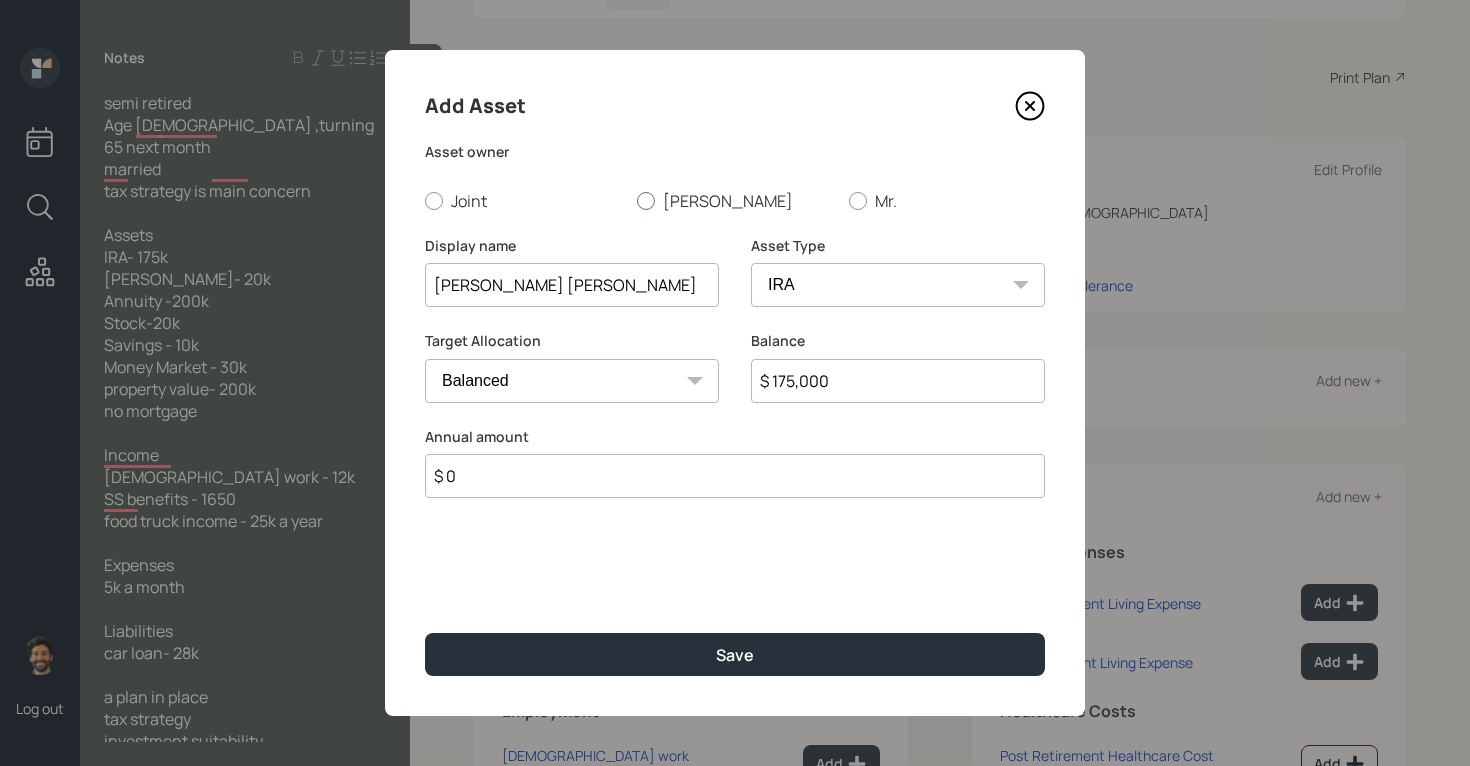 type on "$ 0" 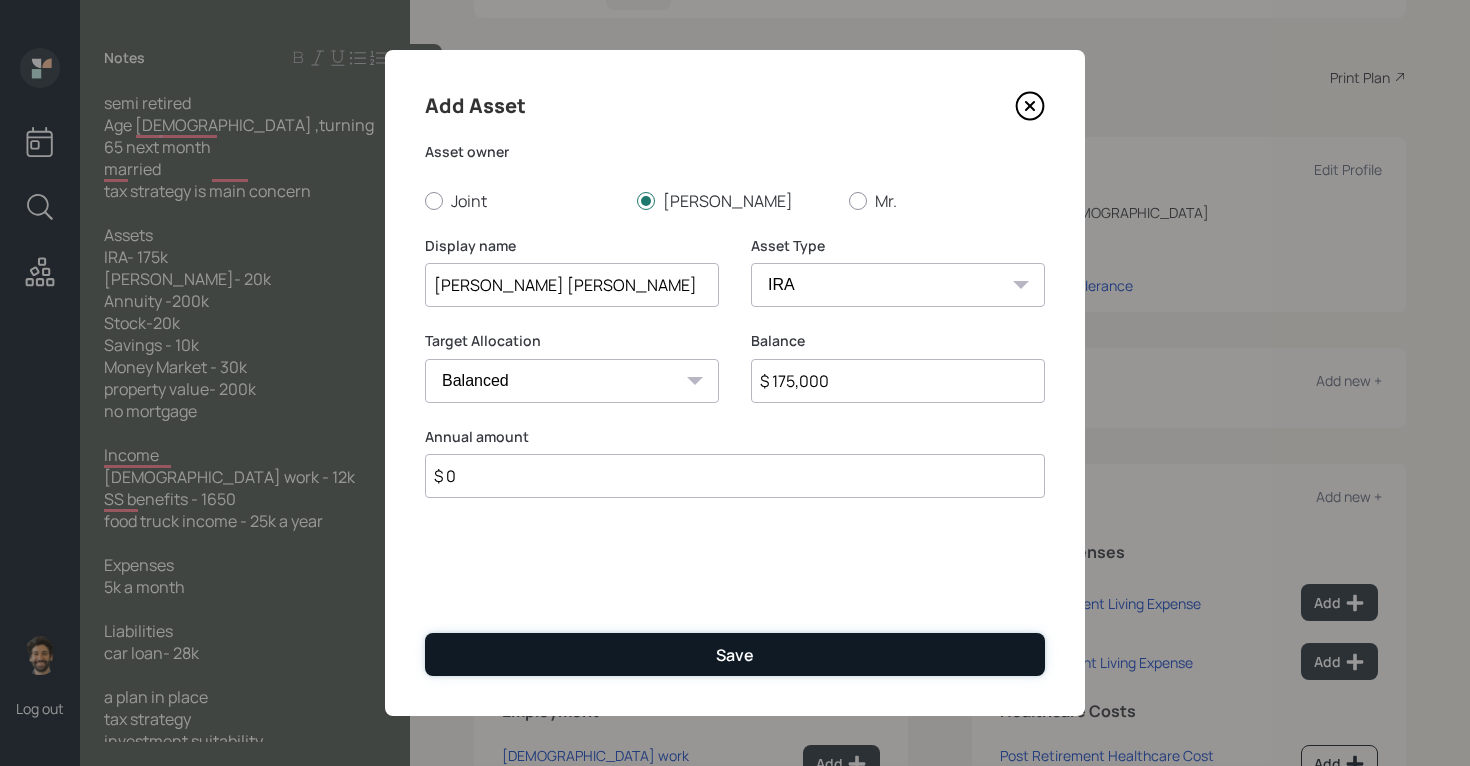 click on "Save" at bounding box center (735, 654) 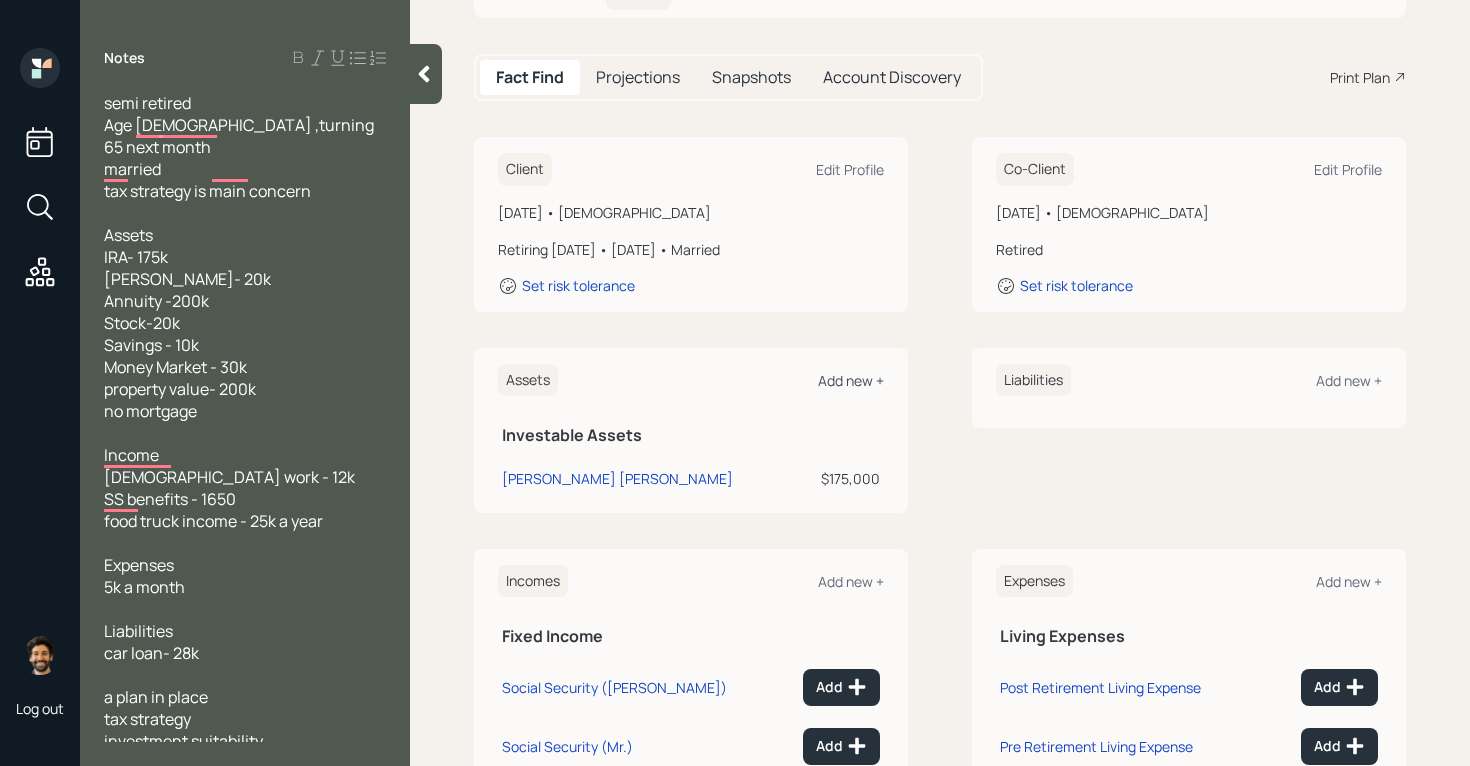 click on "Add new +" at bounding box center (851, 380) 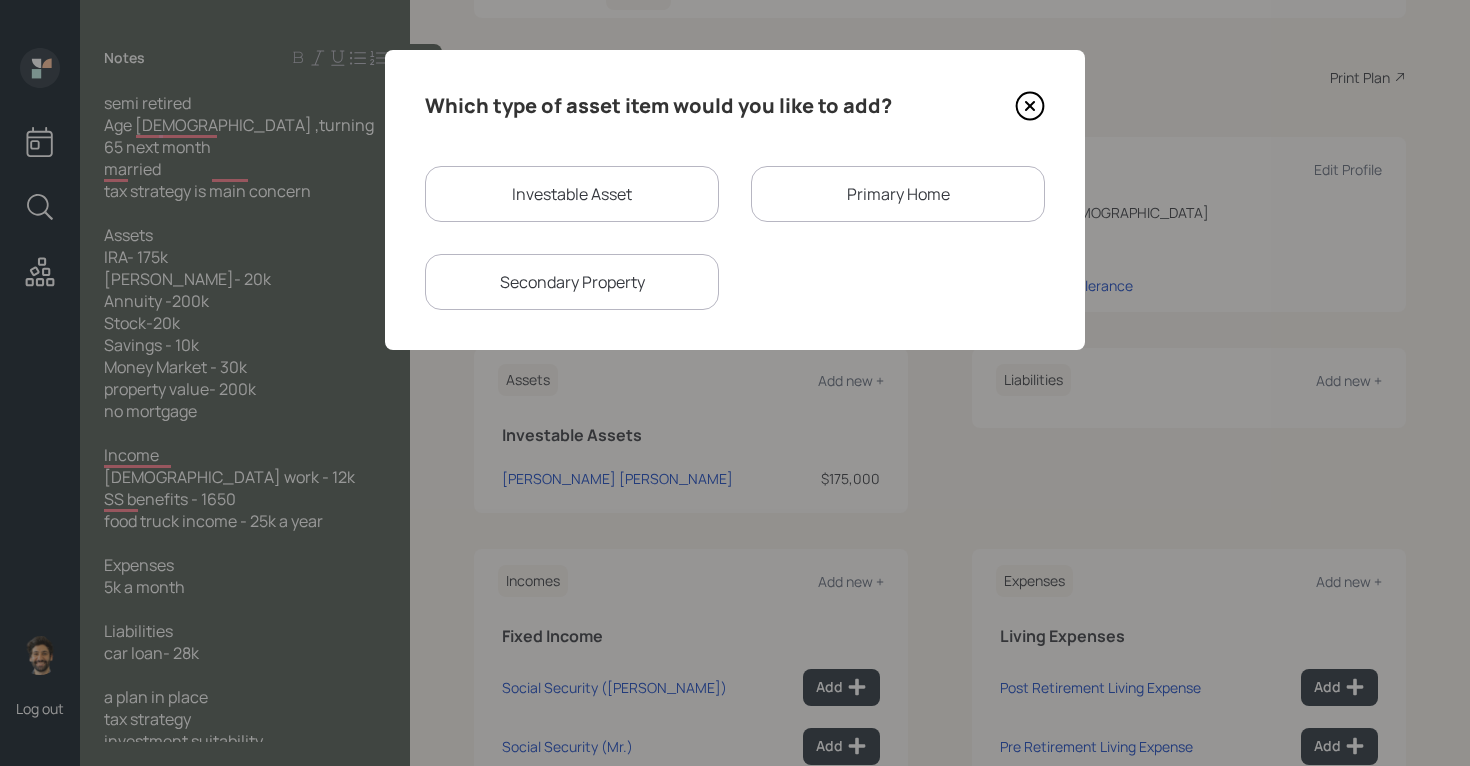 click on "Investable Asset" at bounding box center [572, 194] 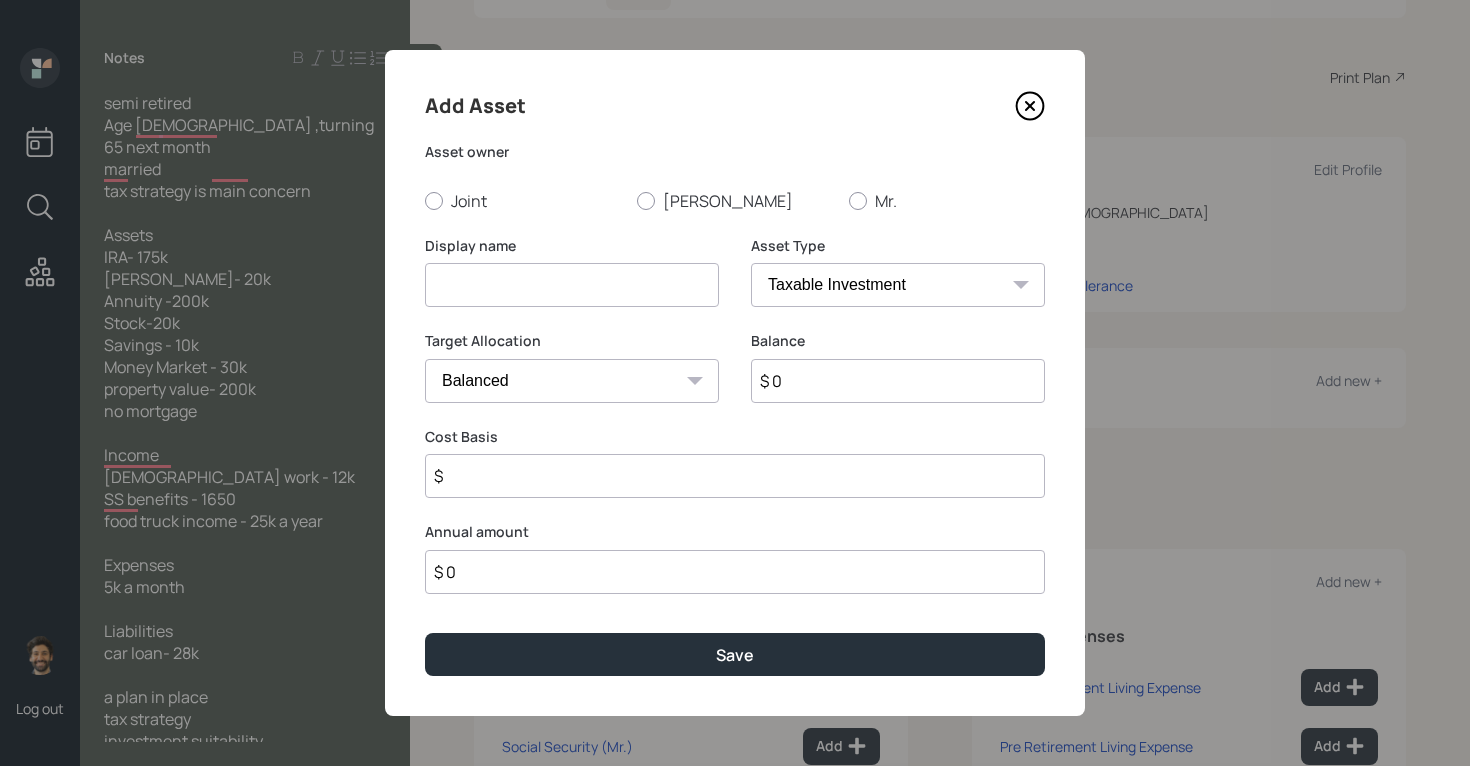 click at bounding box center [572, 285] 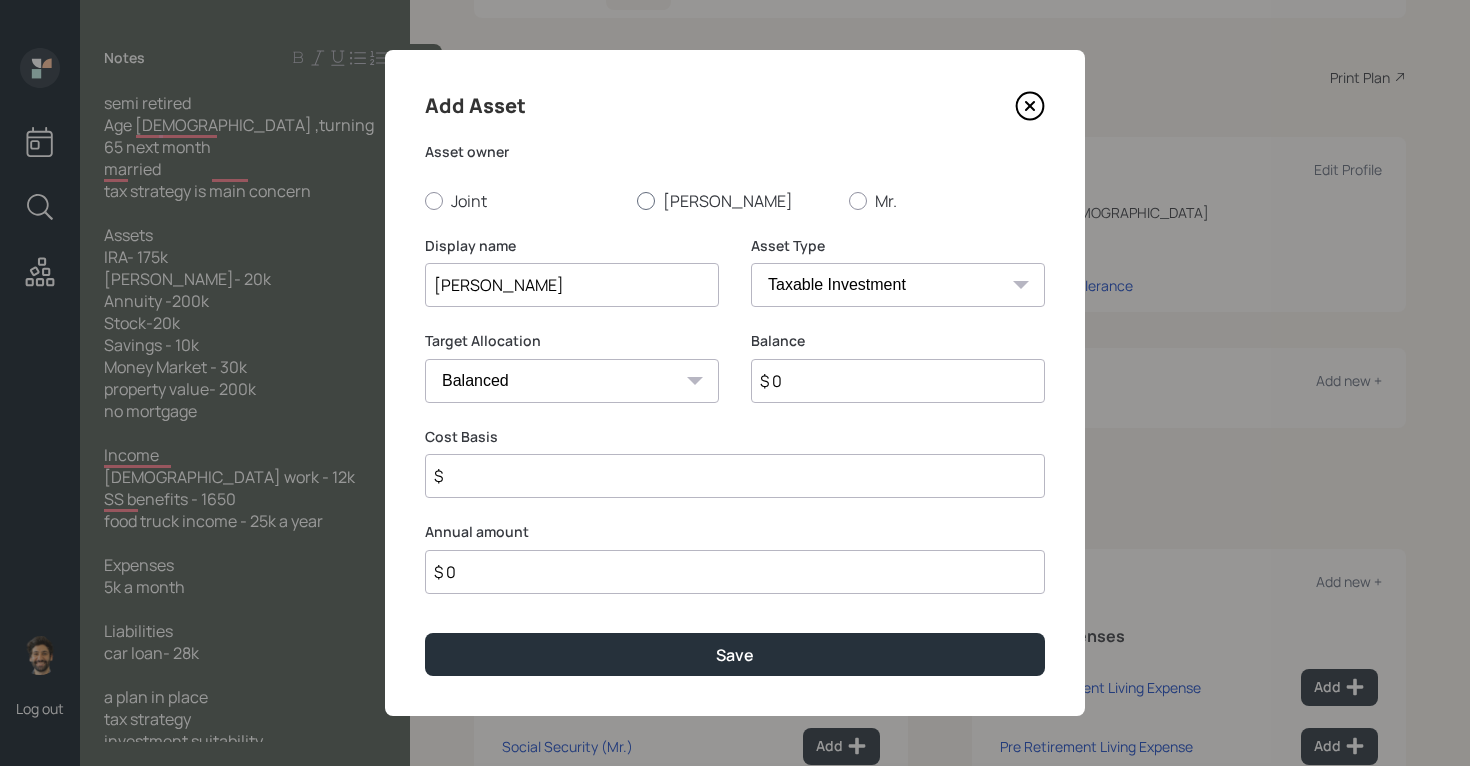 type on "Roth IRA" 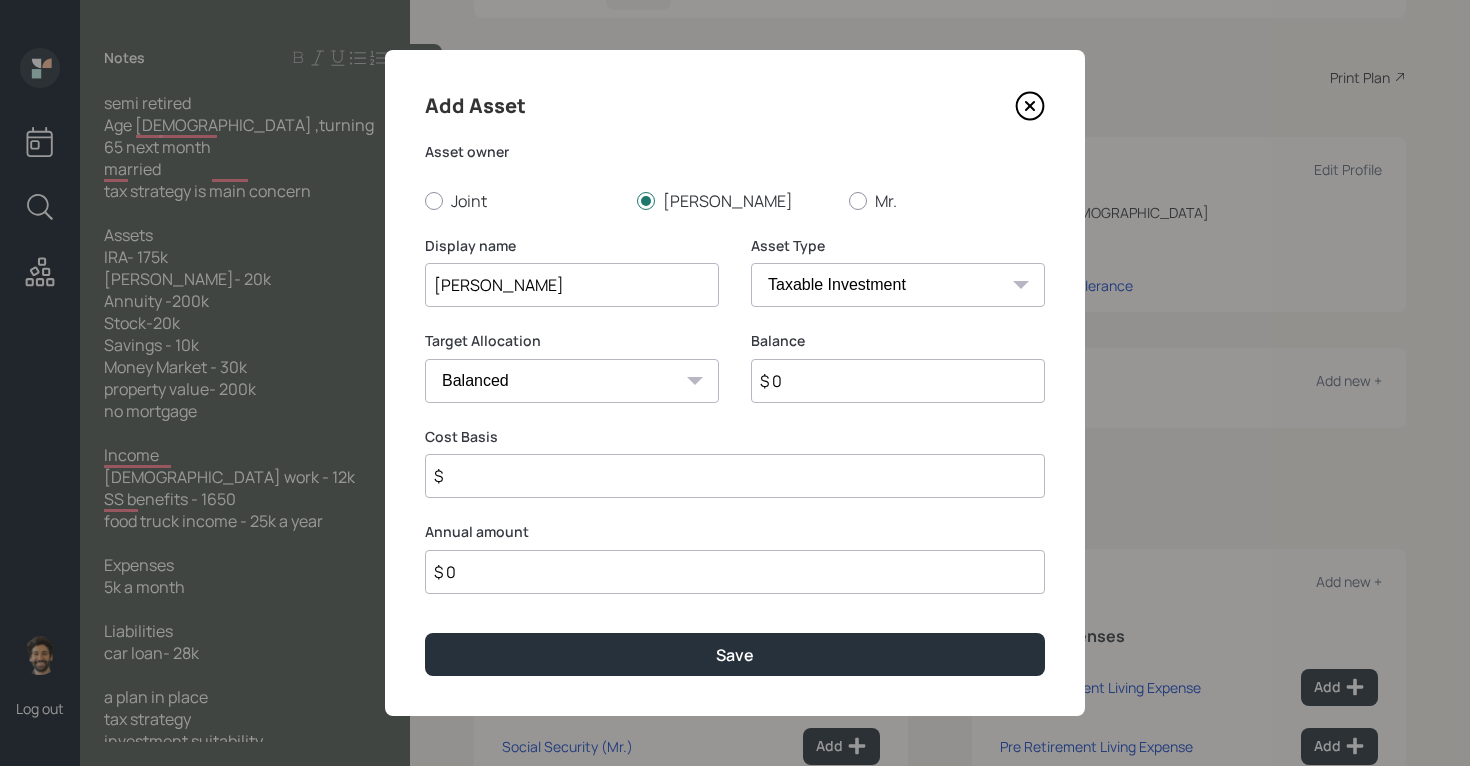 click on "SEP IRA IRA Roth IRA 401(k) Roth 401(k) 403(b) Roth 403(b) 457(b) Roth 457(b) Health Savings Account 529 Taxable Investment Checking / Savings Emergency Fund" at bounding box center [898, 285] 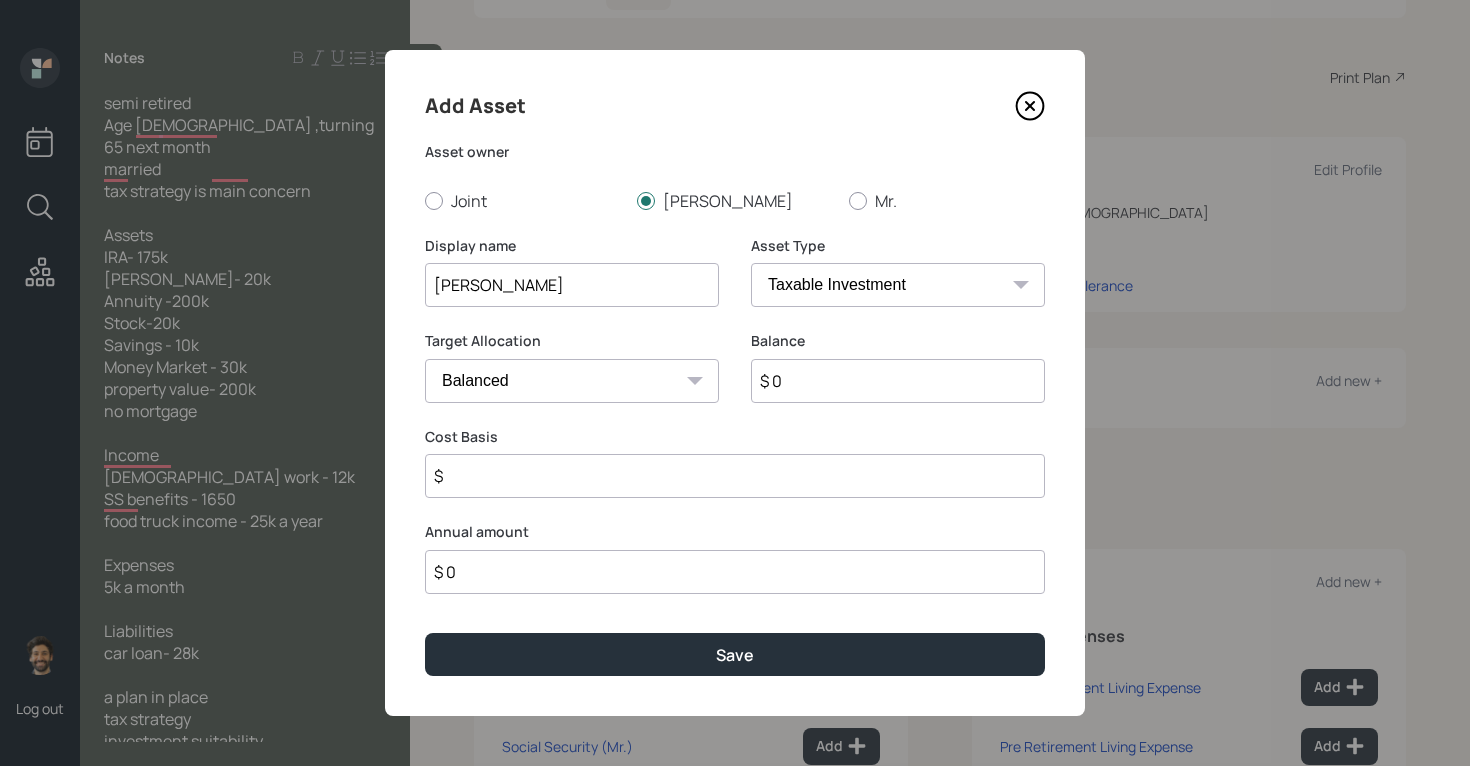 select on "roth_ira" 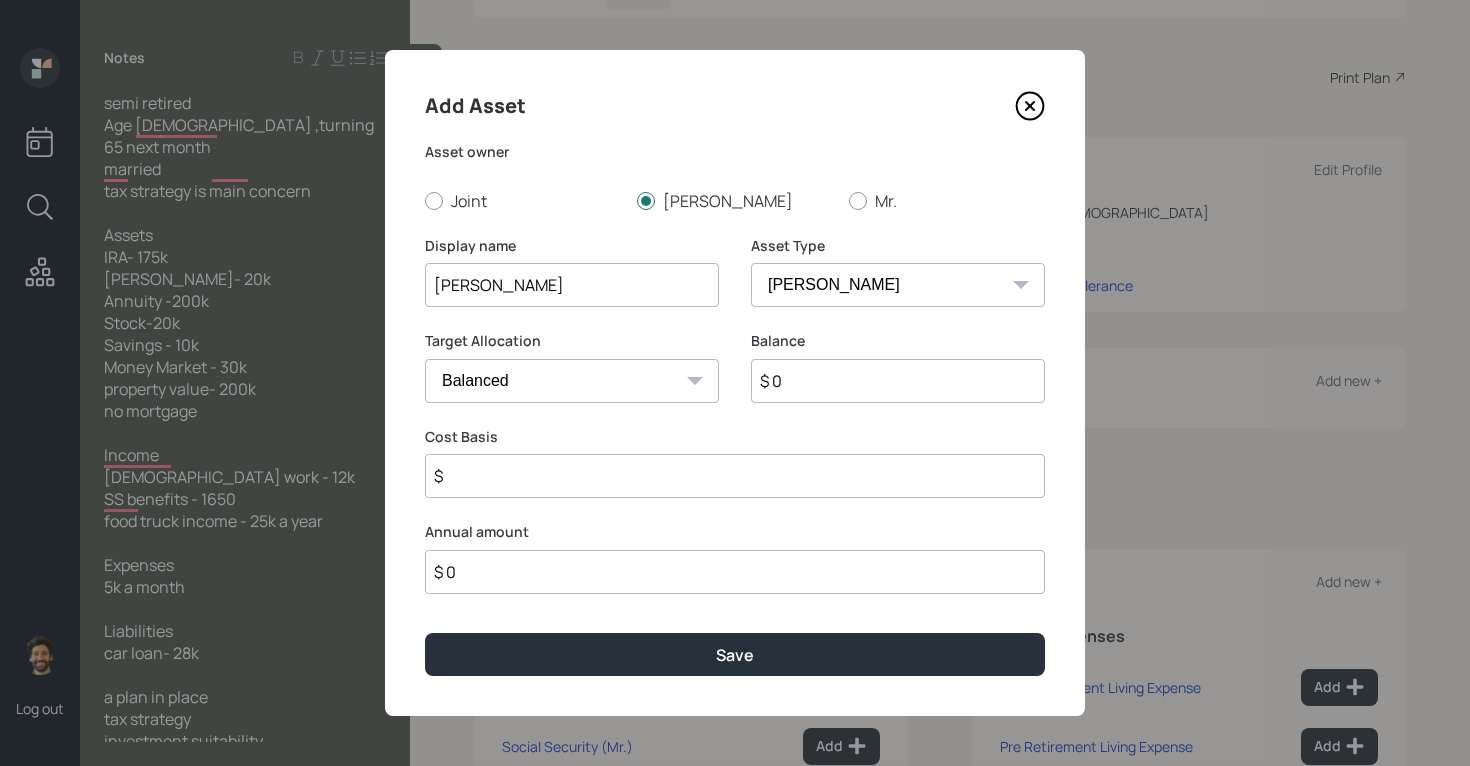 type on "$" 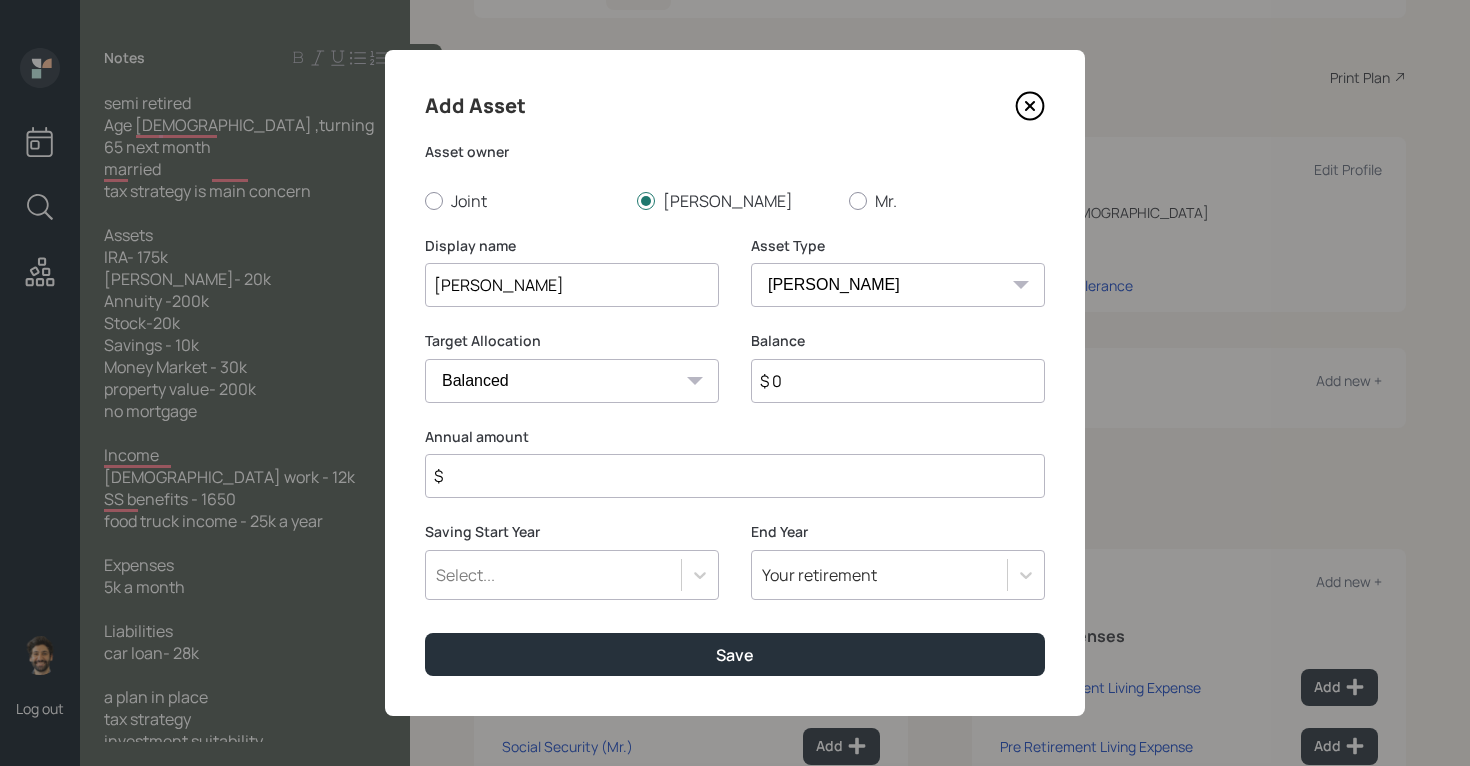 click on "$ 0" at bounding box center (898, 381) 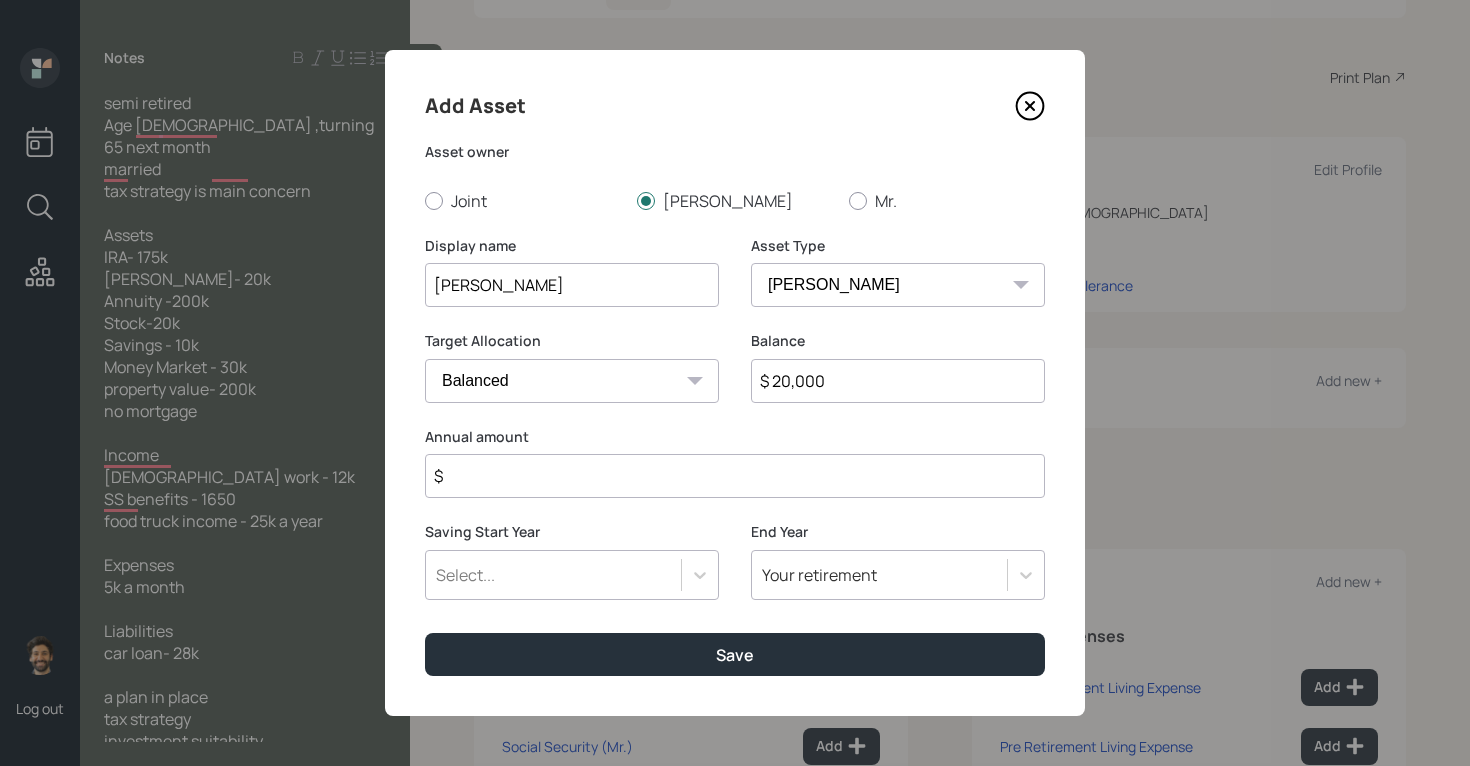 type on "$ 20,000" 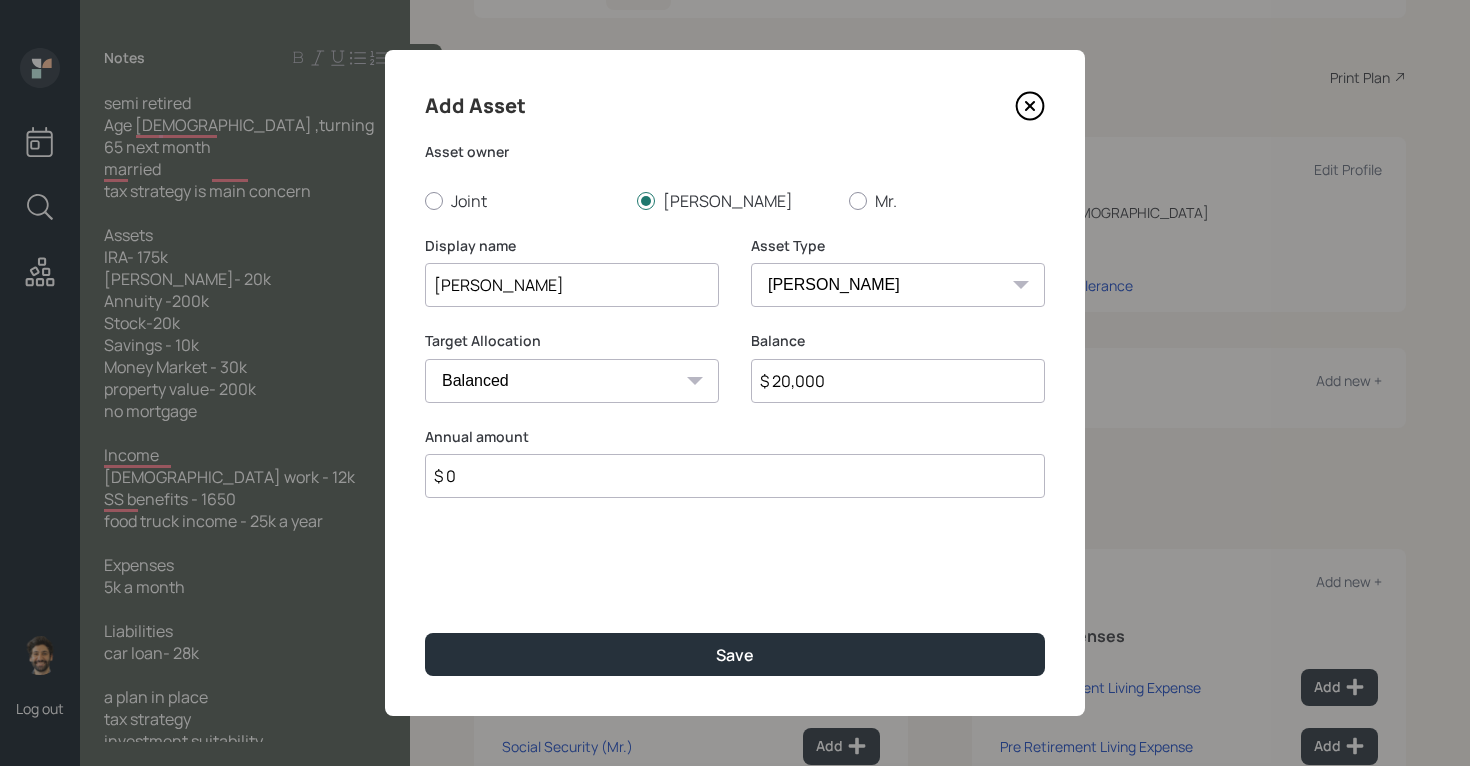 type on "$ 0" 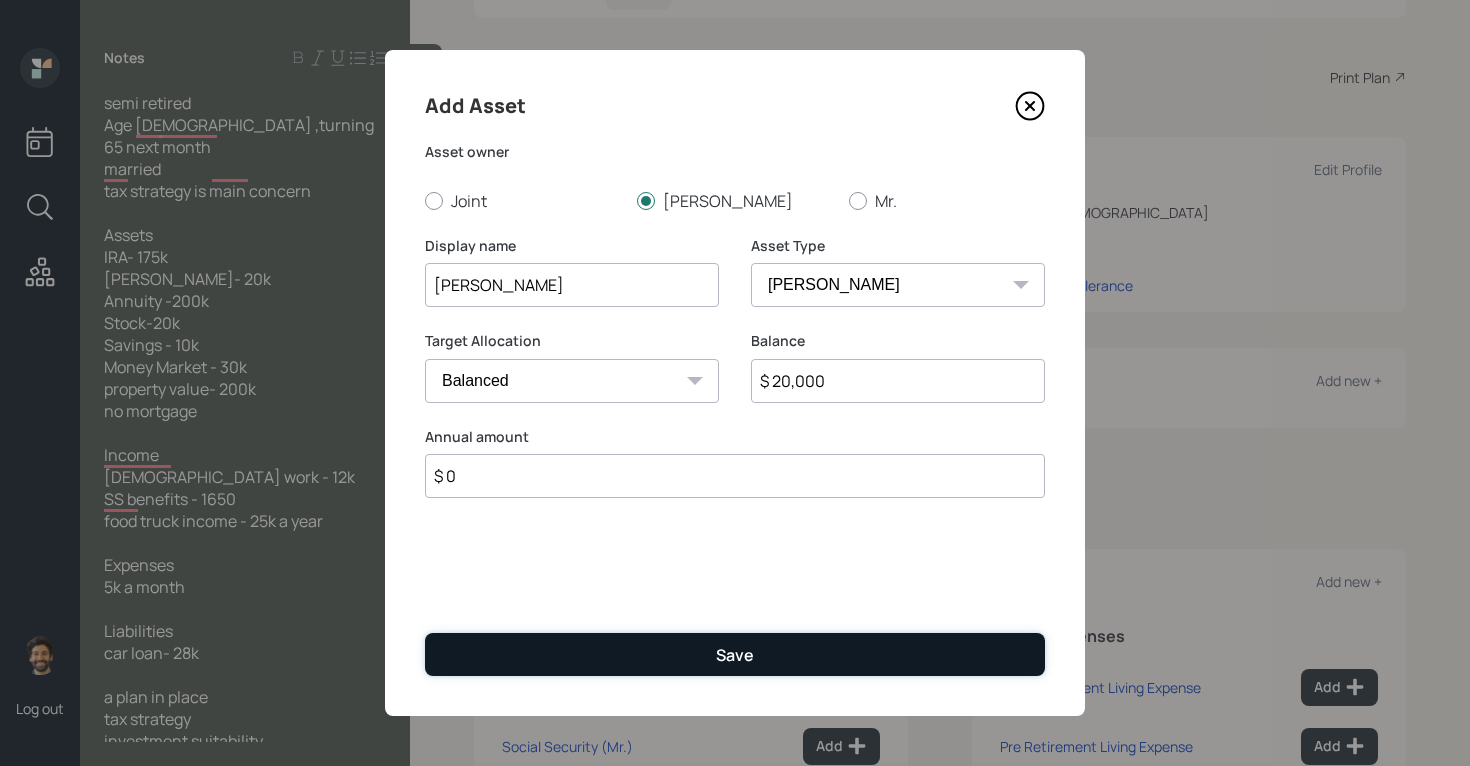 click on "Save" at bounding box center (735, 654) 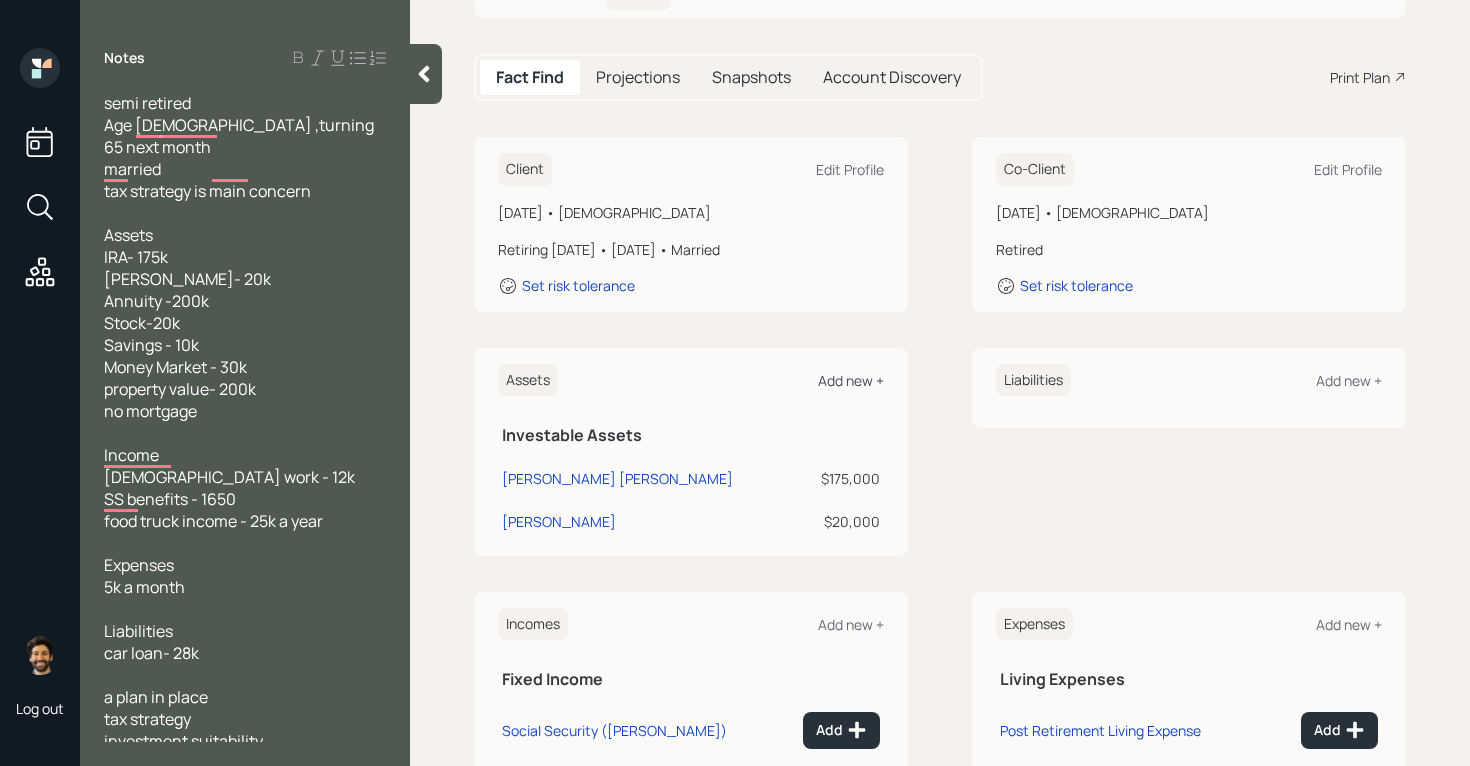 click on "Add new +" at bounding box center (851, 380) 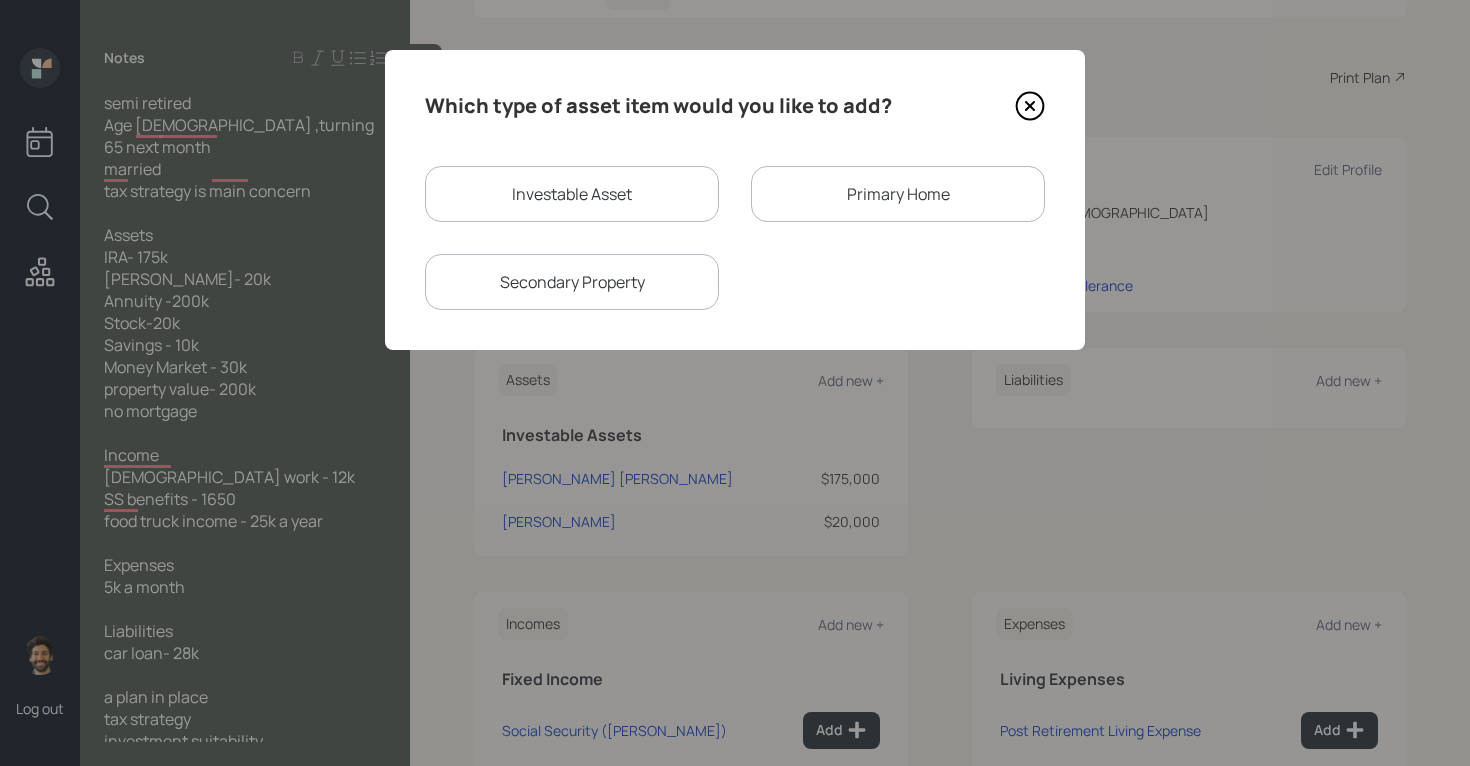 click on "Investable Asset" at bounding box center (572, 194) 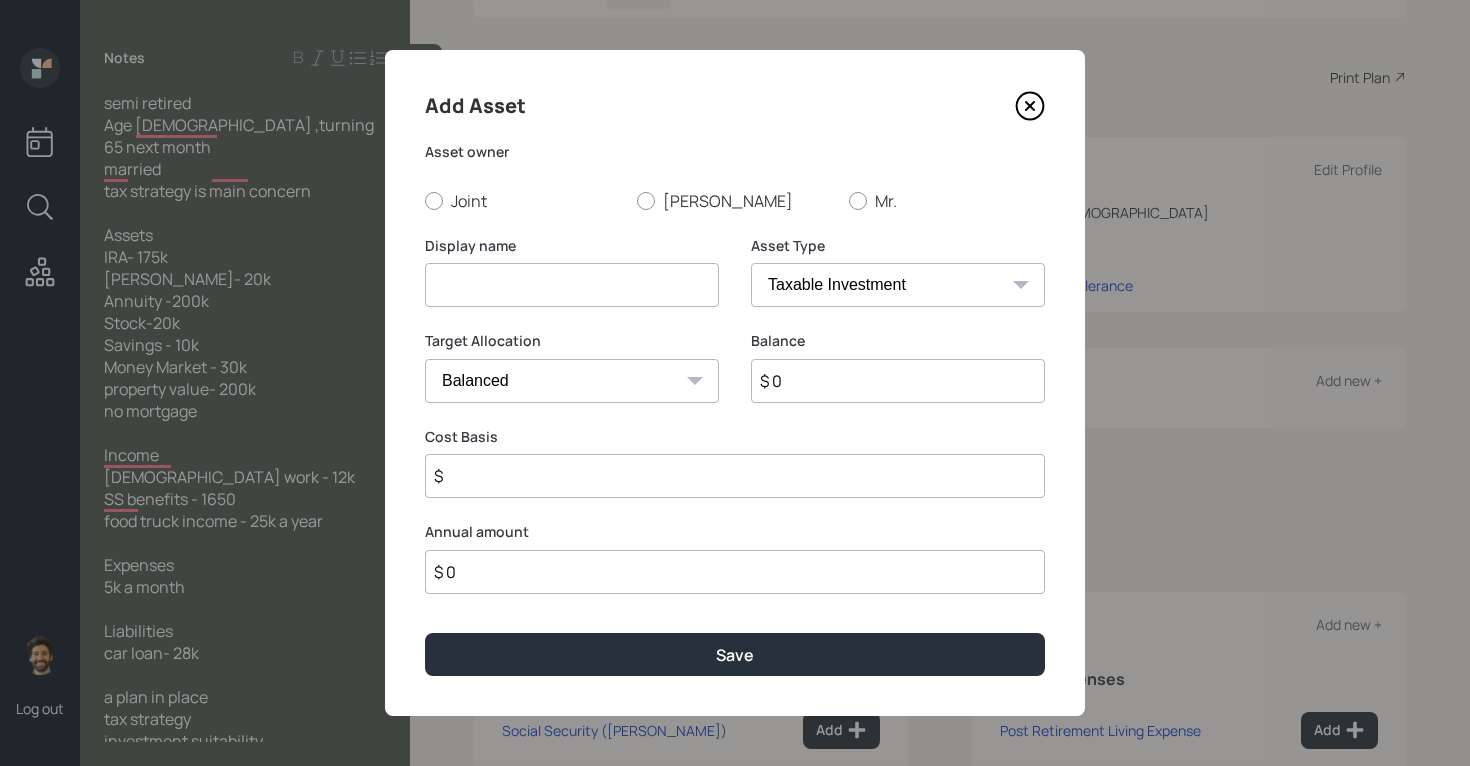 click at bounding box center [572, 285] 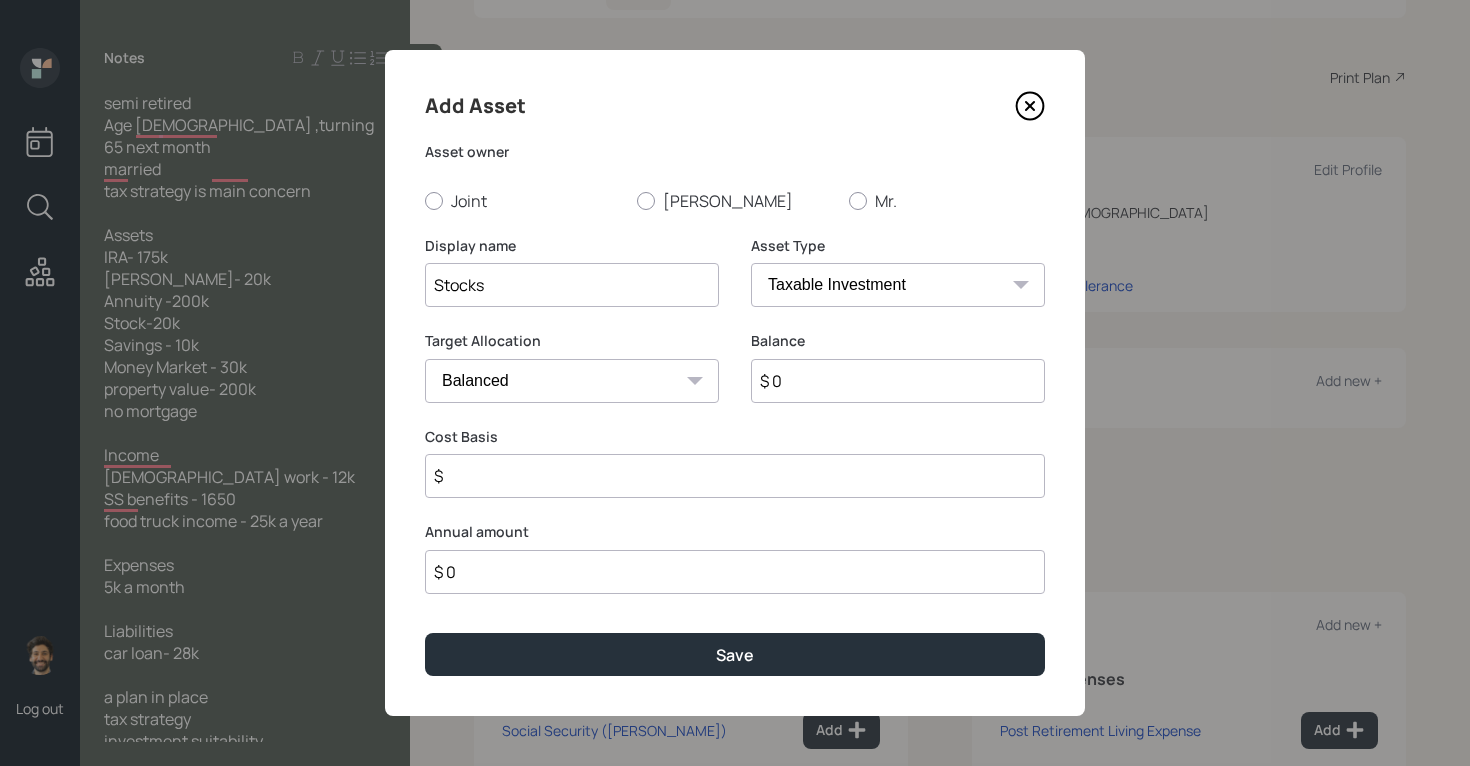 type on "Stocks" 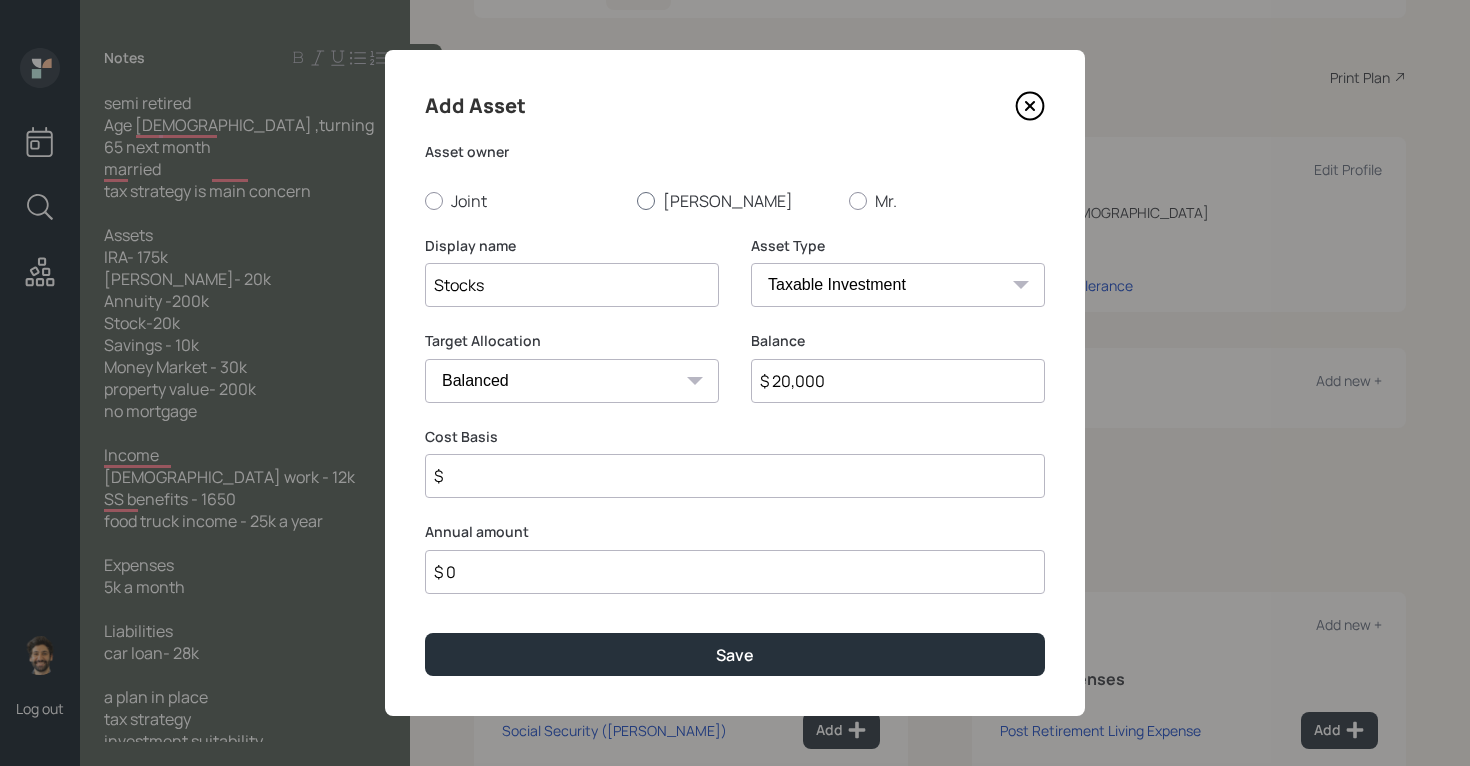 type on "$ 20,000" 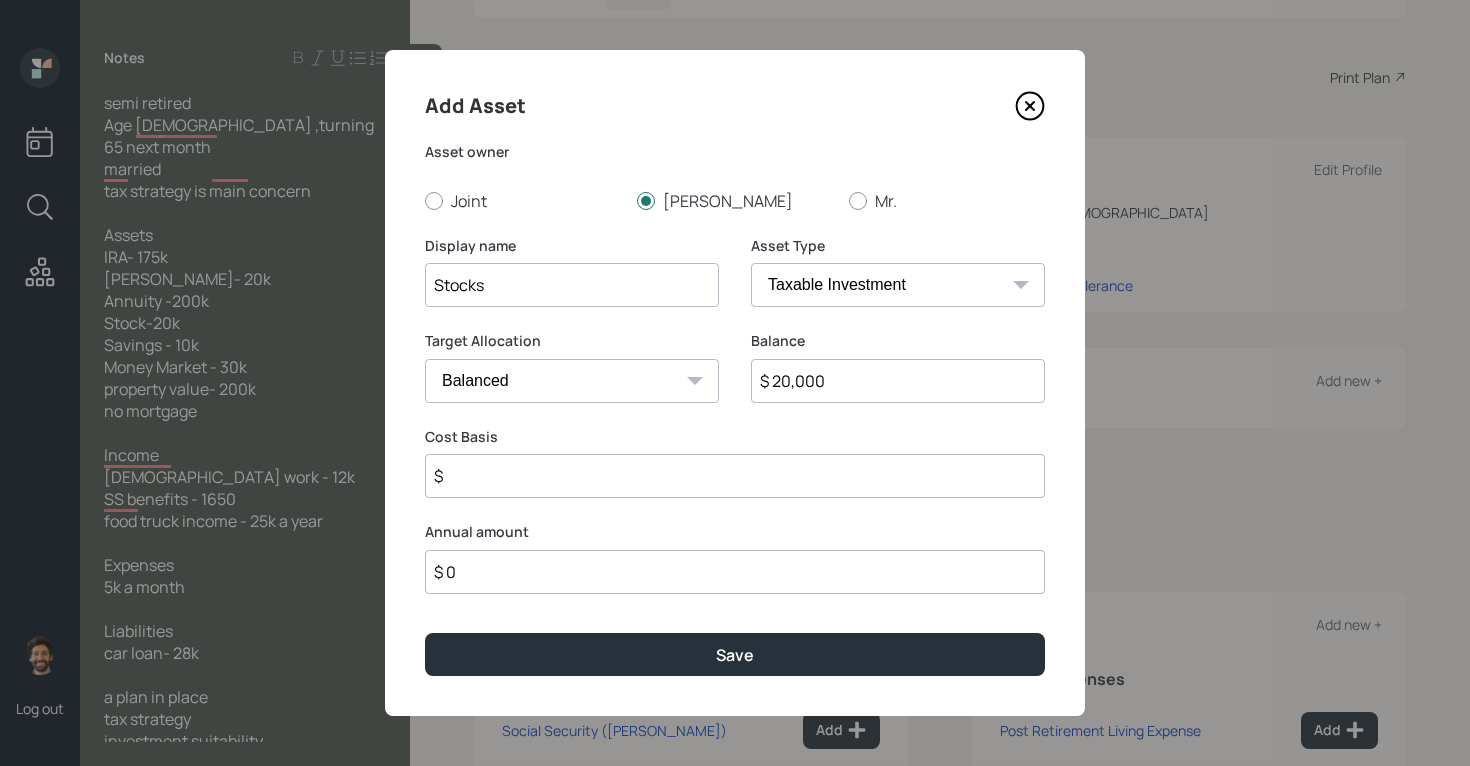 click on "SEP IRA IRA Roth IRA 401(k) Roth 401(k) 403(b) Roth 403(b) 457(b) Roth 457(b) Health Savings Account 529 Taxable Investment Checking / Savings Emergency Fund" at bounding box center [898, 285] 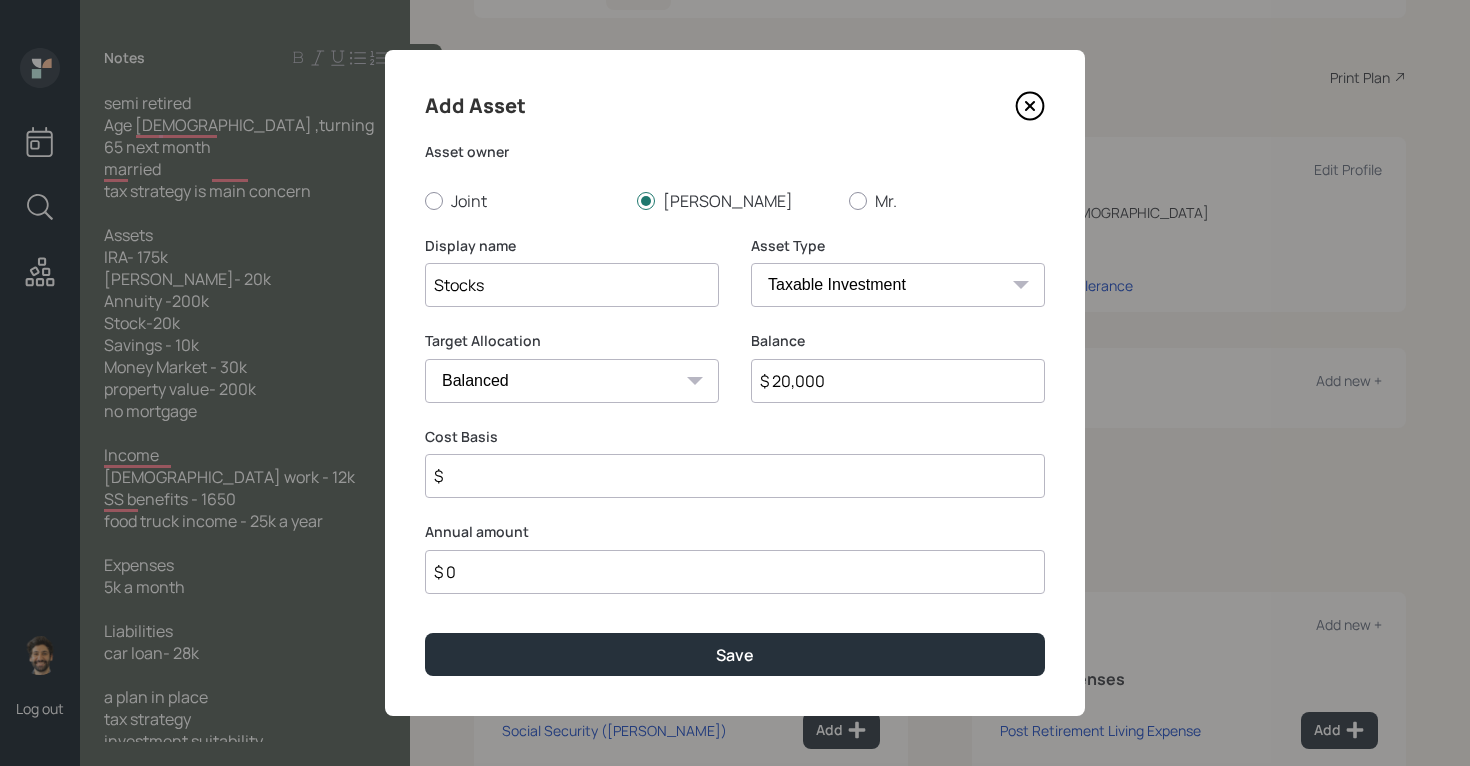 click on "$" at bounding box center (735, 476) 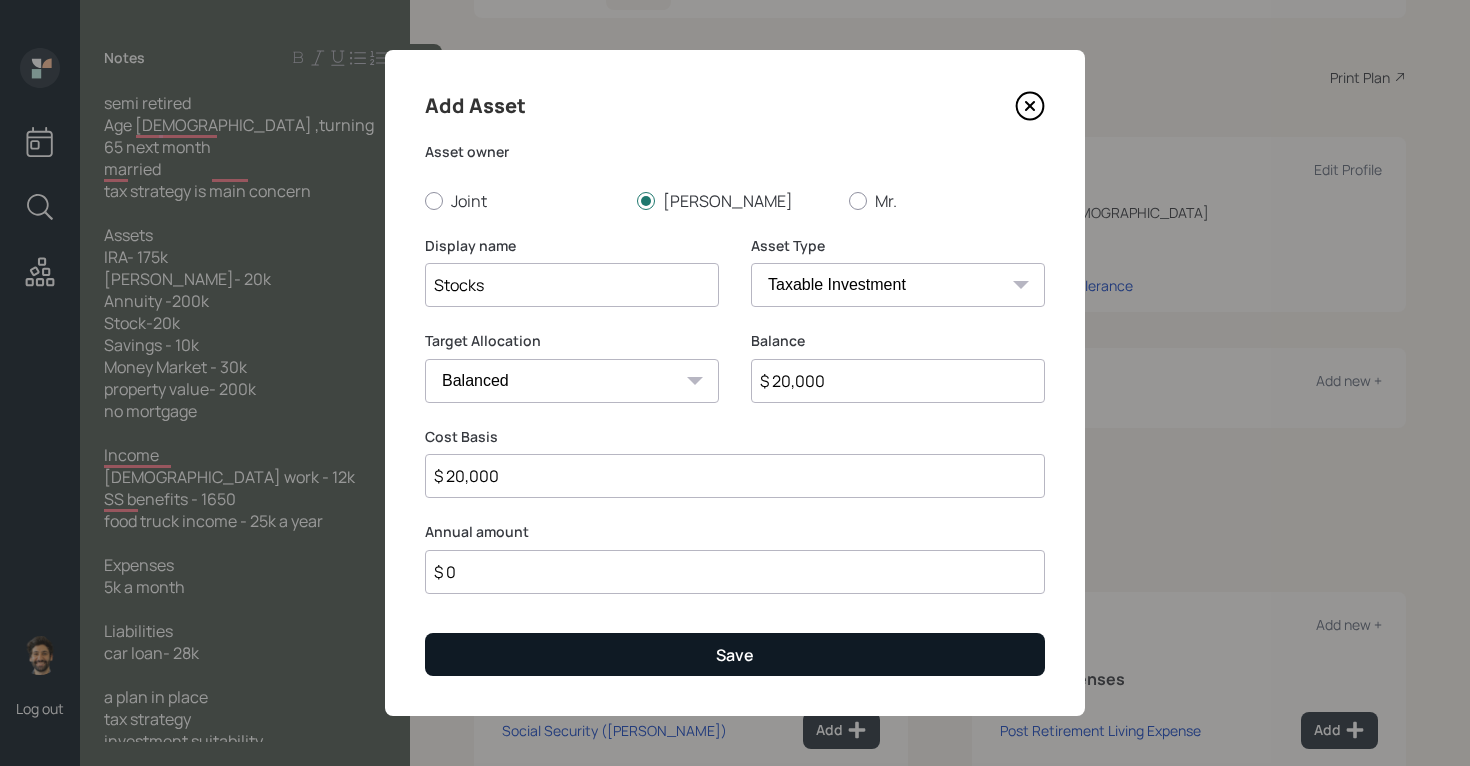 type on "$ 20,000" 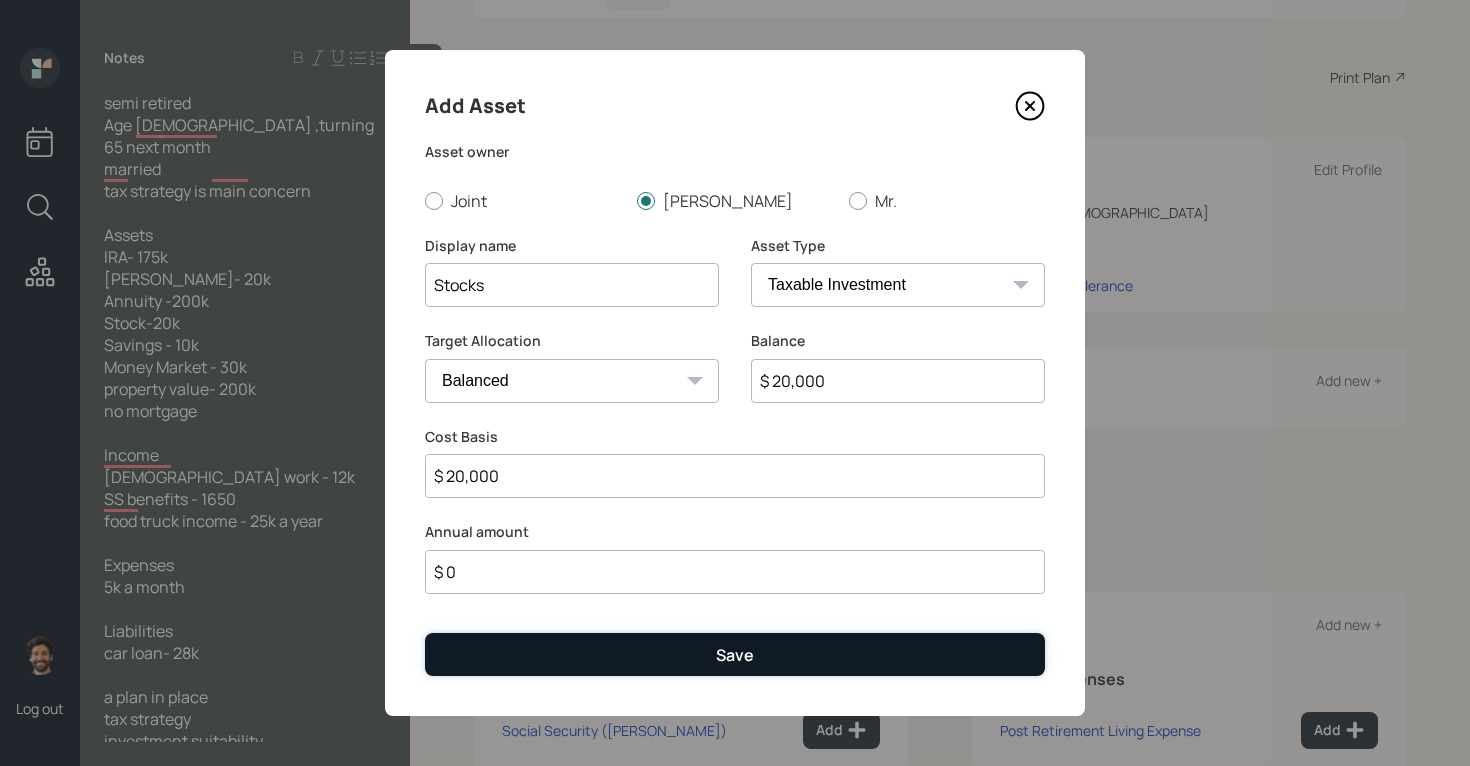 click on "Save" at bounding box center (735, 654) 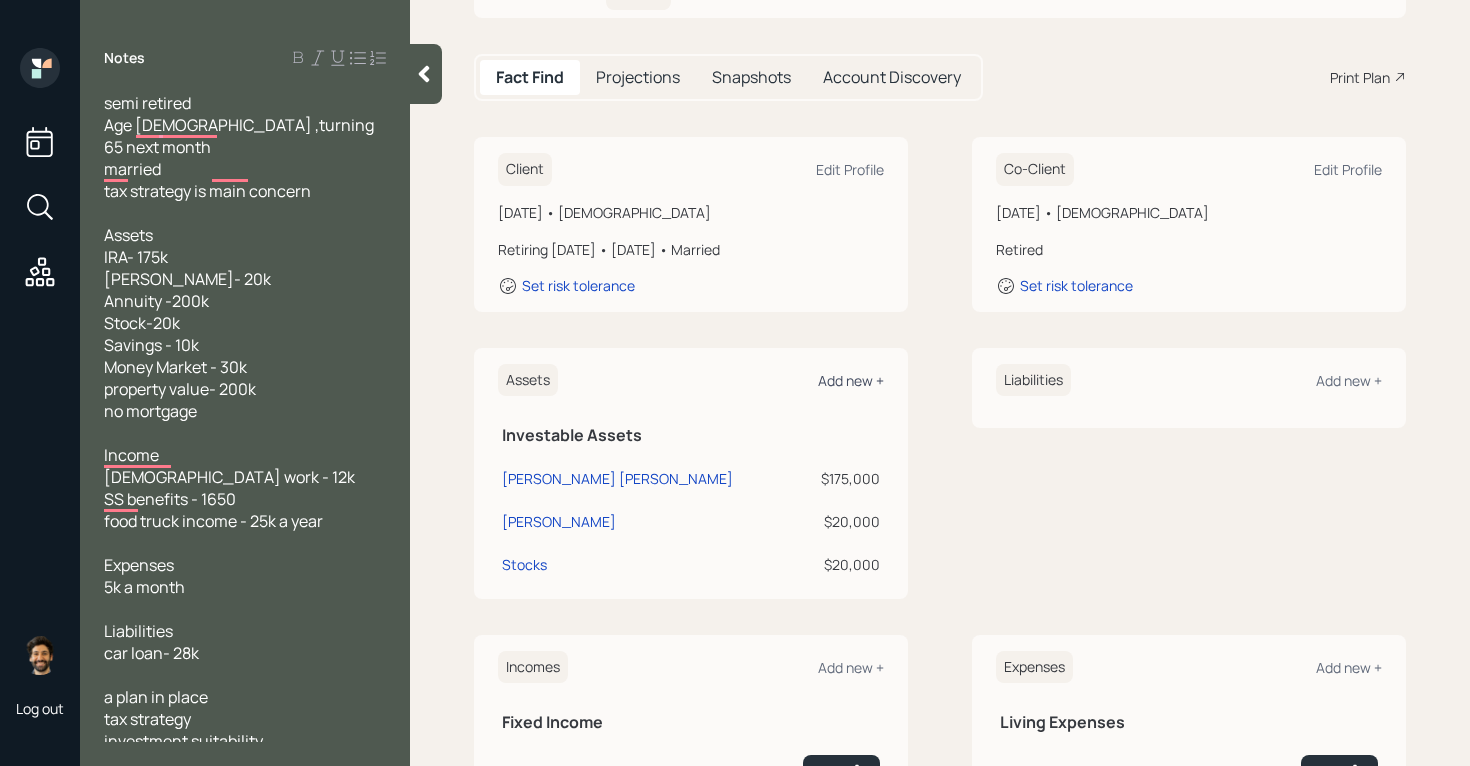 click on "Add new +" at bounding box center (851, 380) 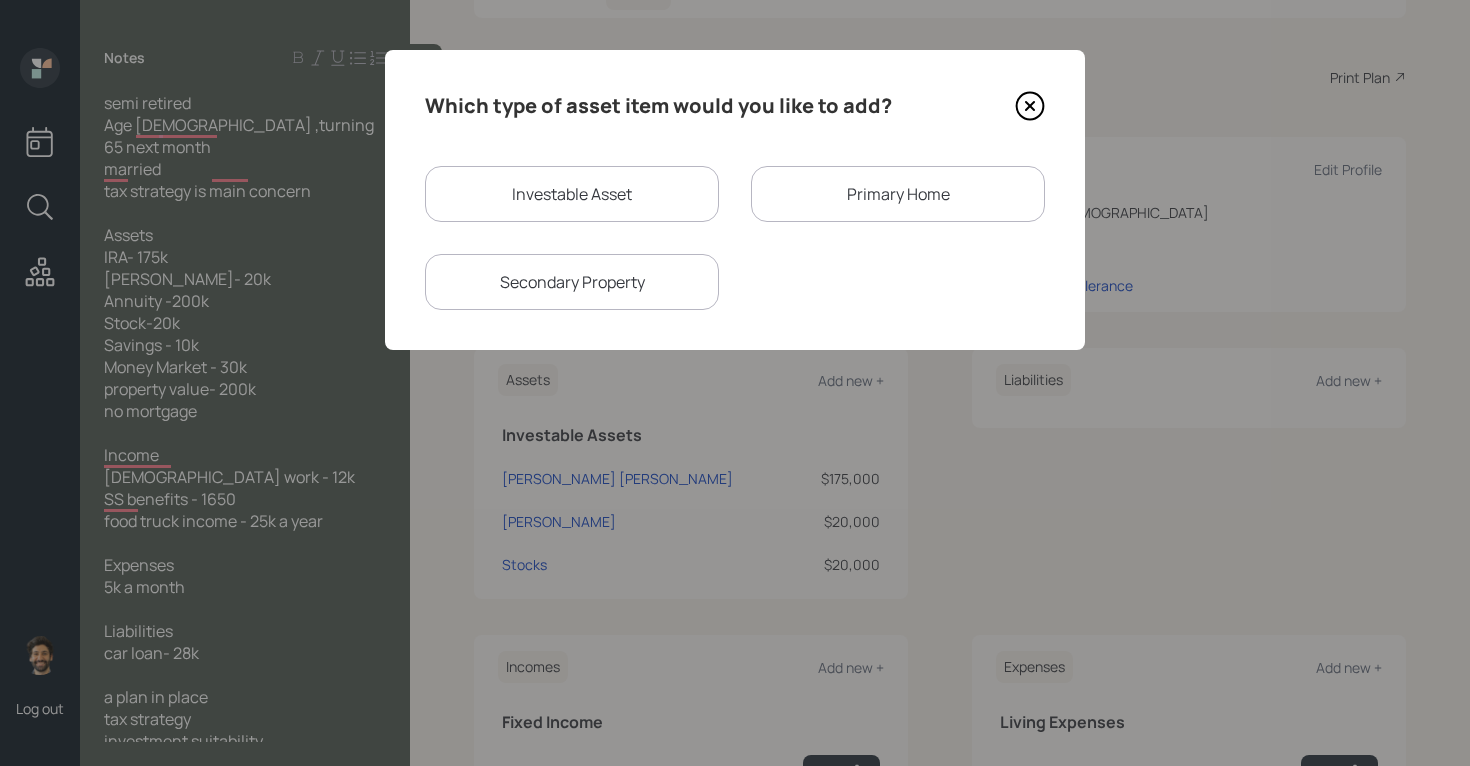 click on "Investable Asset" at bounding box center (572, 194) 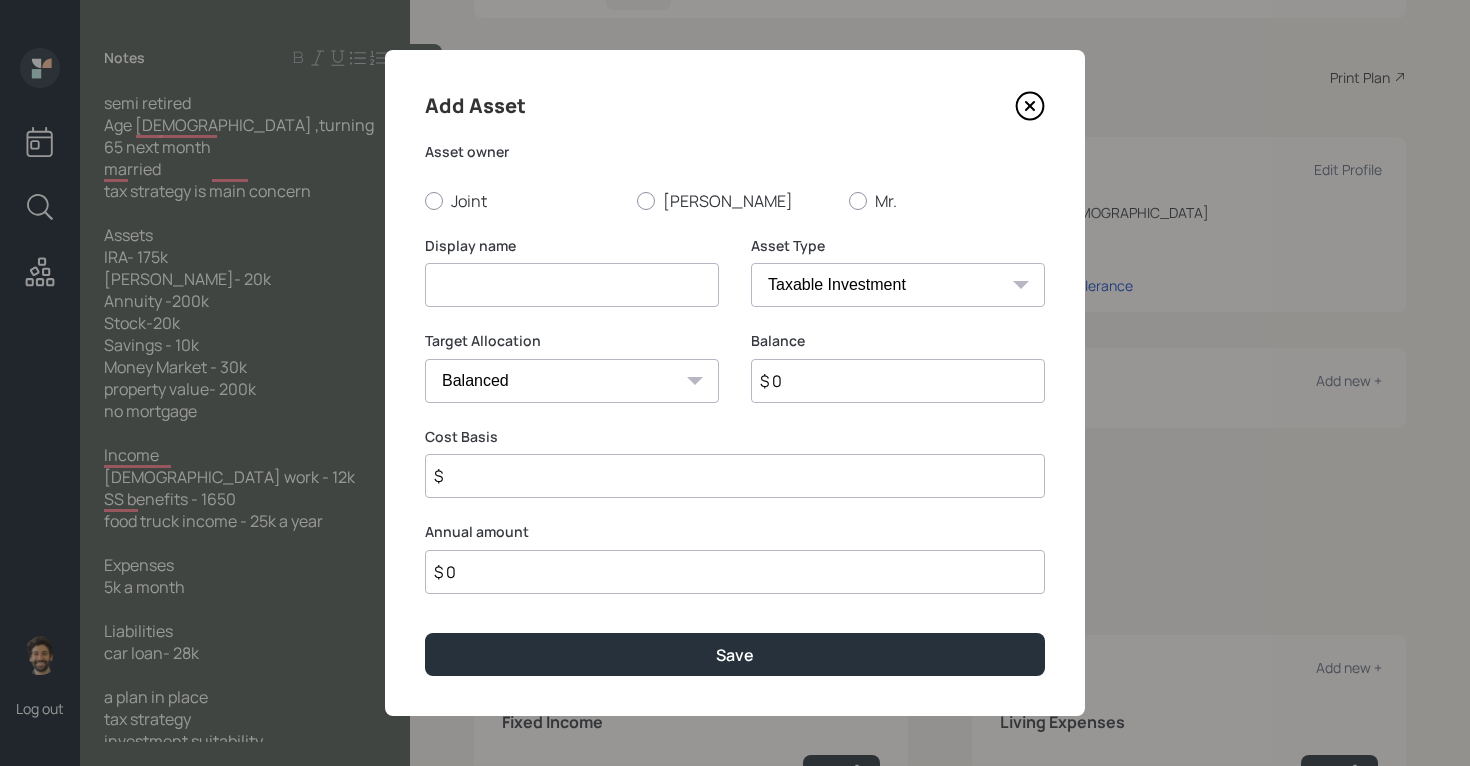 click at bounding box center [572, 285] 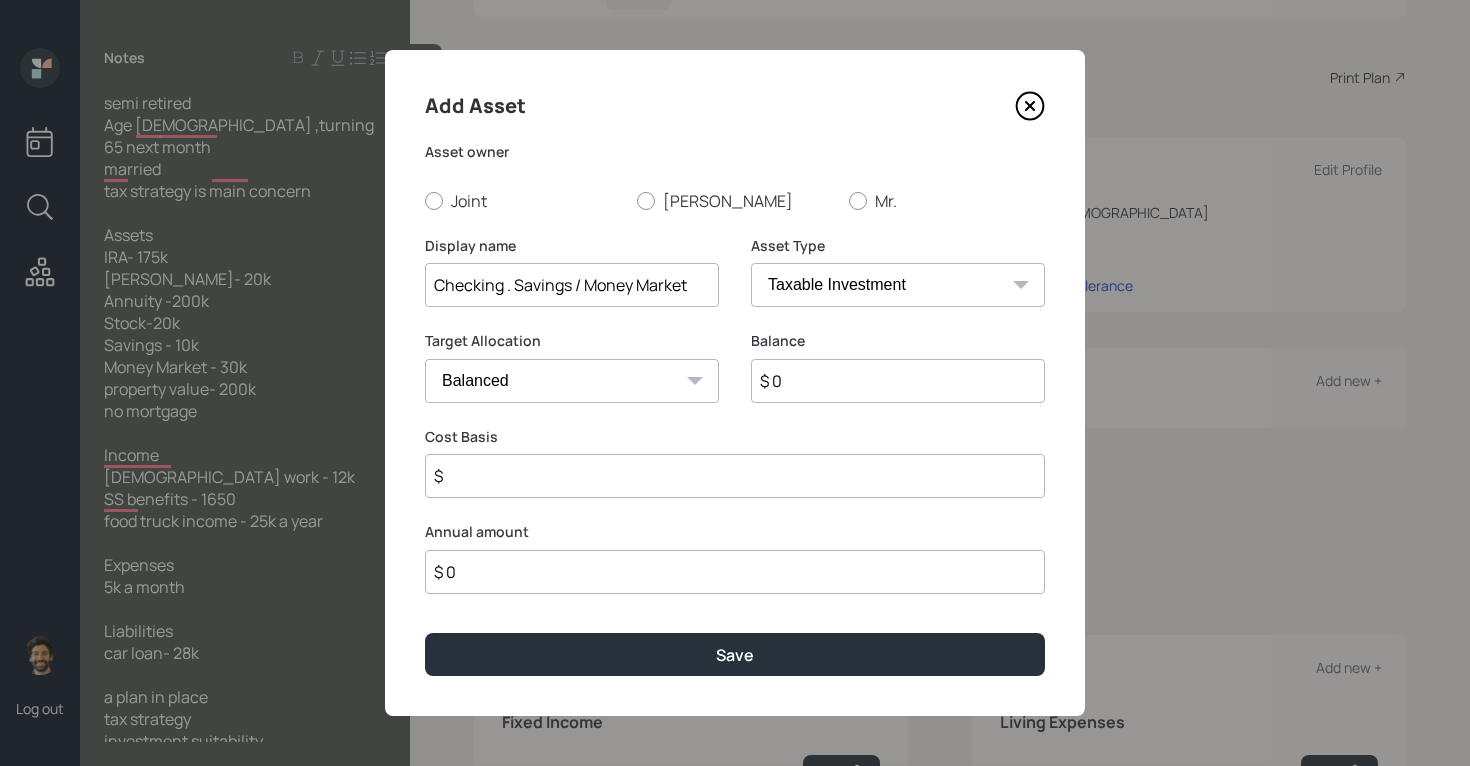 type on "Checking . Savings / Money Market" 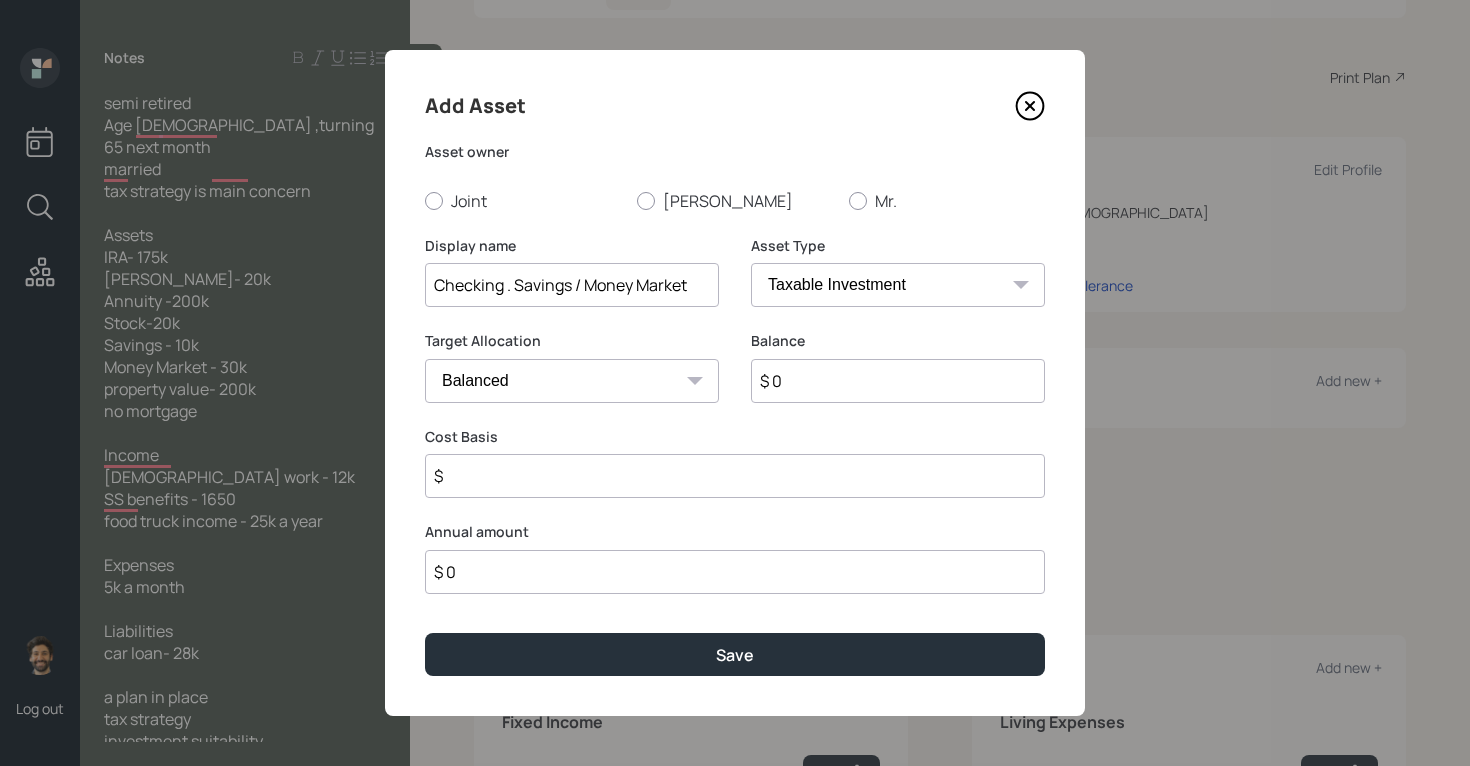 click on "SEP IRA IRA Roth IRA 401(k) Roth 401(k) 403(b) Roth 403(b) 457(b) Roth 457(b) Health Savings Account 529 Taxable Investment Checking / Savings Emergency Fund" at bounding box center (898, 285) 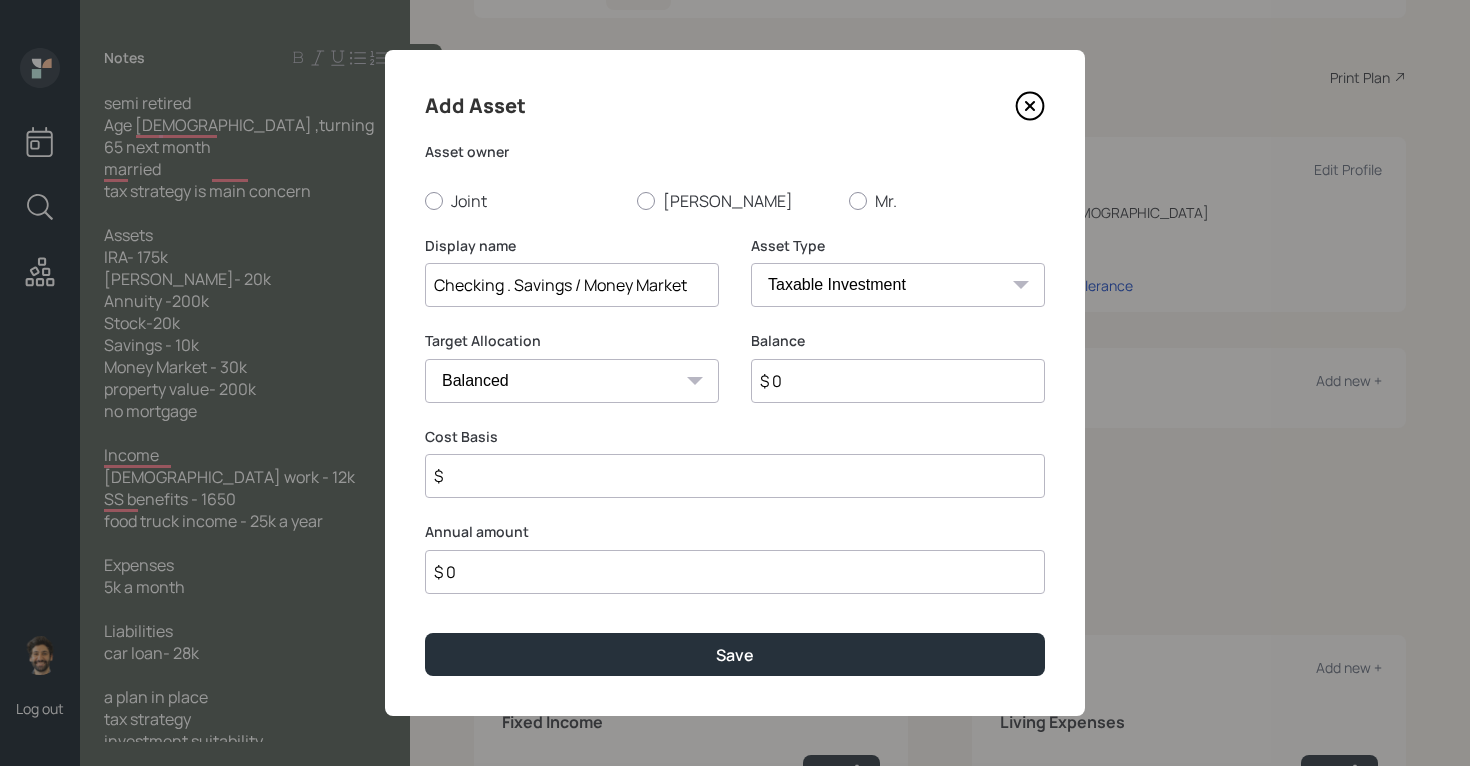 select on "emergency_fund" 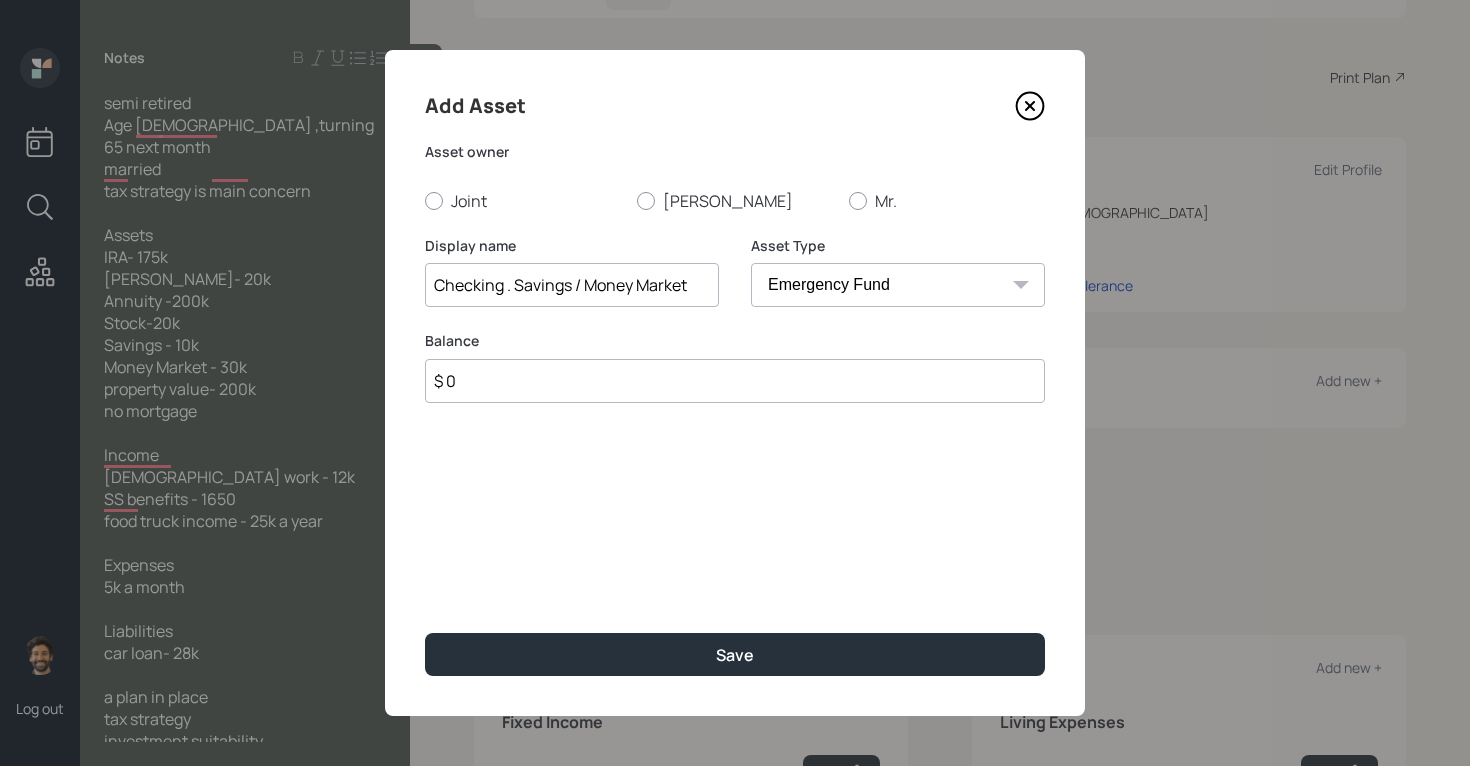 click on "Checking . Savings / Money Market" at bounding box center (572, 285) 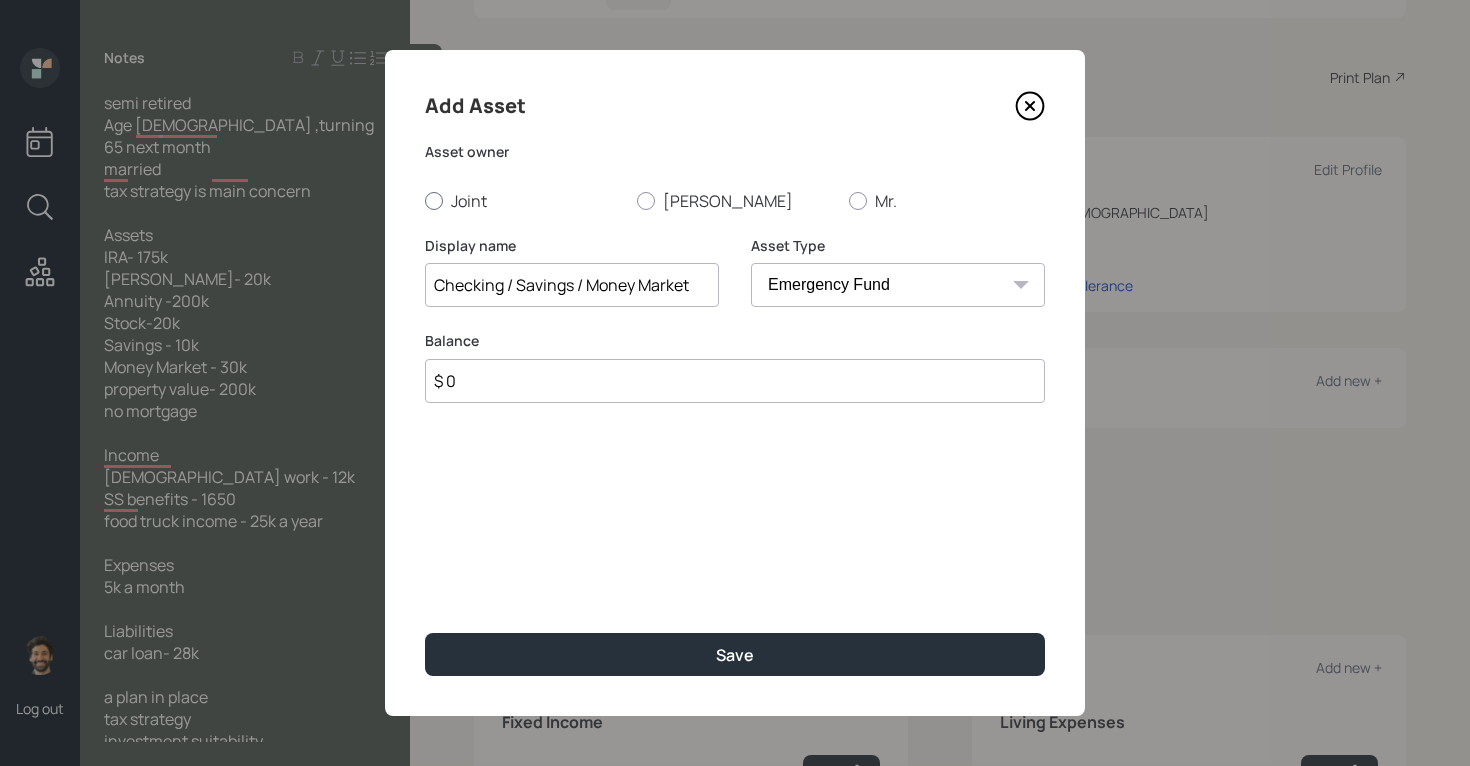 type on "Checking / Savings / Money Market" 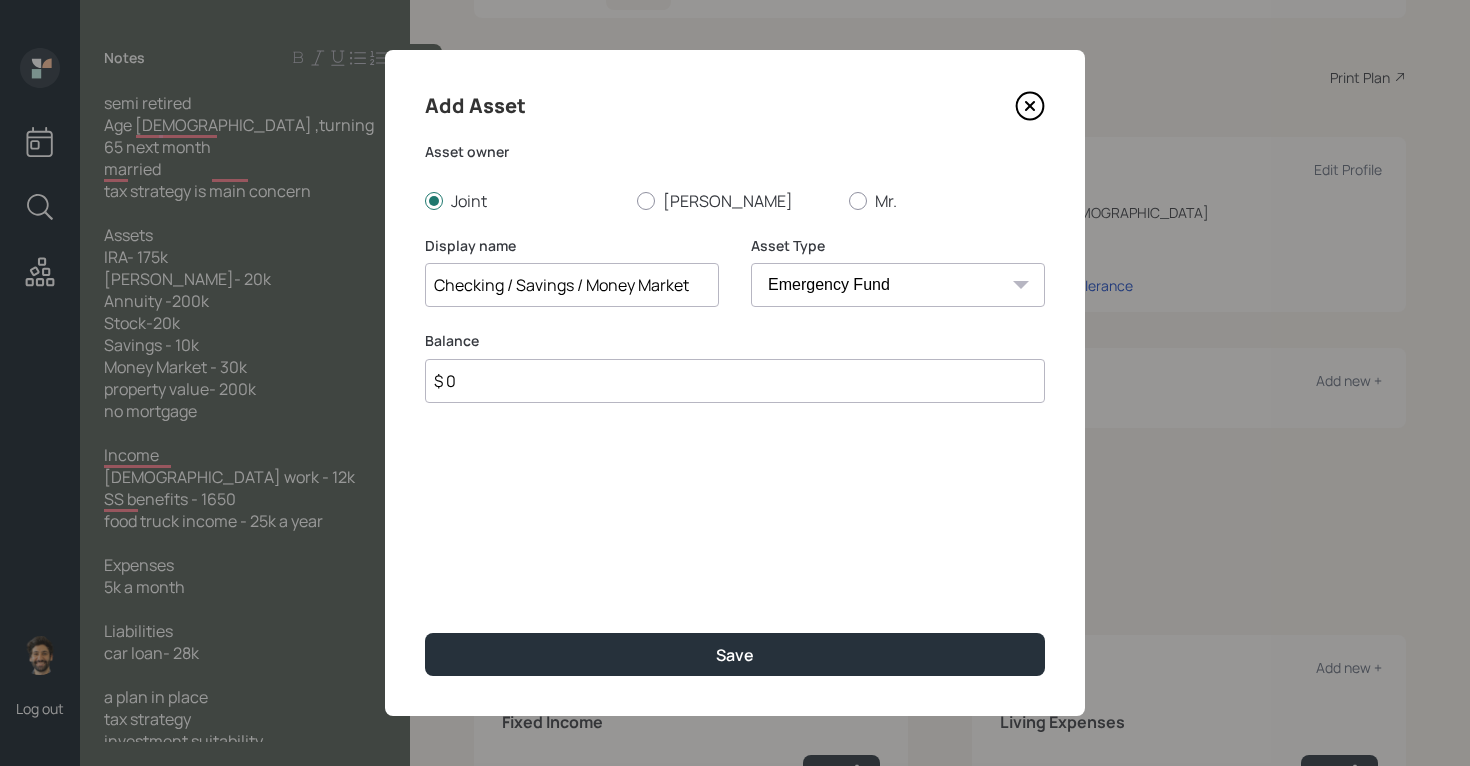 click on "$ 0" at bounding box center [735, 381] 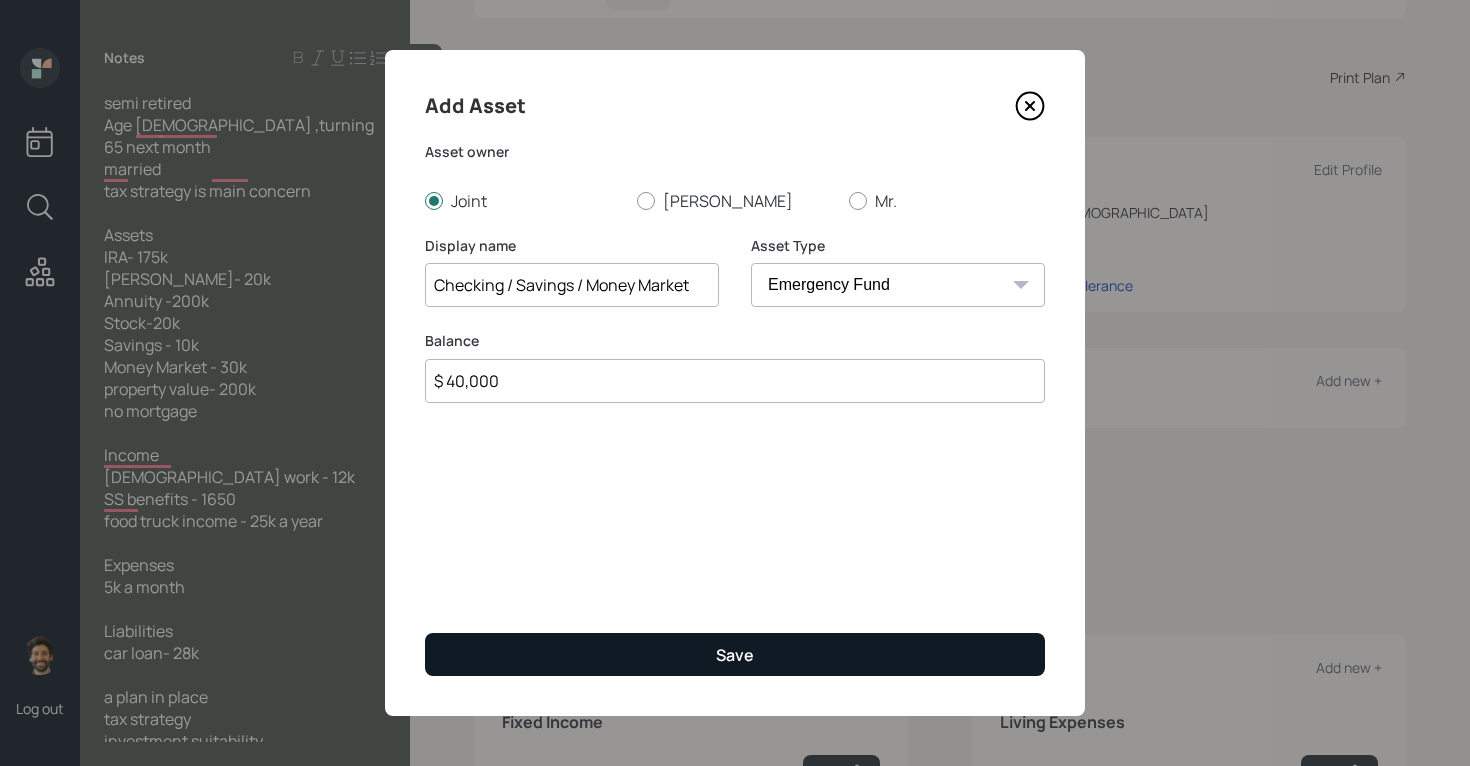 type on "$ 40,000" 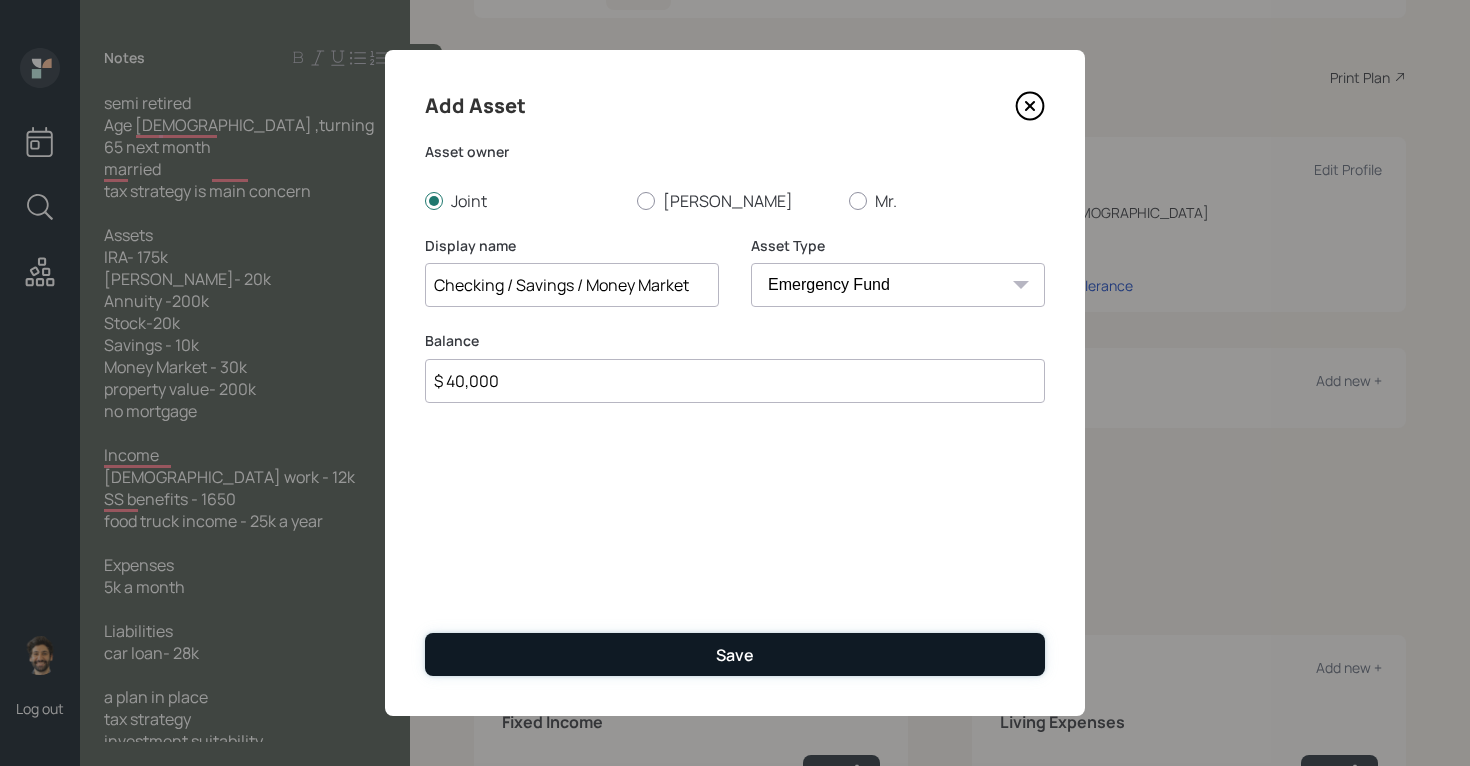 click on "Save" at bounding box center [735, 654] 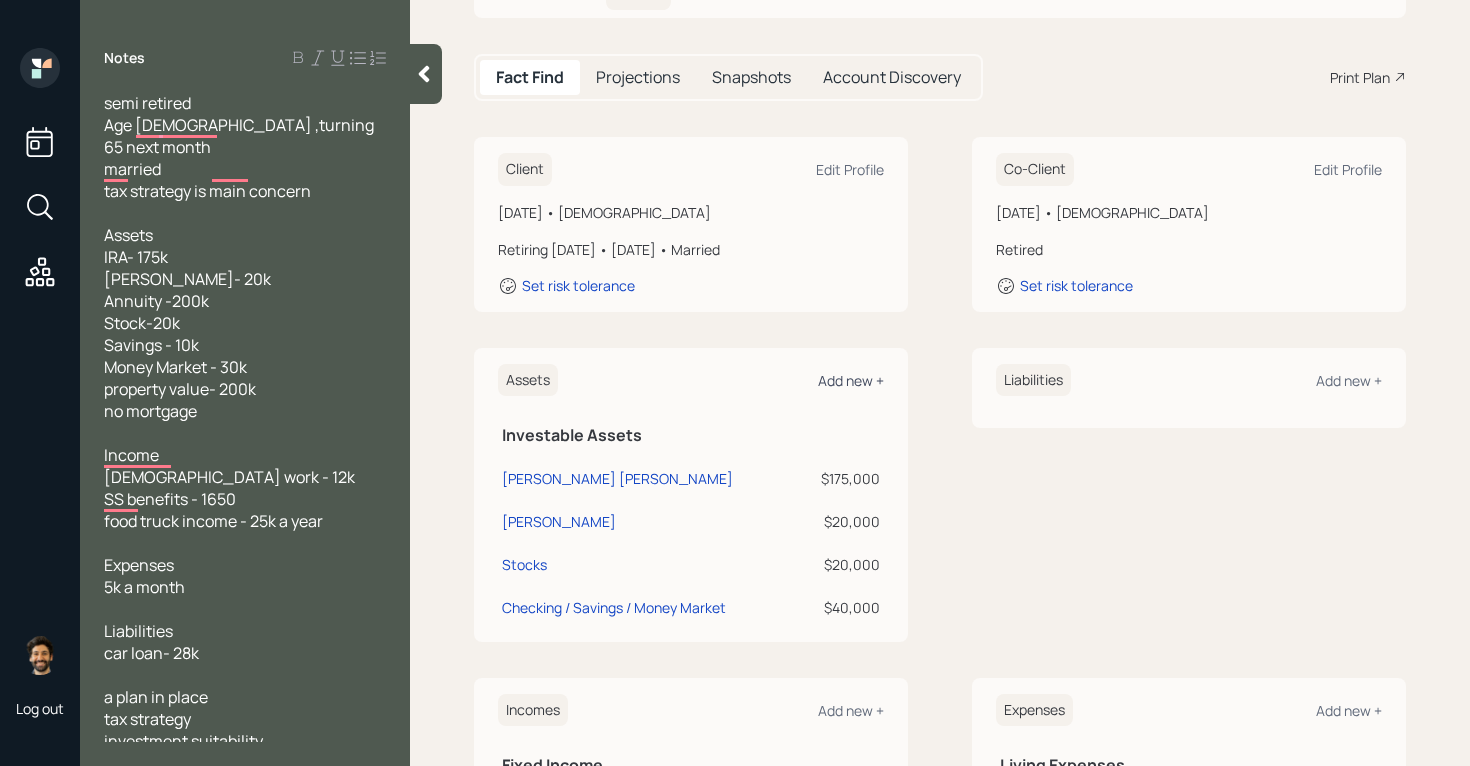 click on "Add new +" at bounding box center (851, 380) 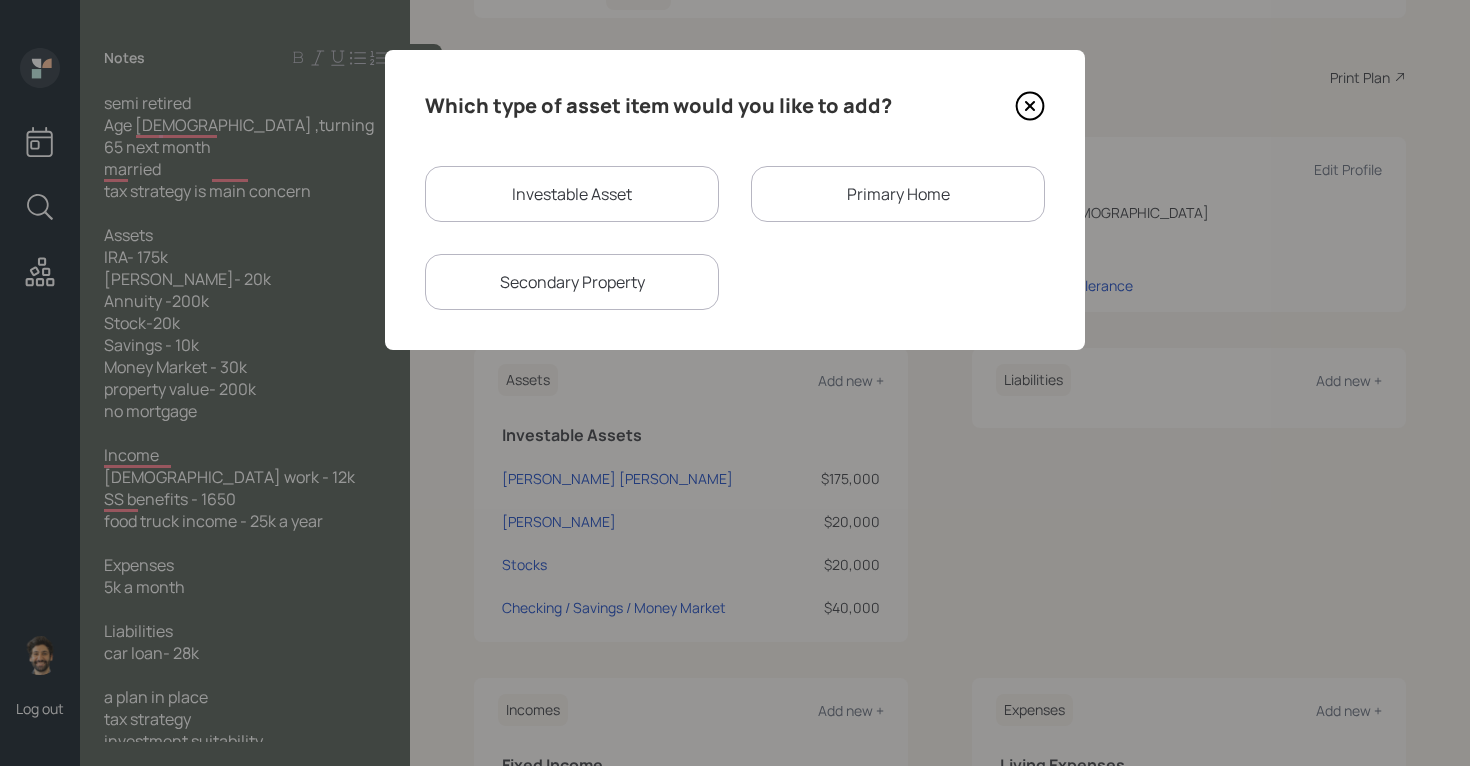 click on "Primary Home" at bounding box center (898, 194) 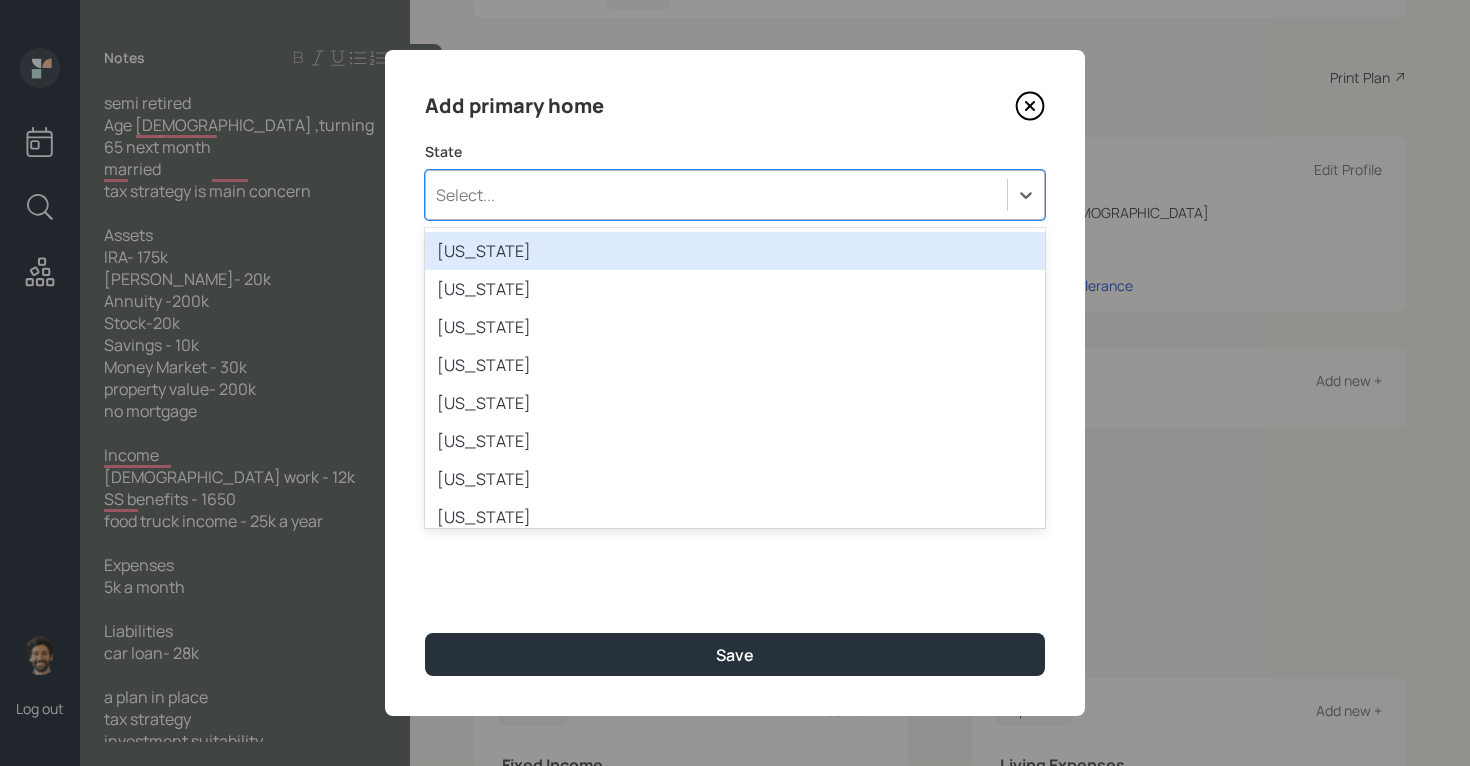 click on "Select..." at bounding box center (716, 195) 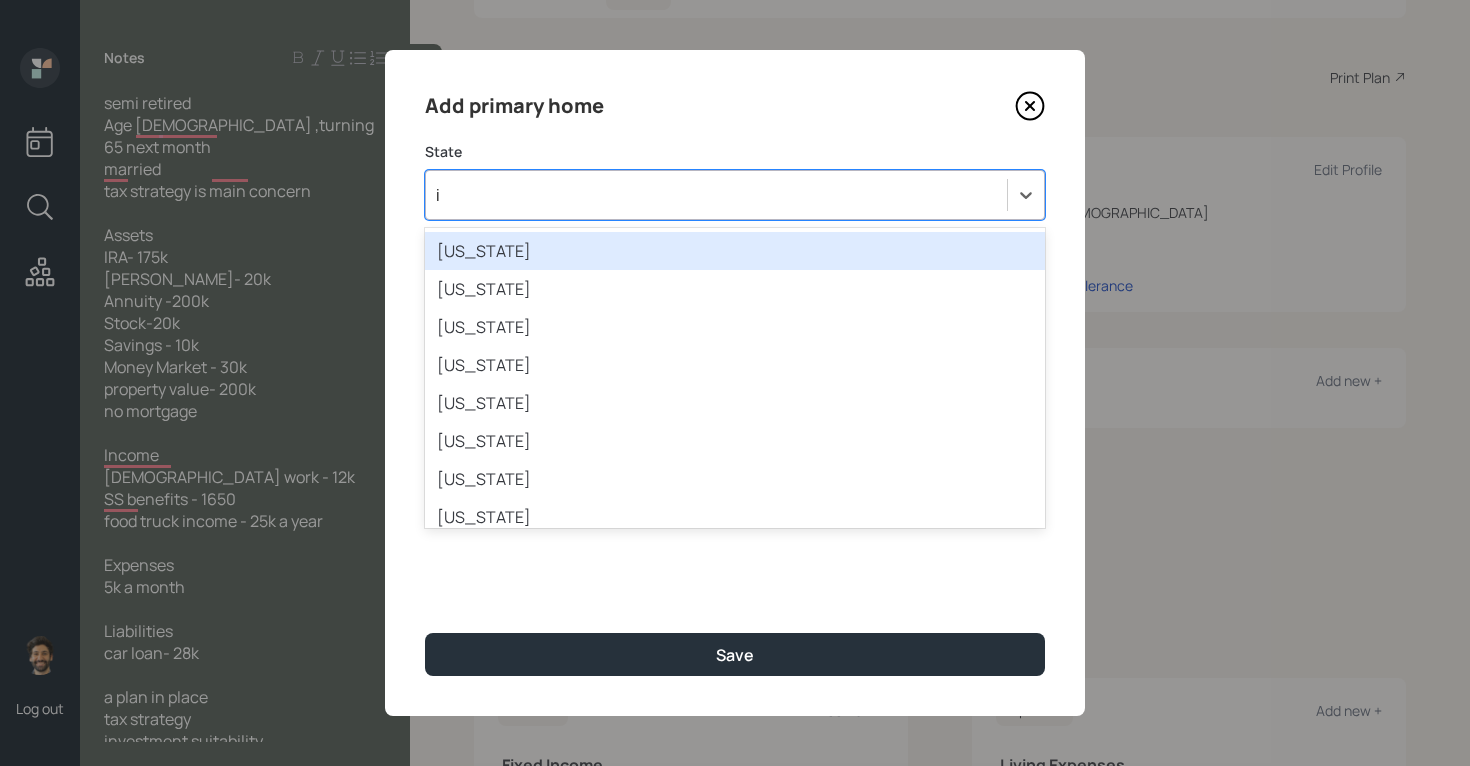 type on "il" 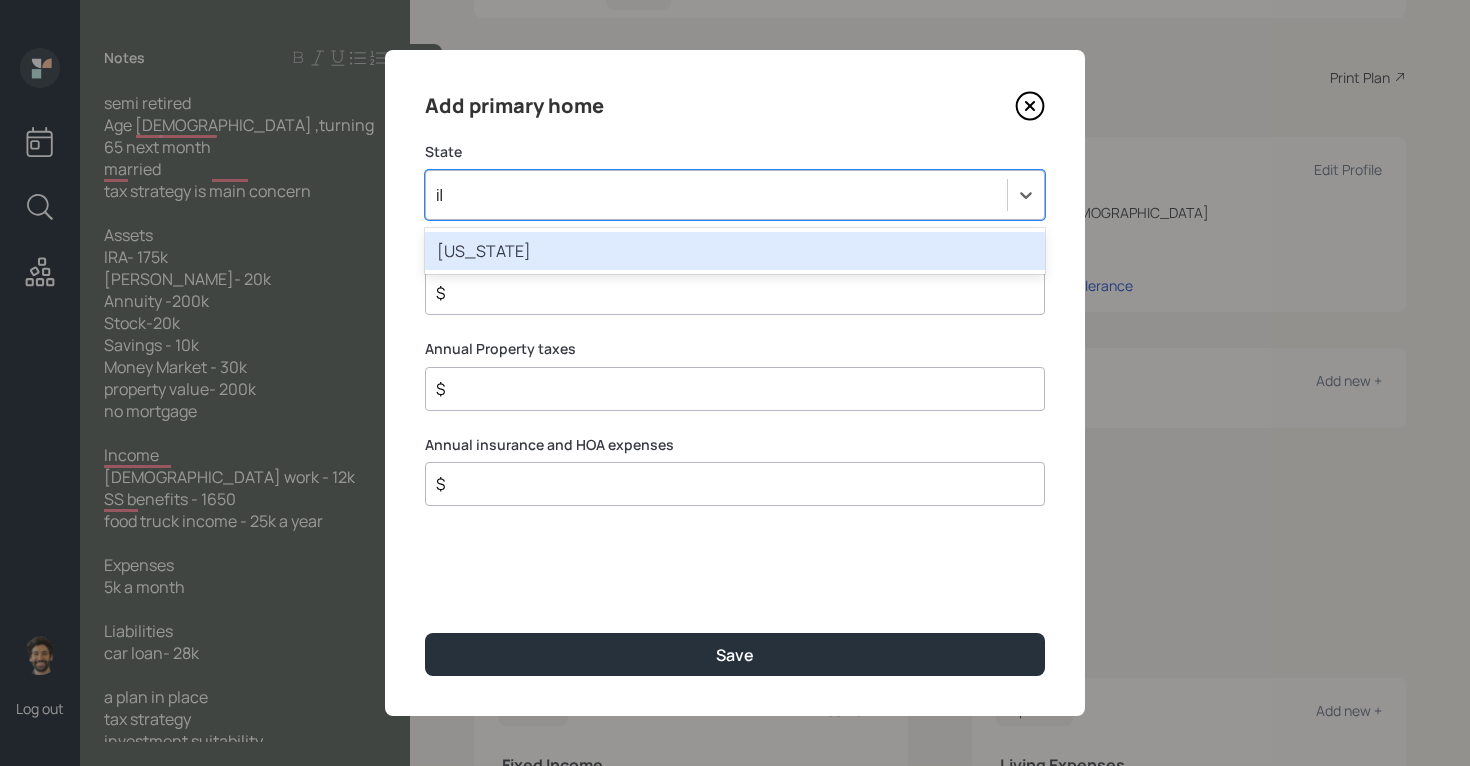 click on "Illinois" at bounding box center [735, 251] 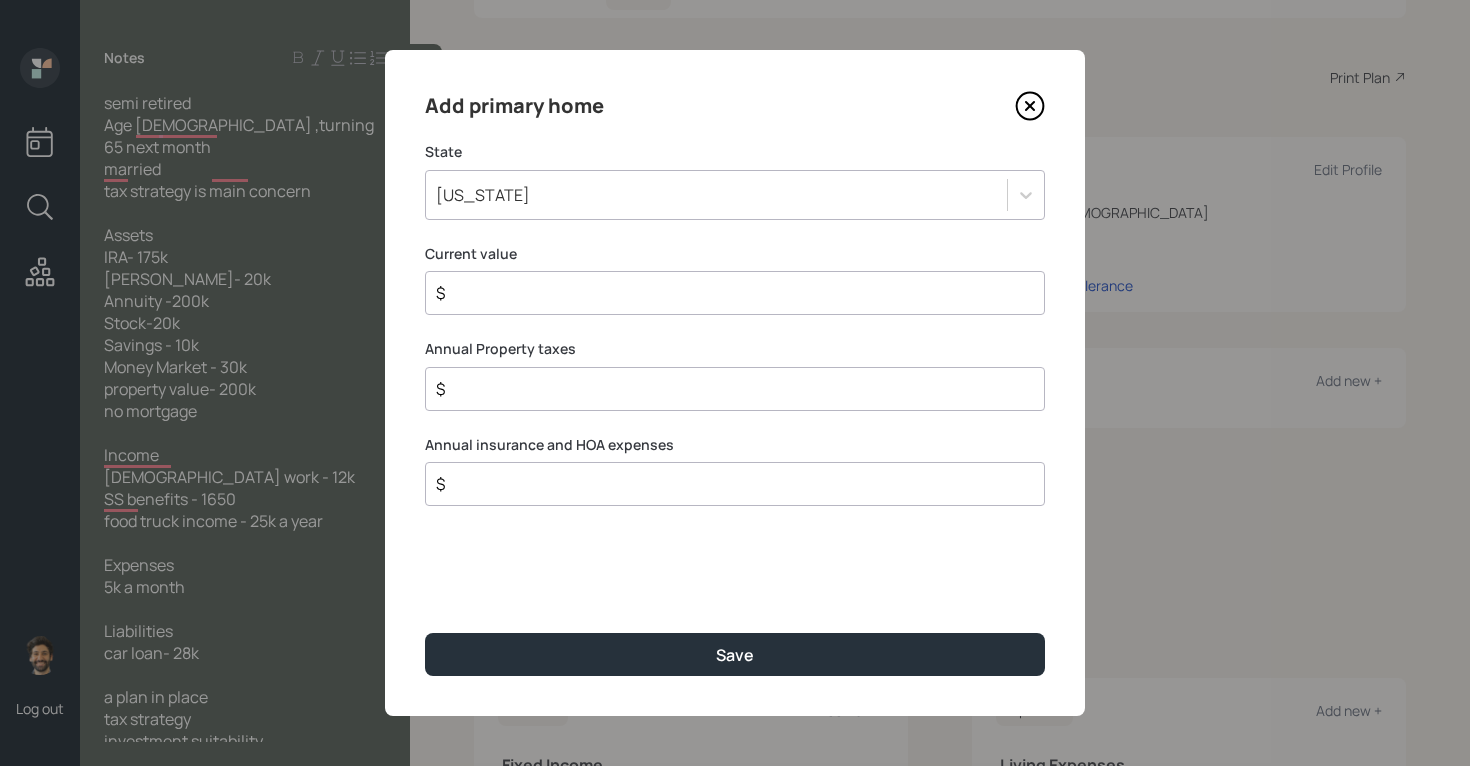 click on "$" at bounding box center [727, 293] 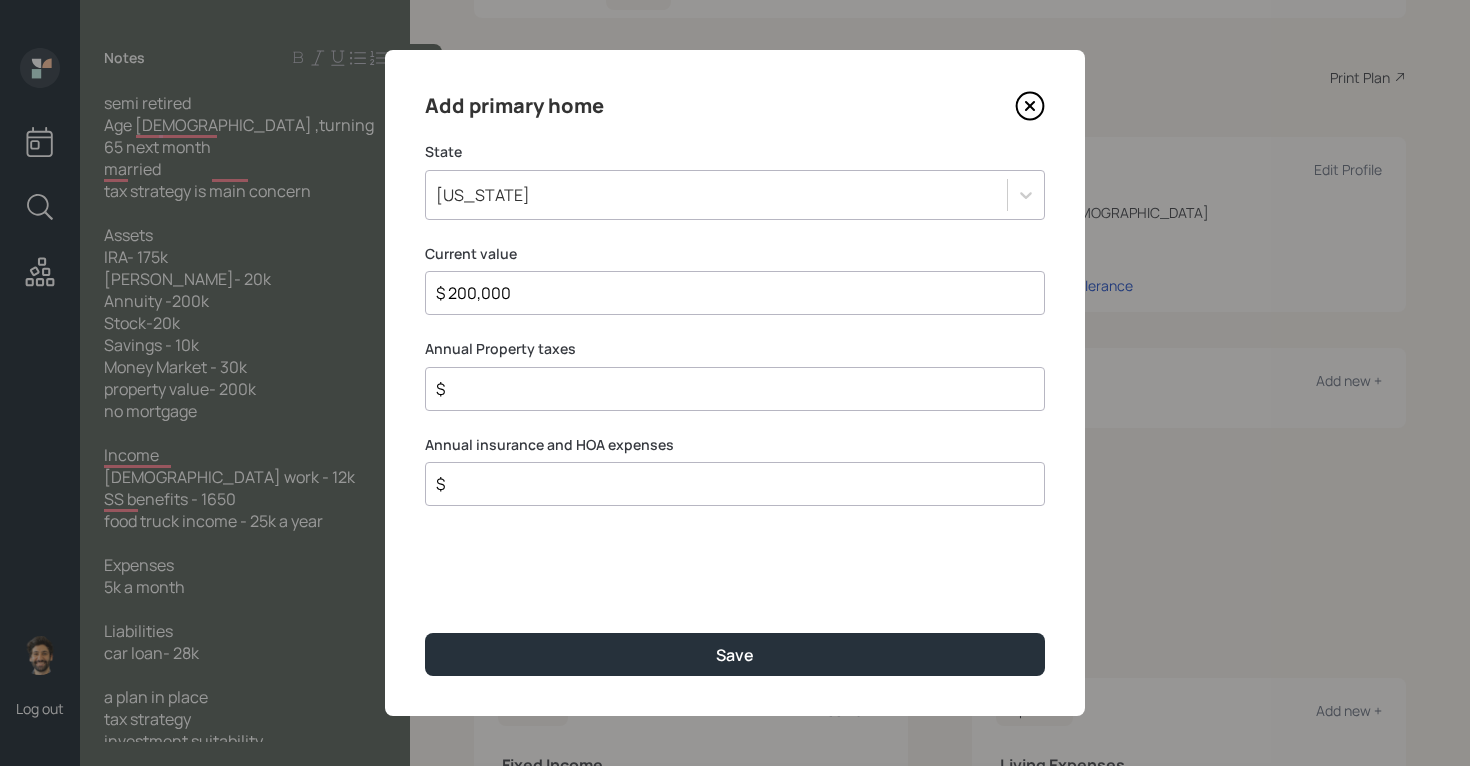type on "$ 200,000" 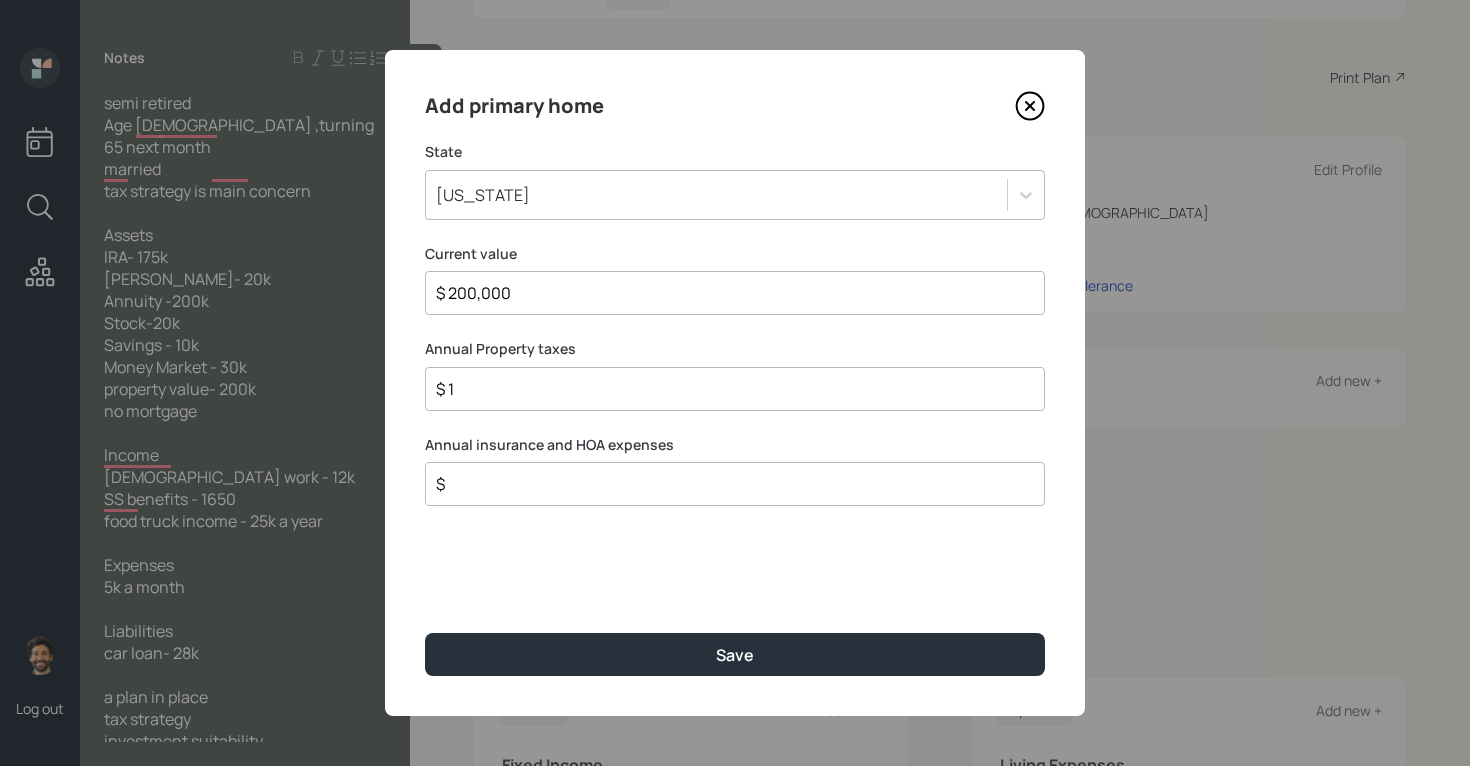 type on "$ 1" 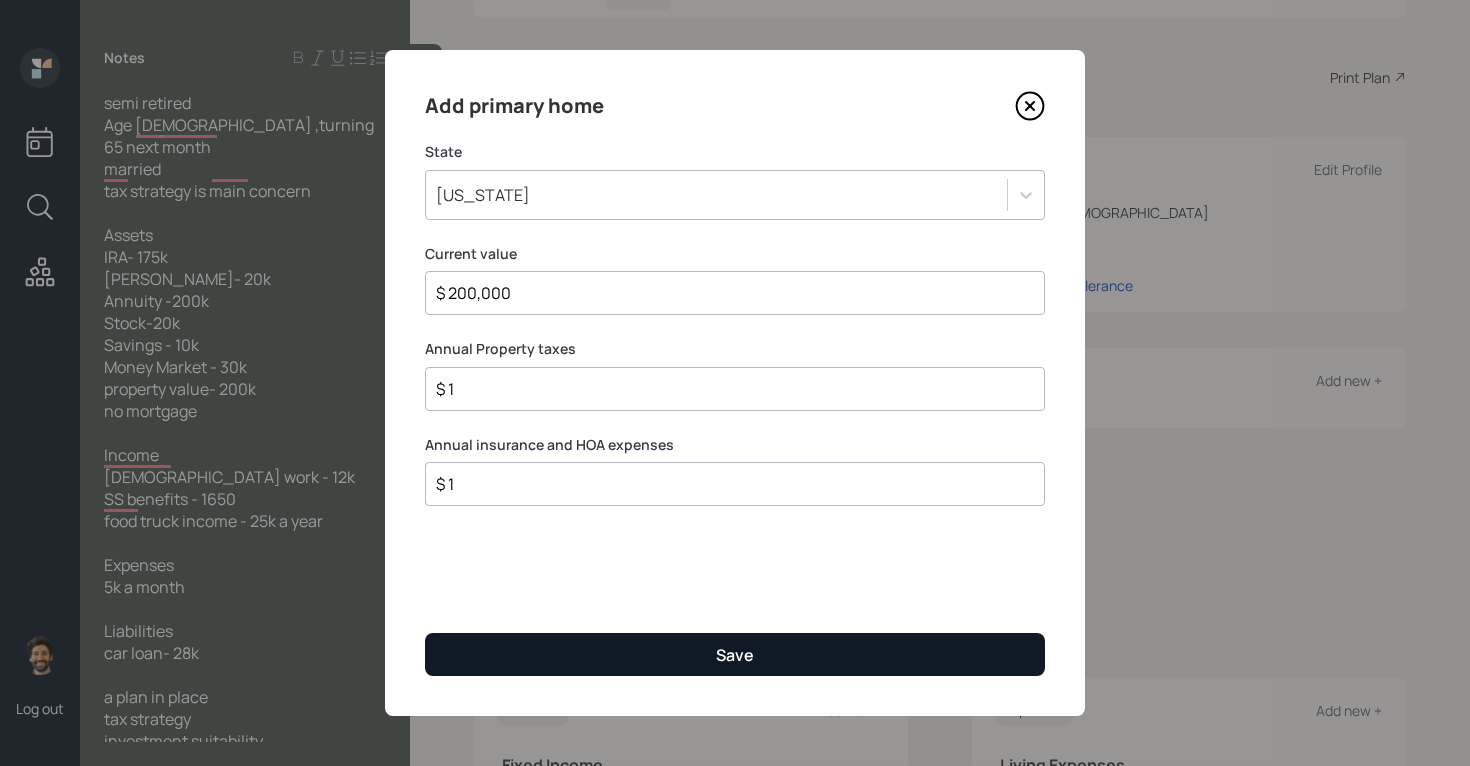 type on "$ 1" 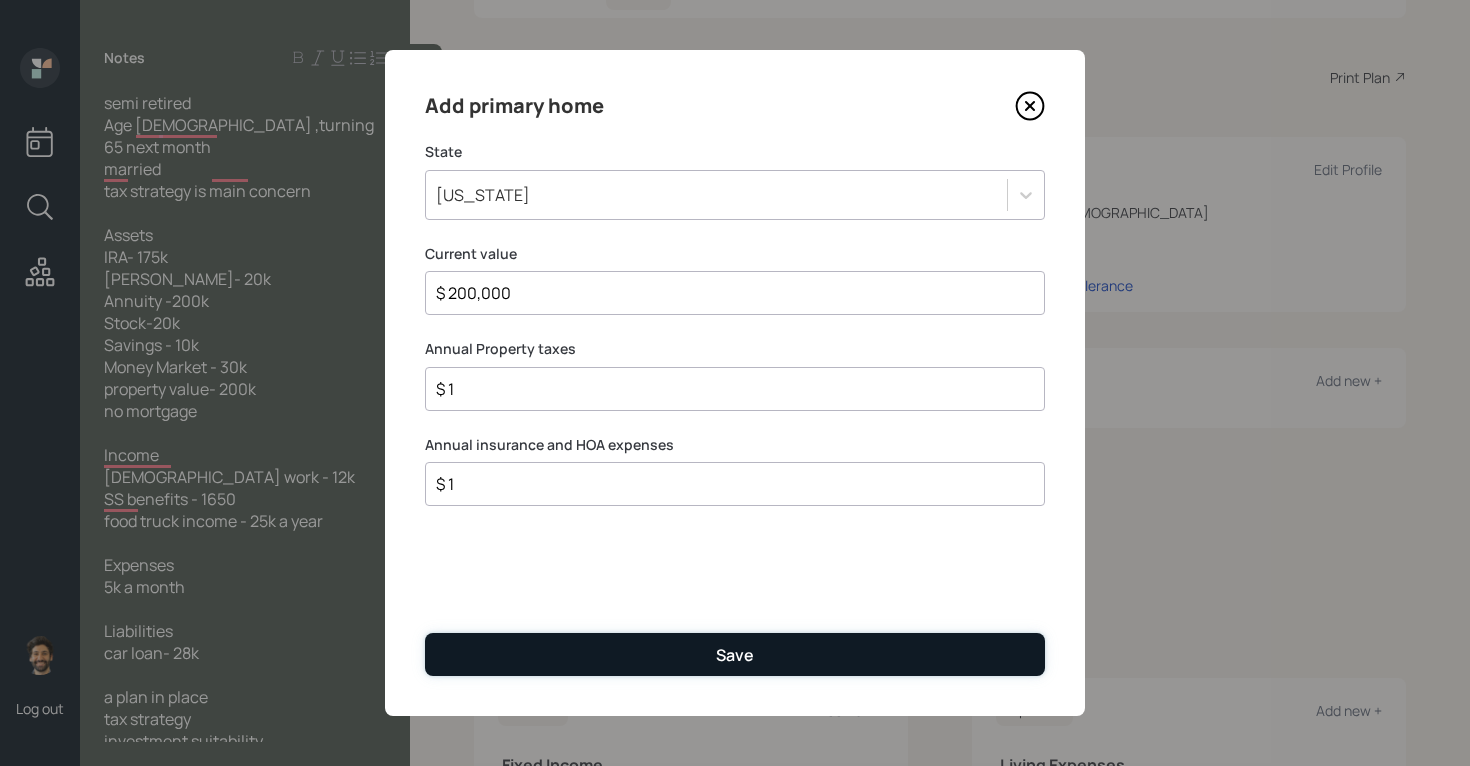 click on "Save" at bounding box center (735, 654) 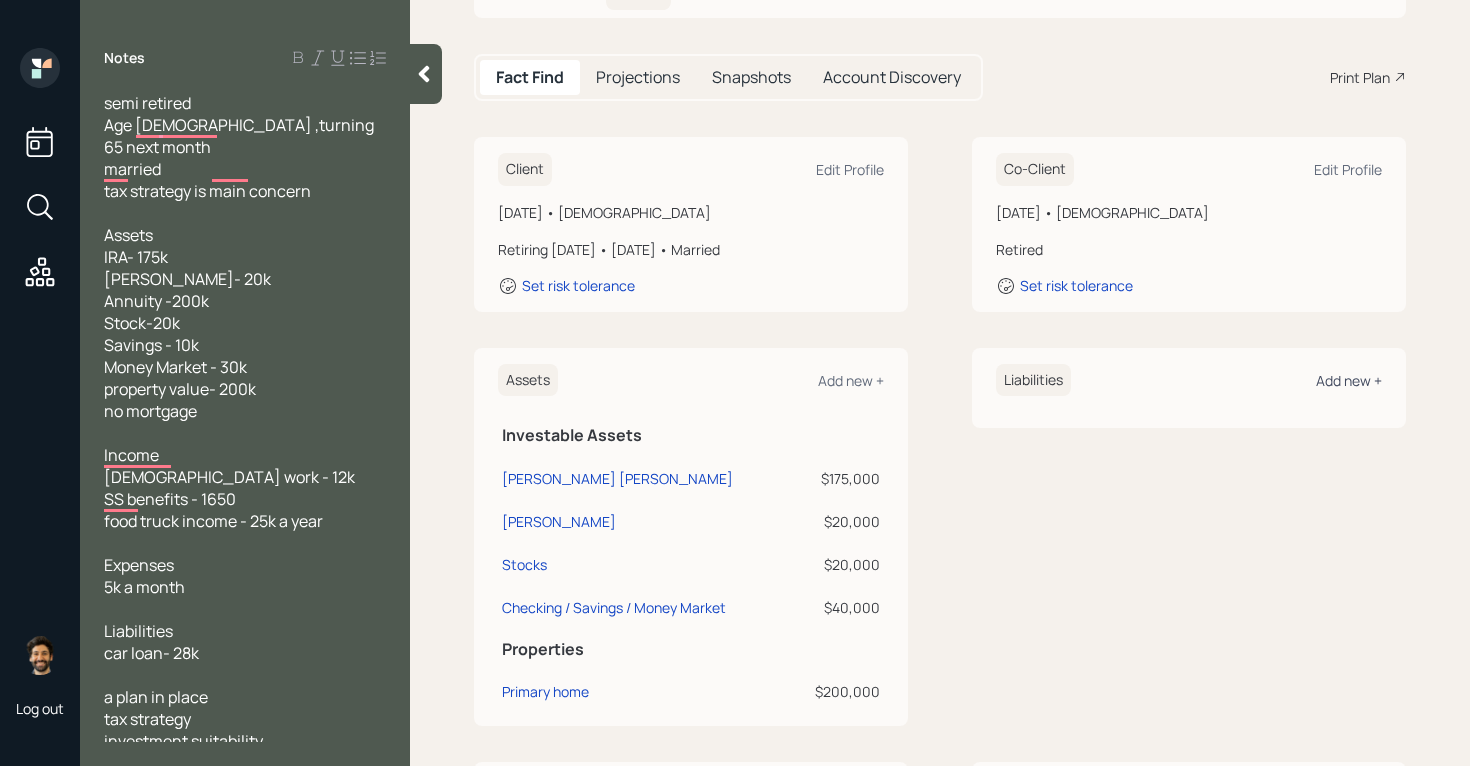 click on "Add new +" at bounding box center [1349, 380] 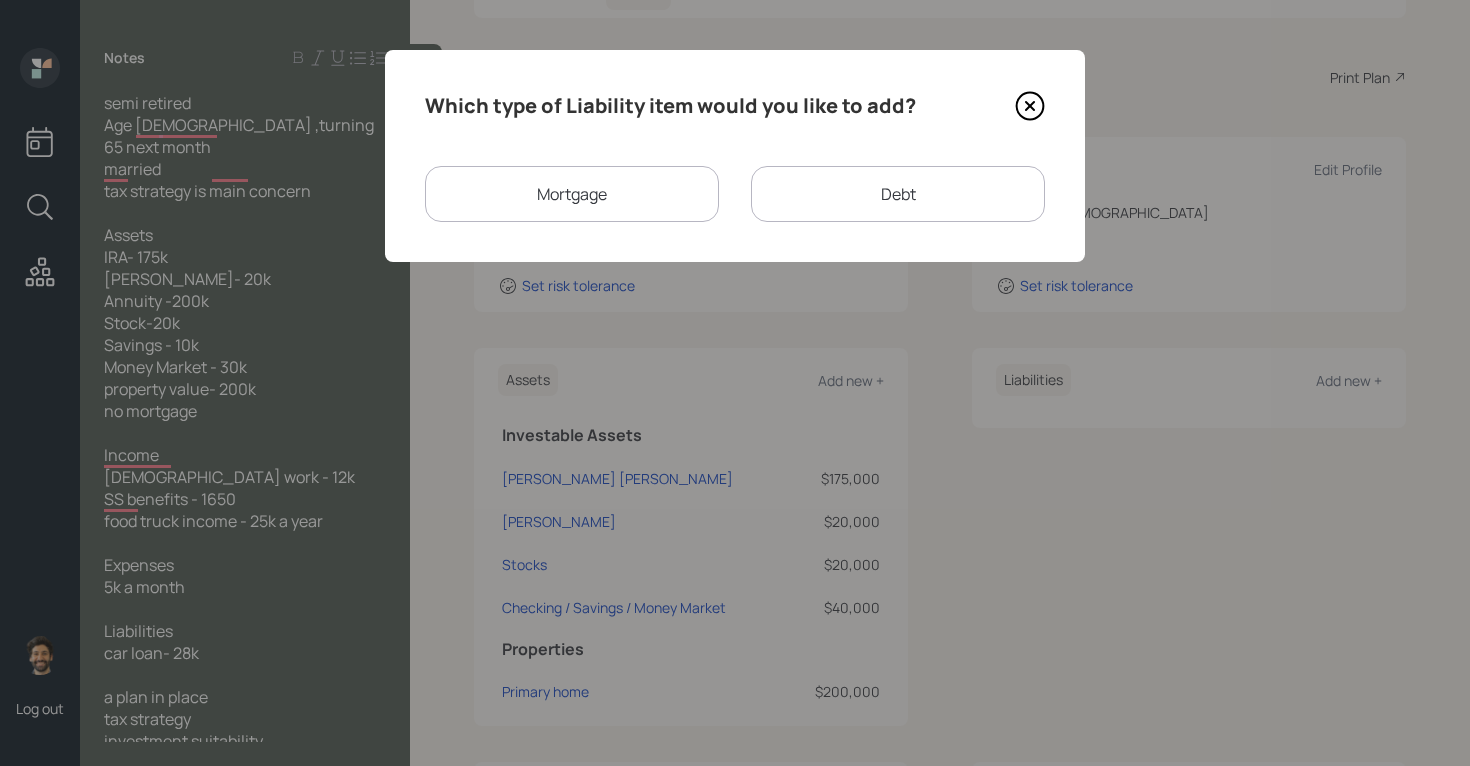 click on "Mortgage" at bounding box center [572, 194] 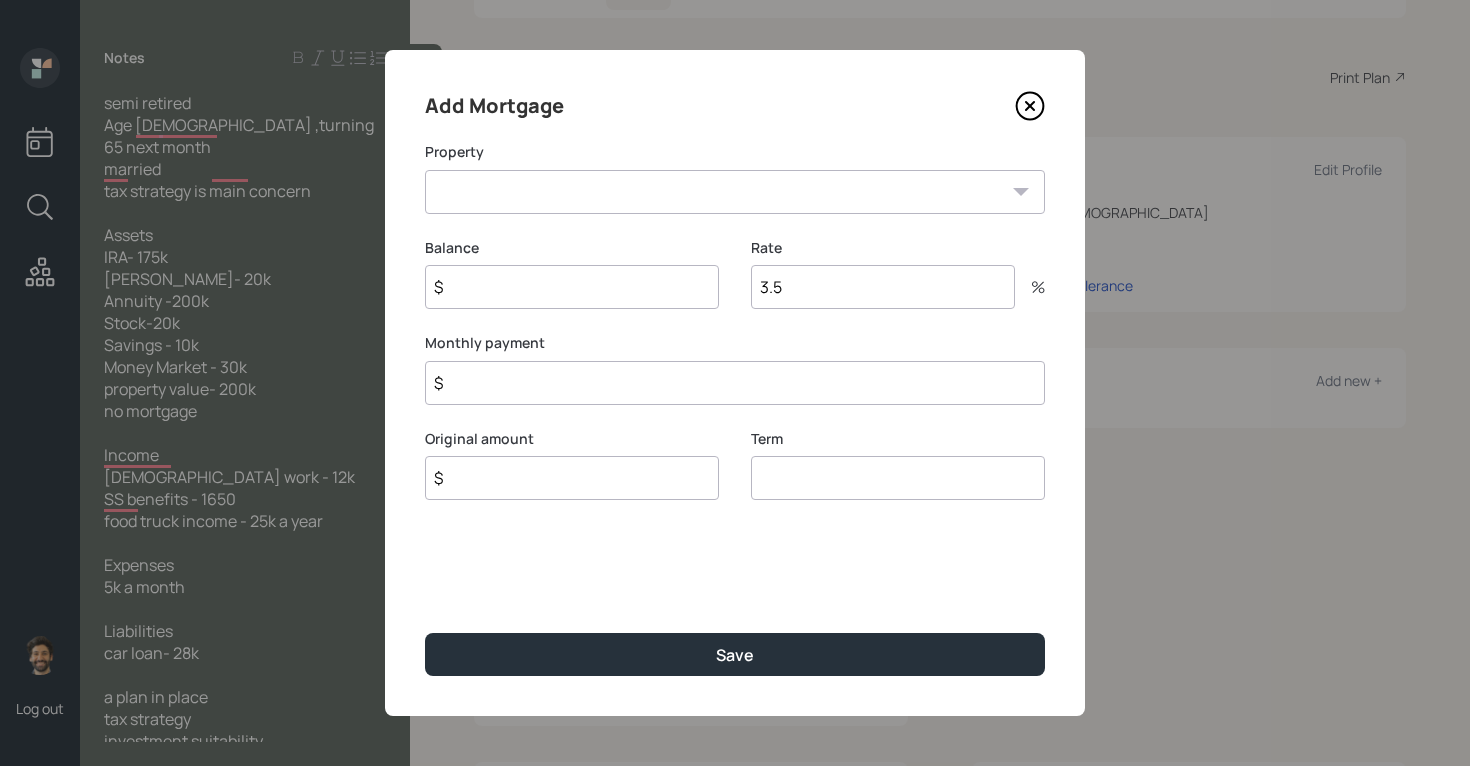 click on "IL Primary home" at bounding box center [735, 192] 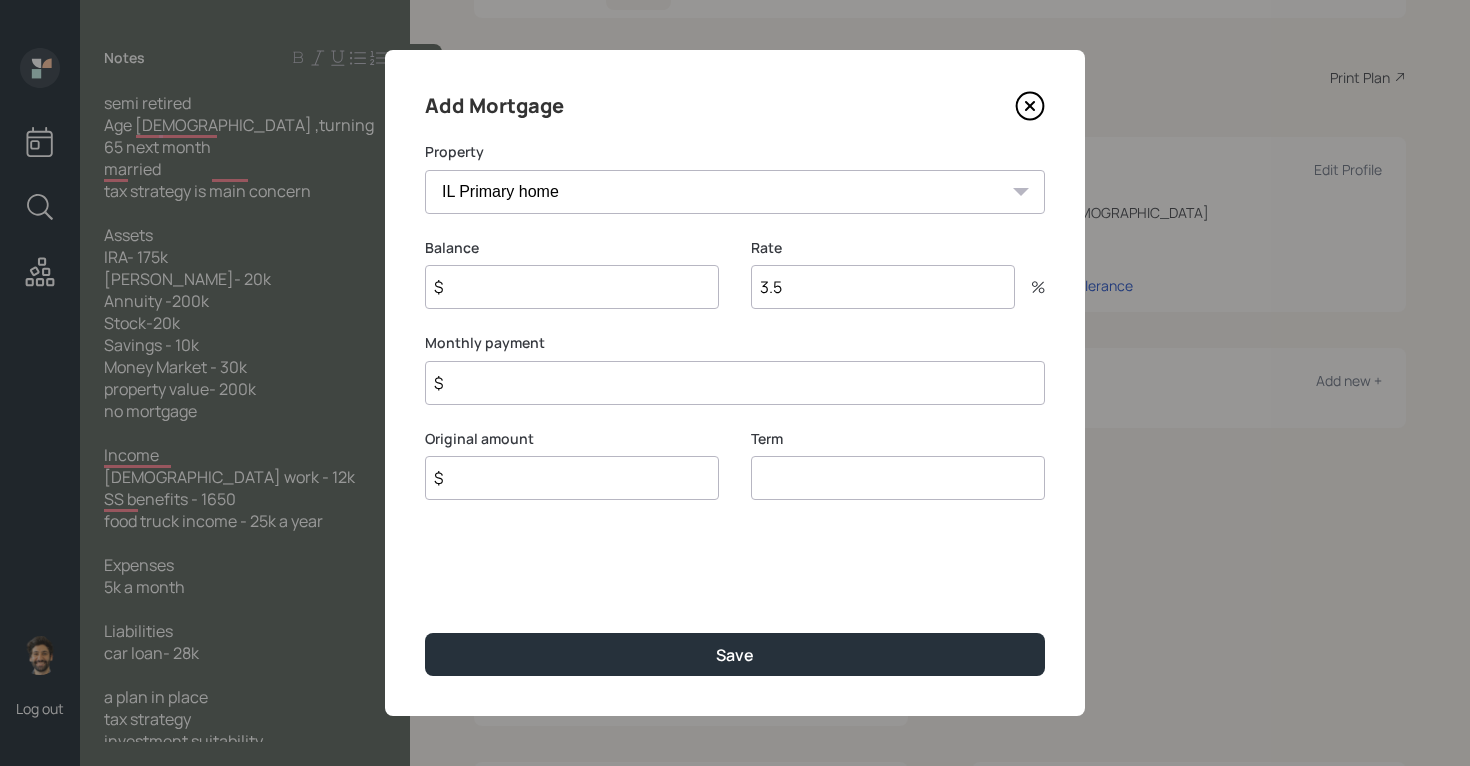 click on "Balance $" at bounding box center (572, 286) 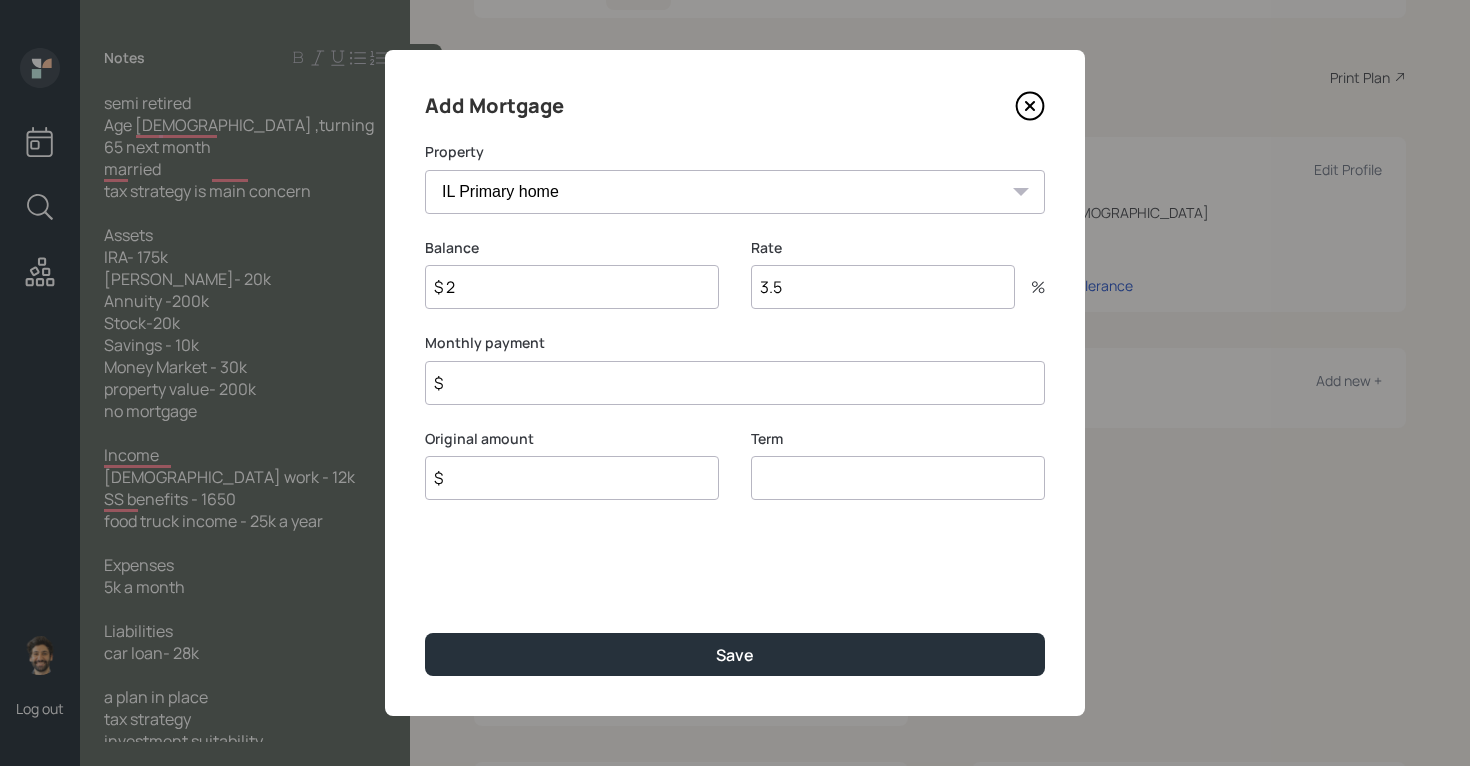 type on "$" 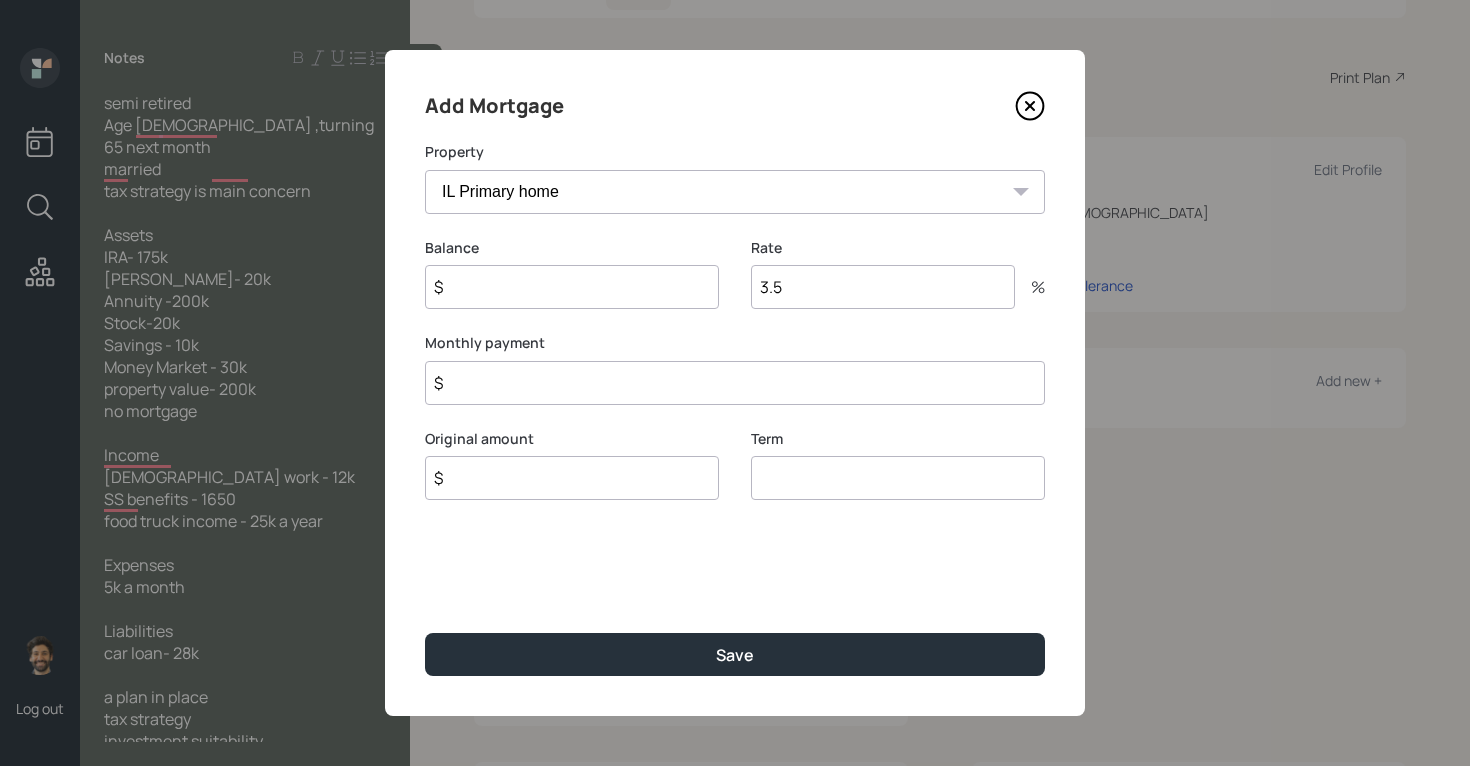 click 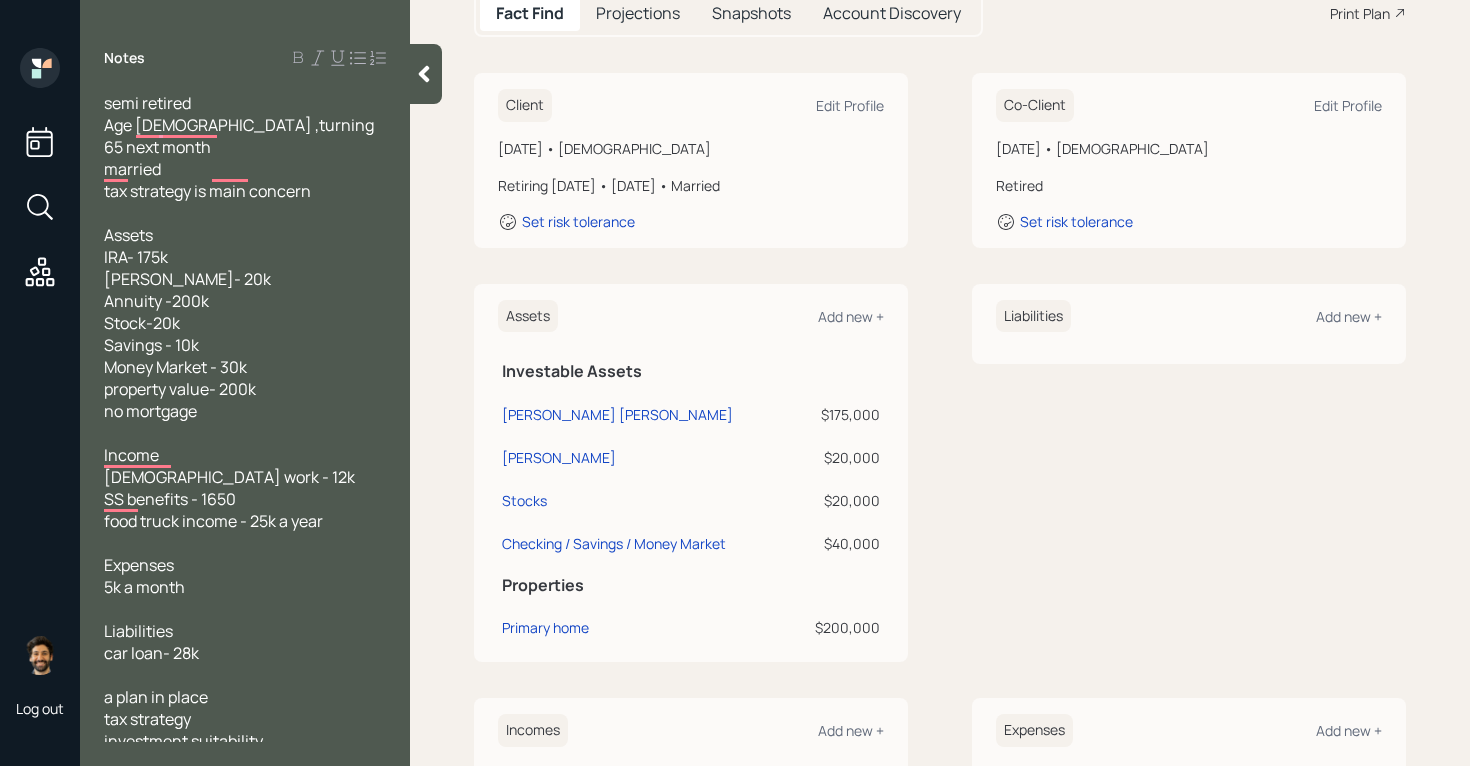 scroll, scrollTop: 306, scrollLeft: 0, axis: vertical 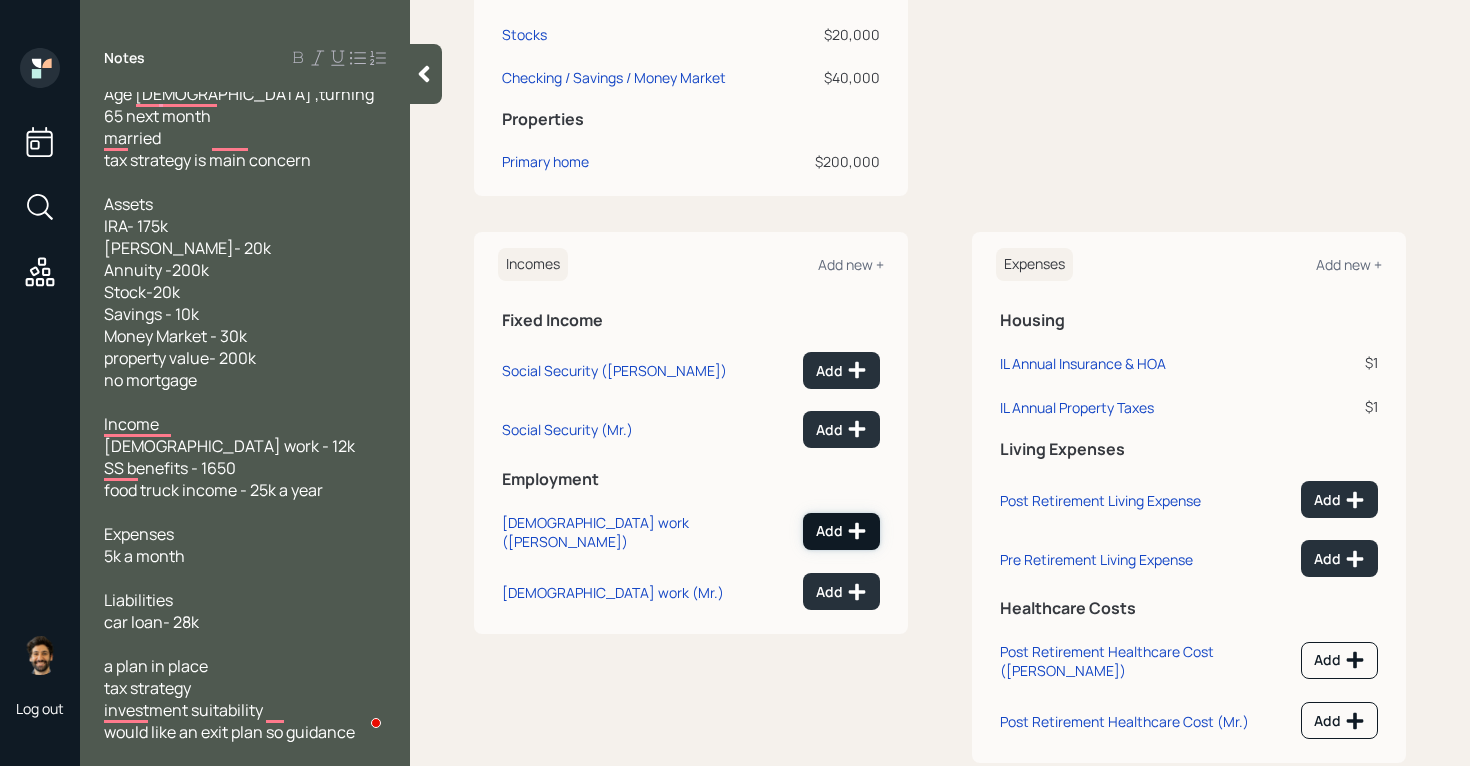 click on "Add" at bounding box center (841, 531) 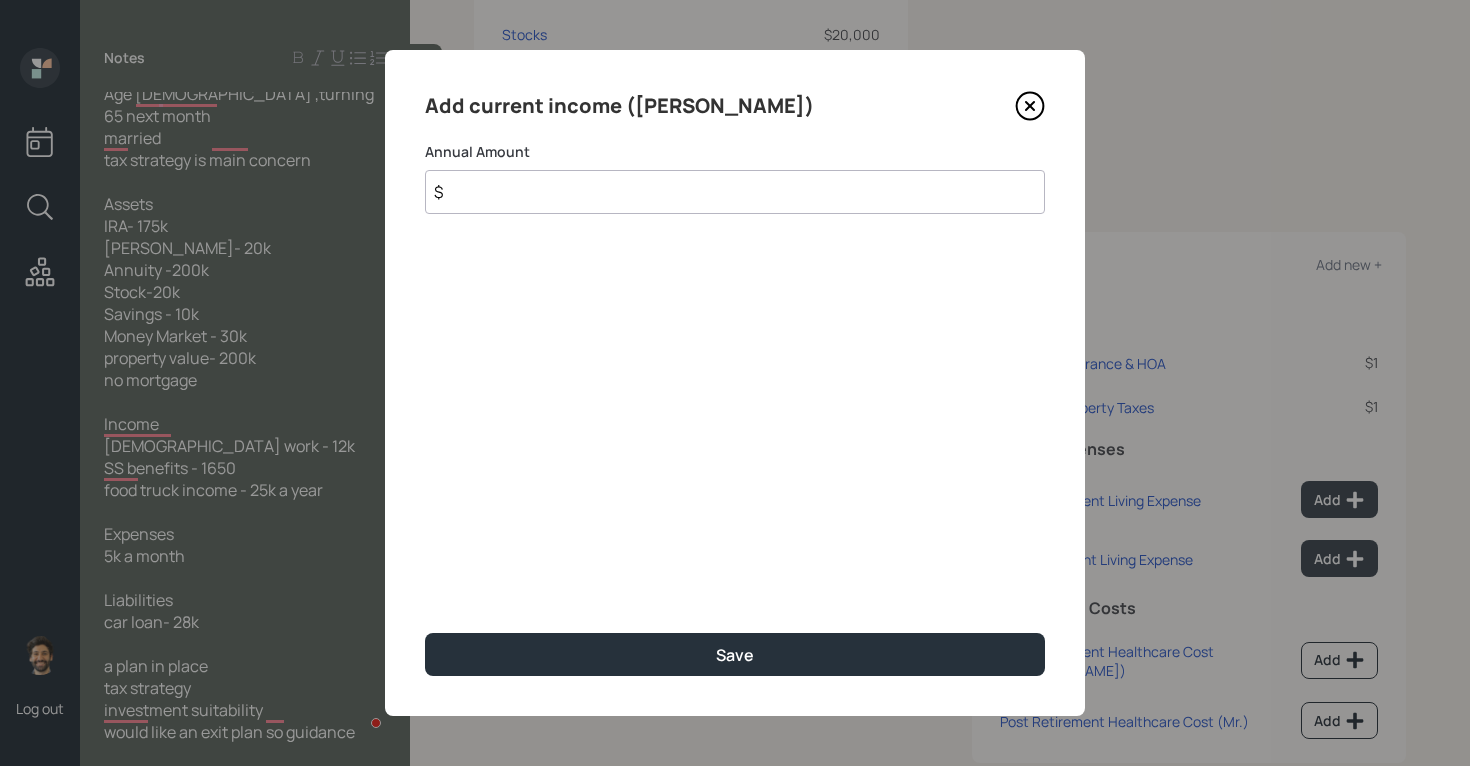 click on "$" at bounding box center (735, 192) 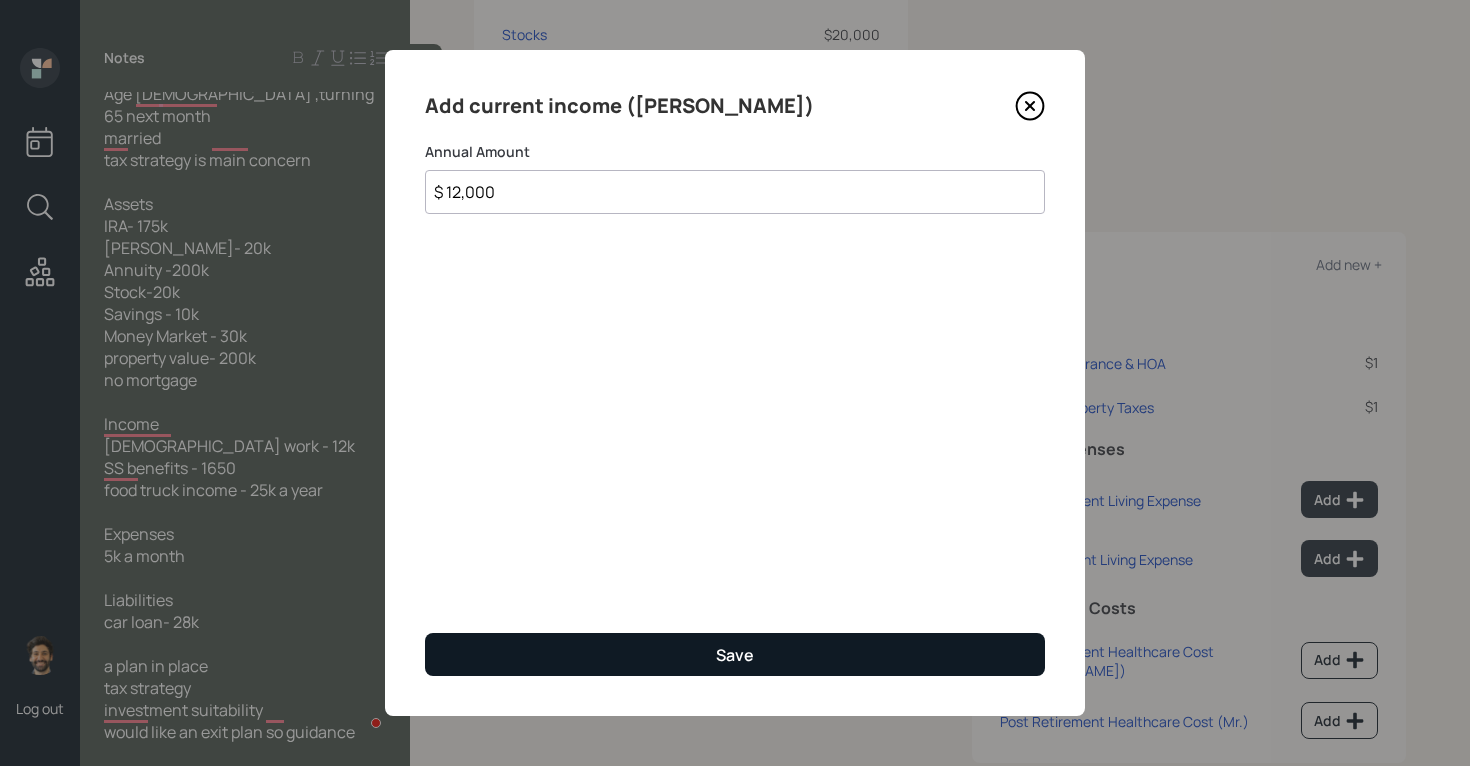 type on "$ 12,000" 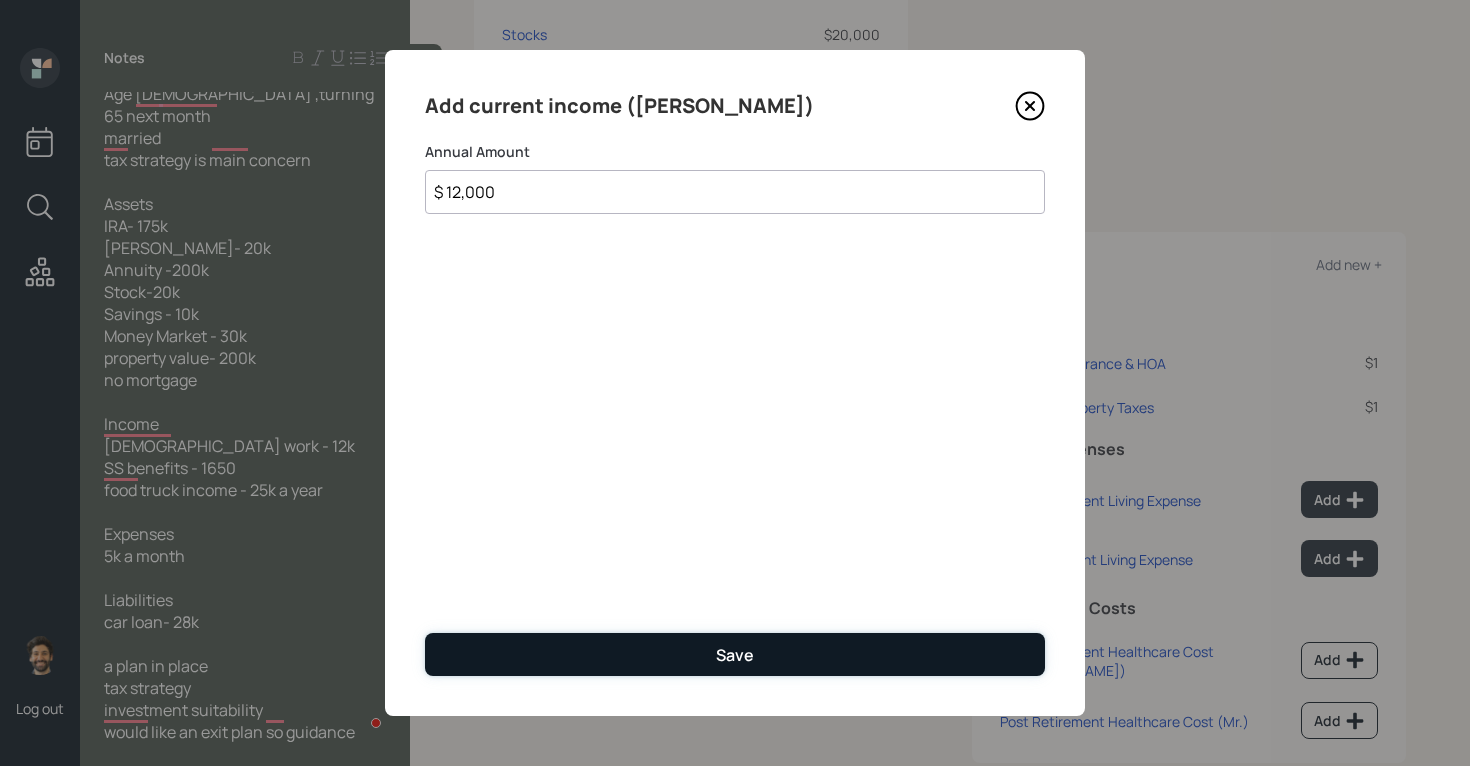click on "Save" at bounding box center (735, 654) 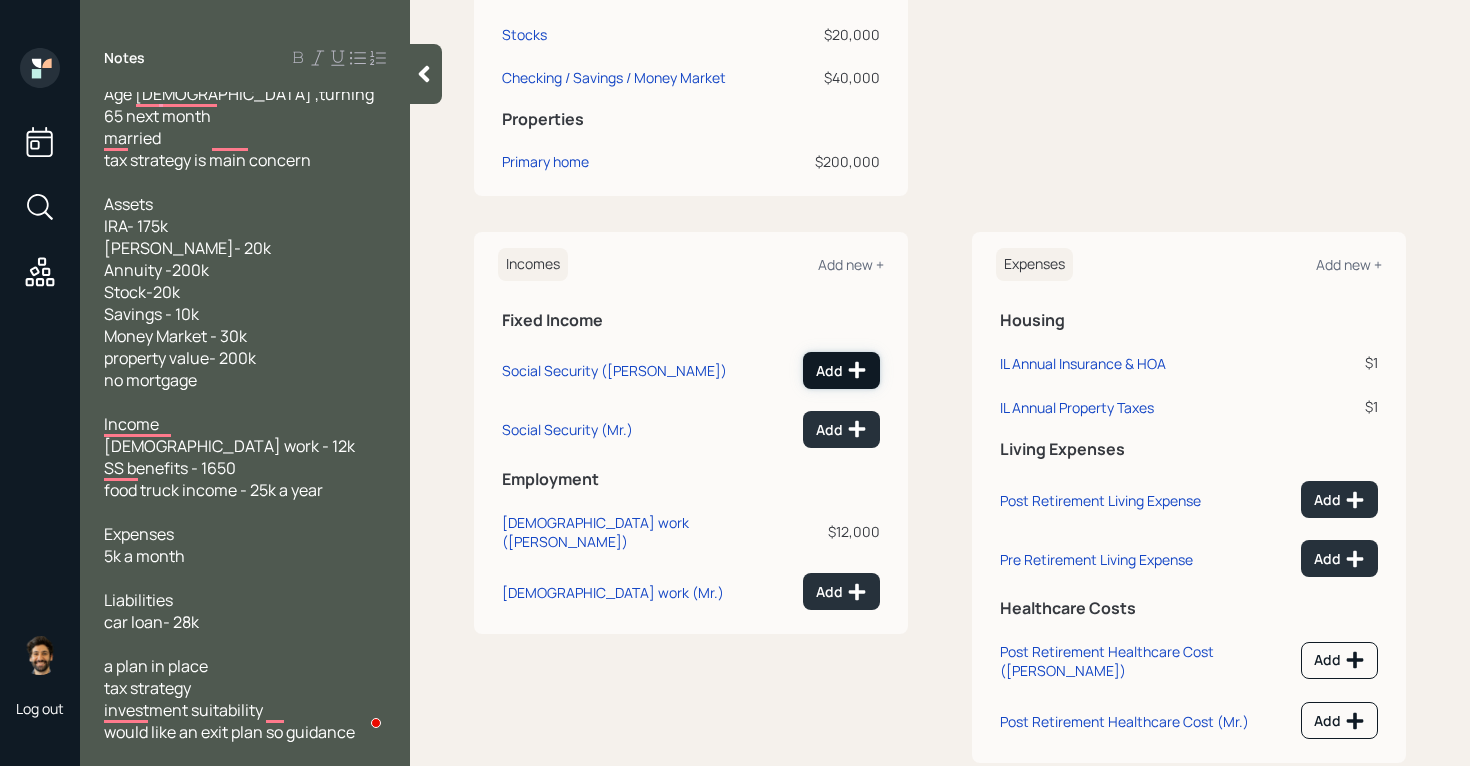 click on "Add" at bounding box center (841, 370) 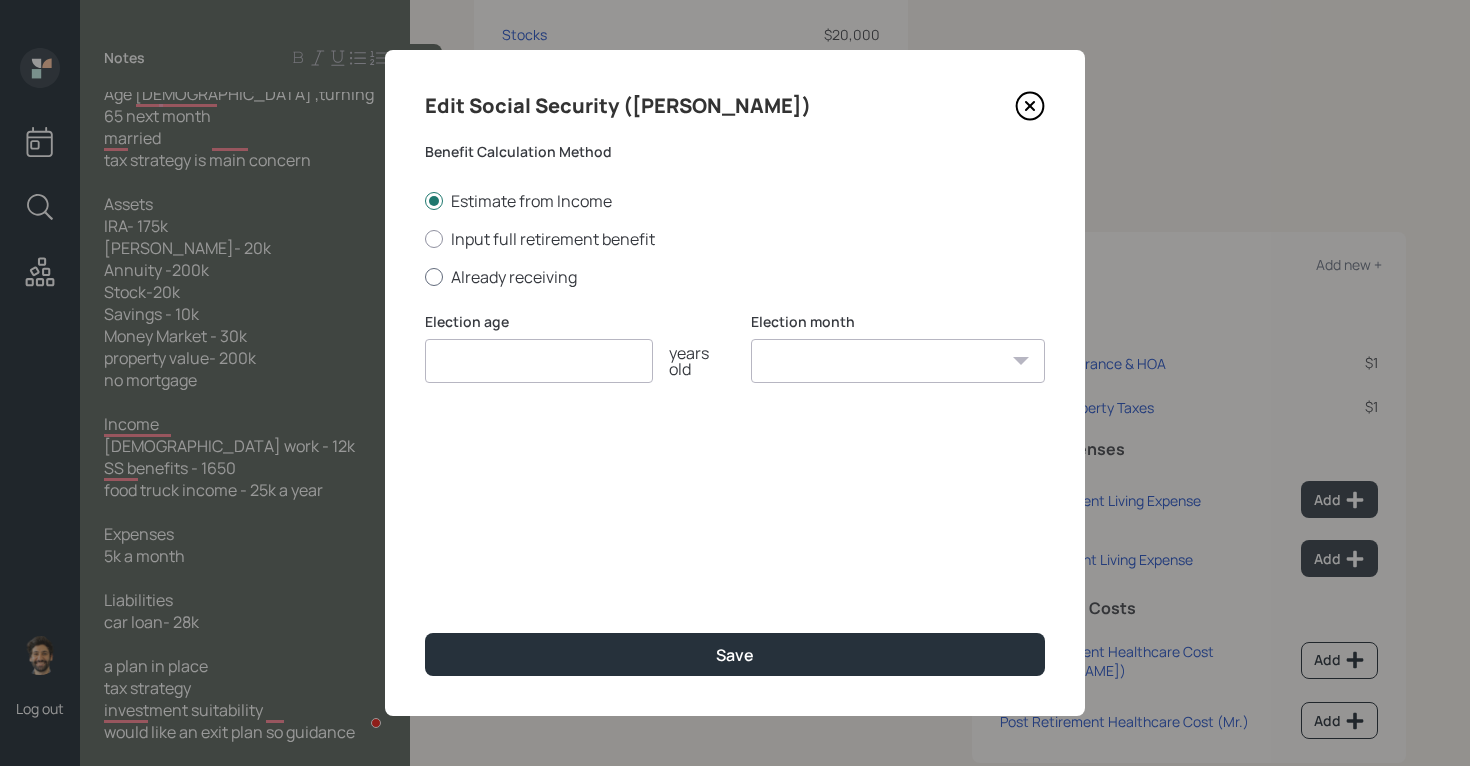 click on "Already receiving" at bounding box center [735, 277] 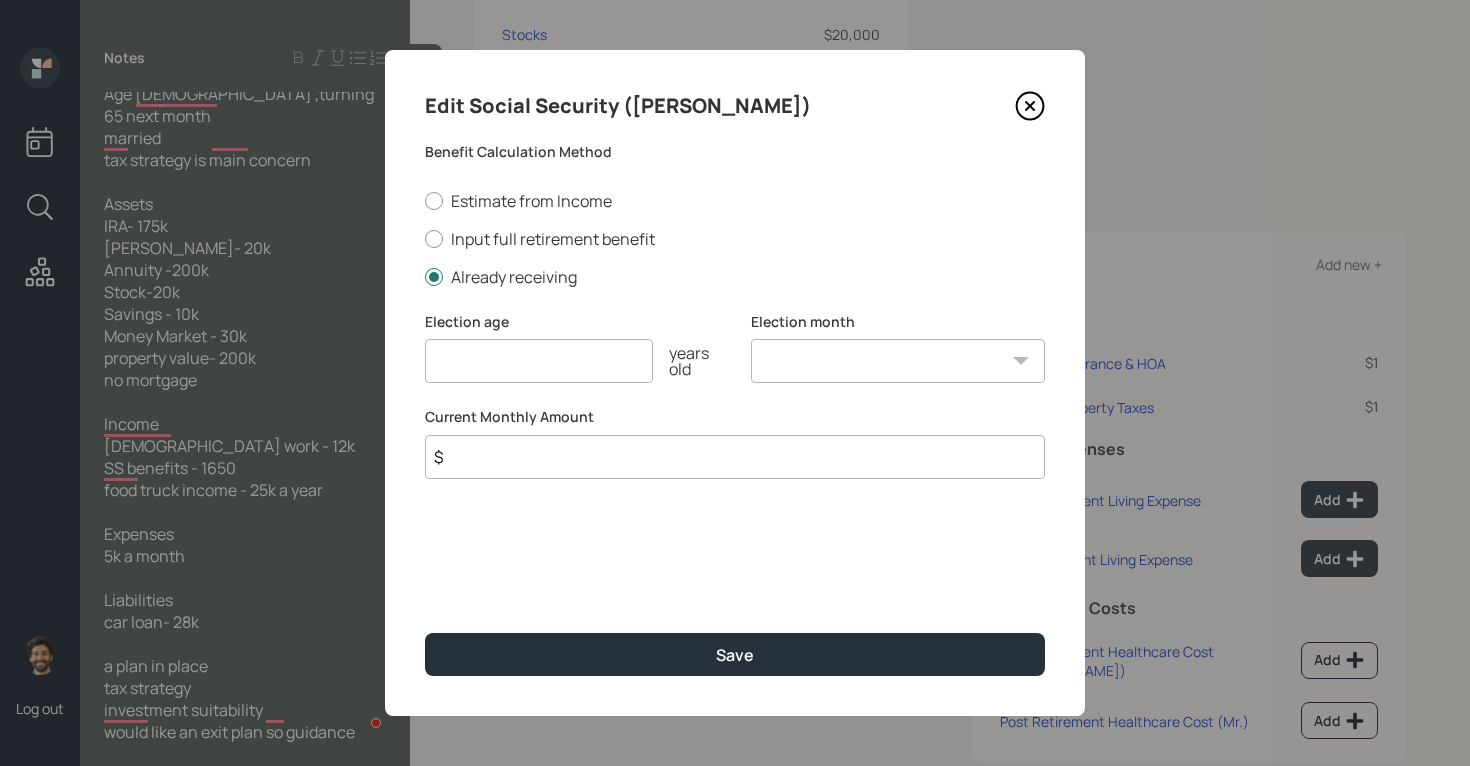 click on "$" at bounding box center (735, 457) 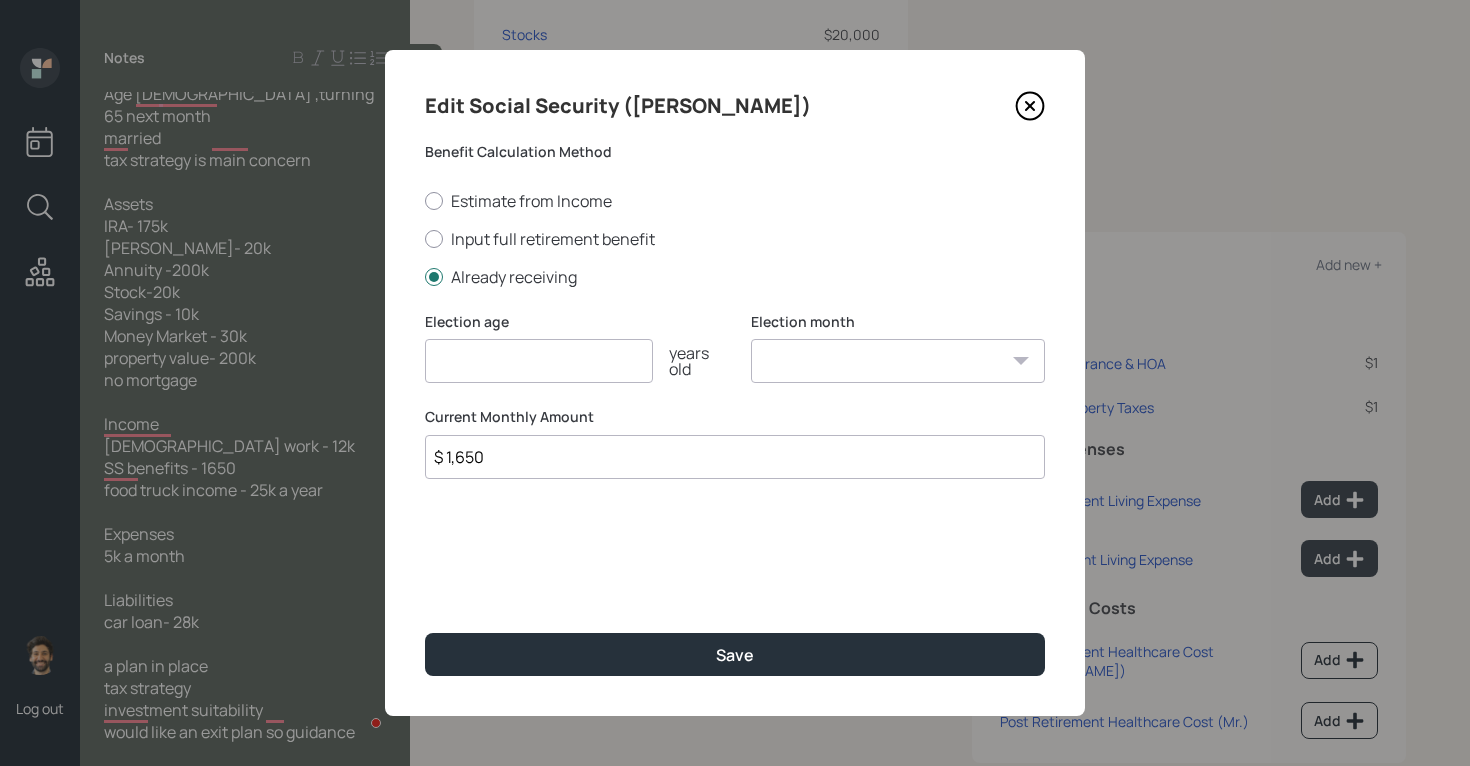 type on "$ 1,650" 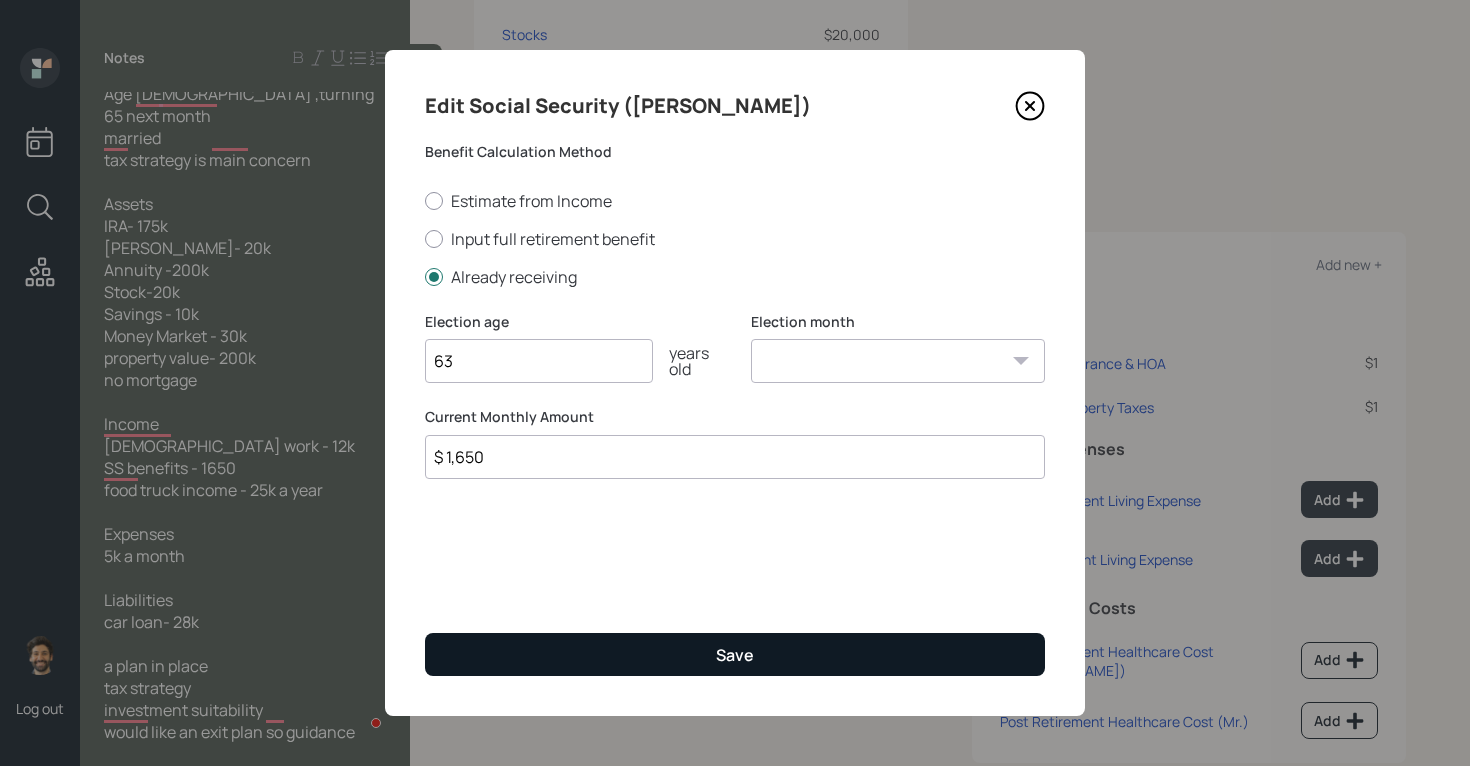 type on "63" 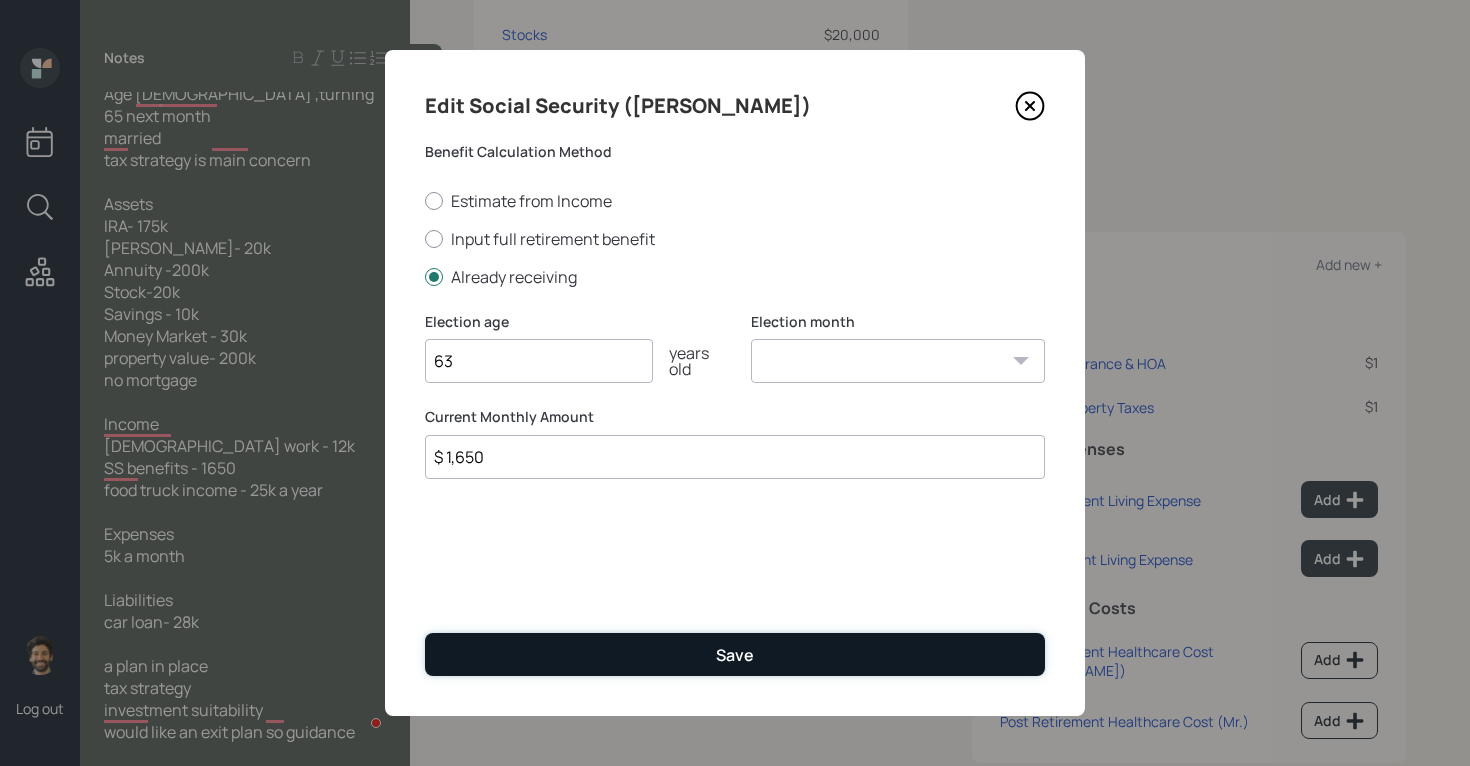 click on "Save" at bounding box center (735, 654) 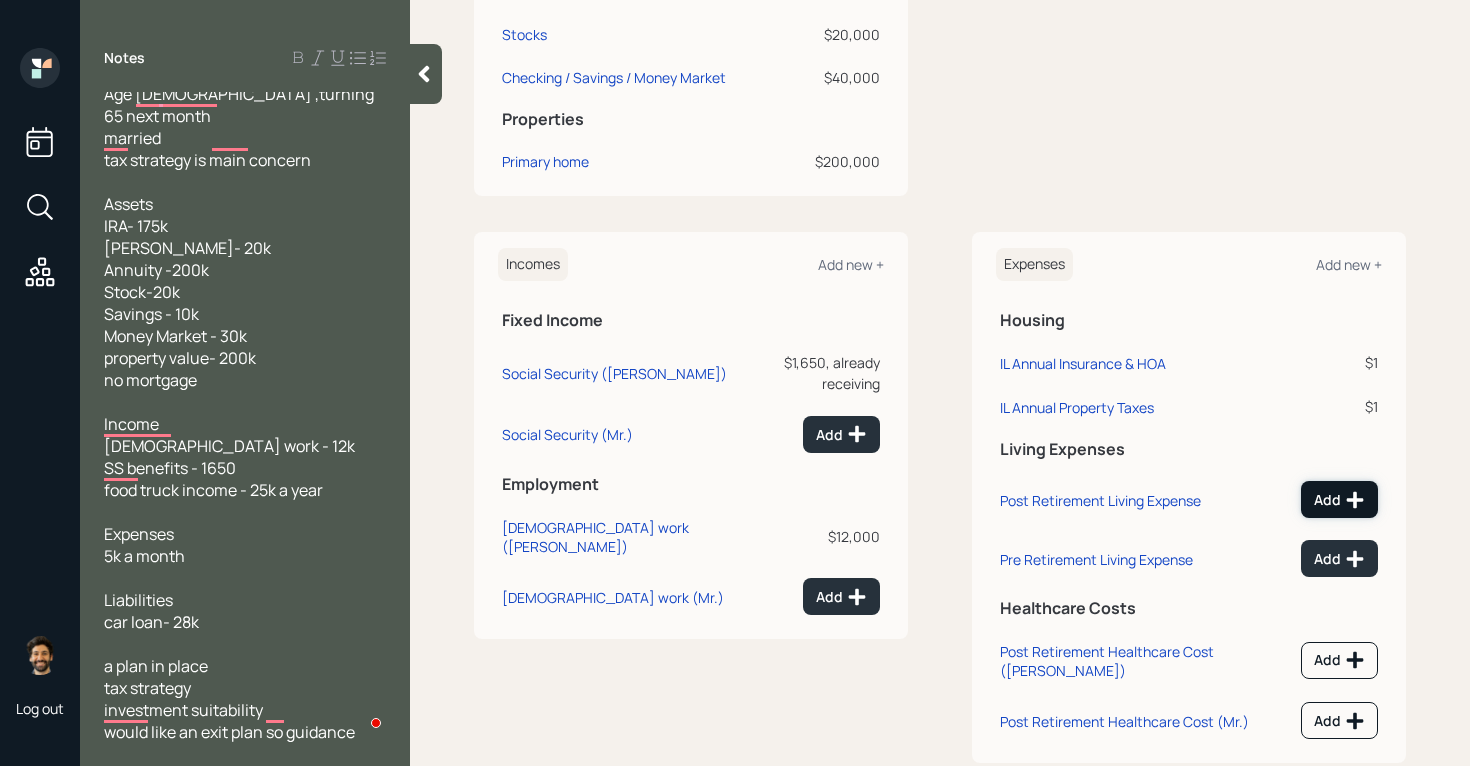click on "Add" at bounding box center (1339, 499) 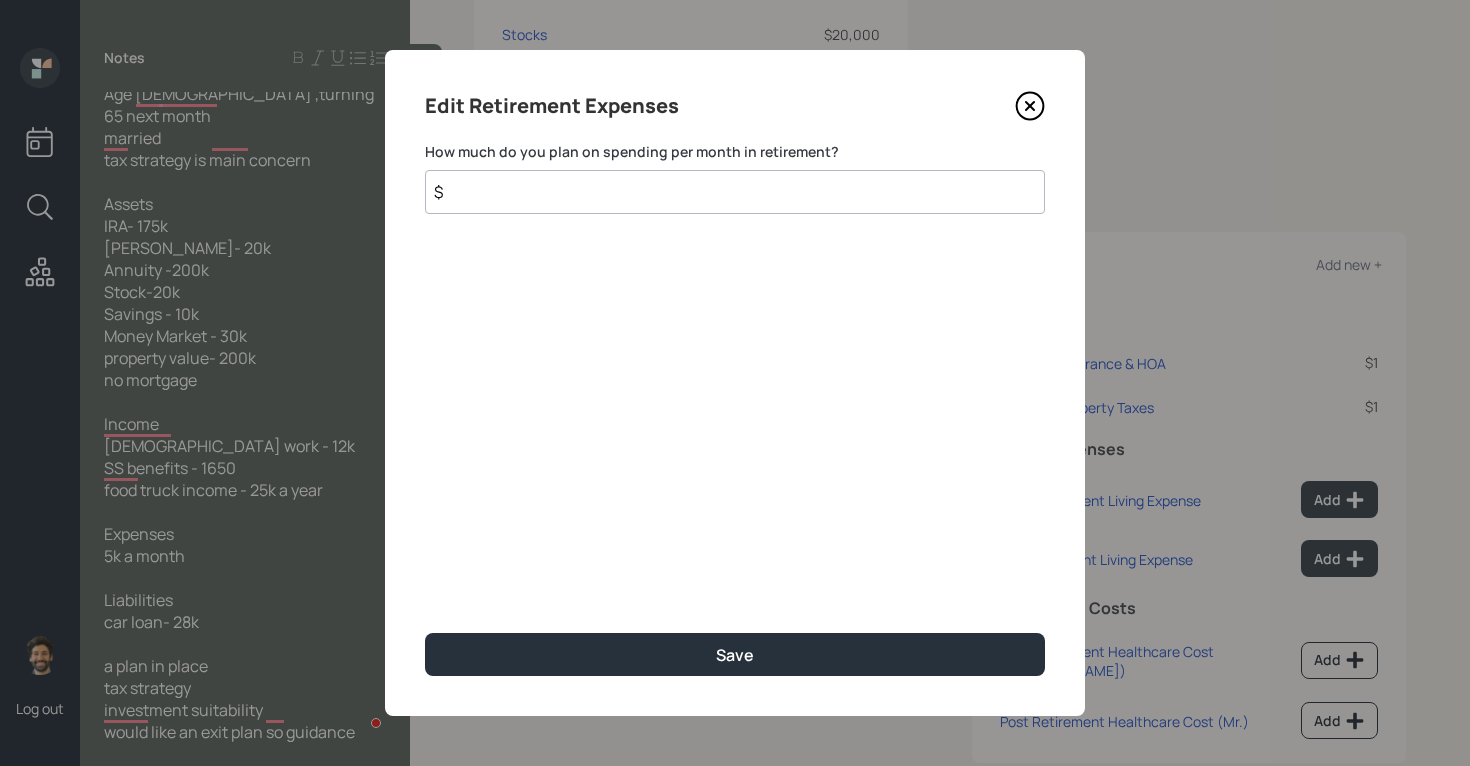 click on "$" at bounding box center [735, 192] 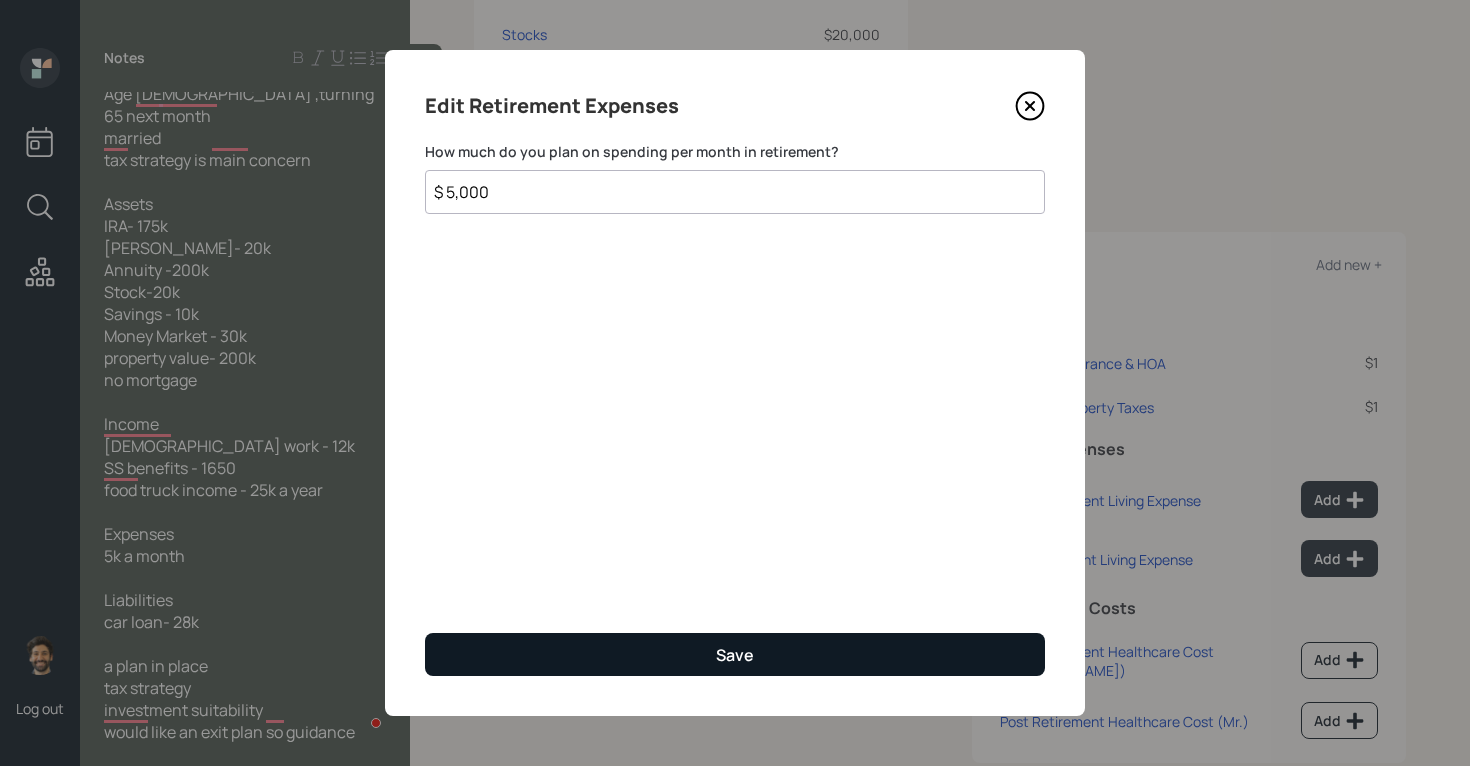 type on "$ 5,000" 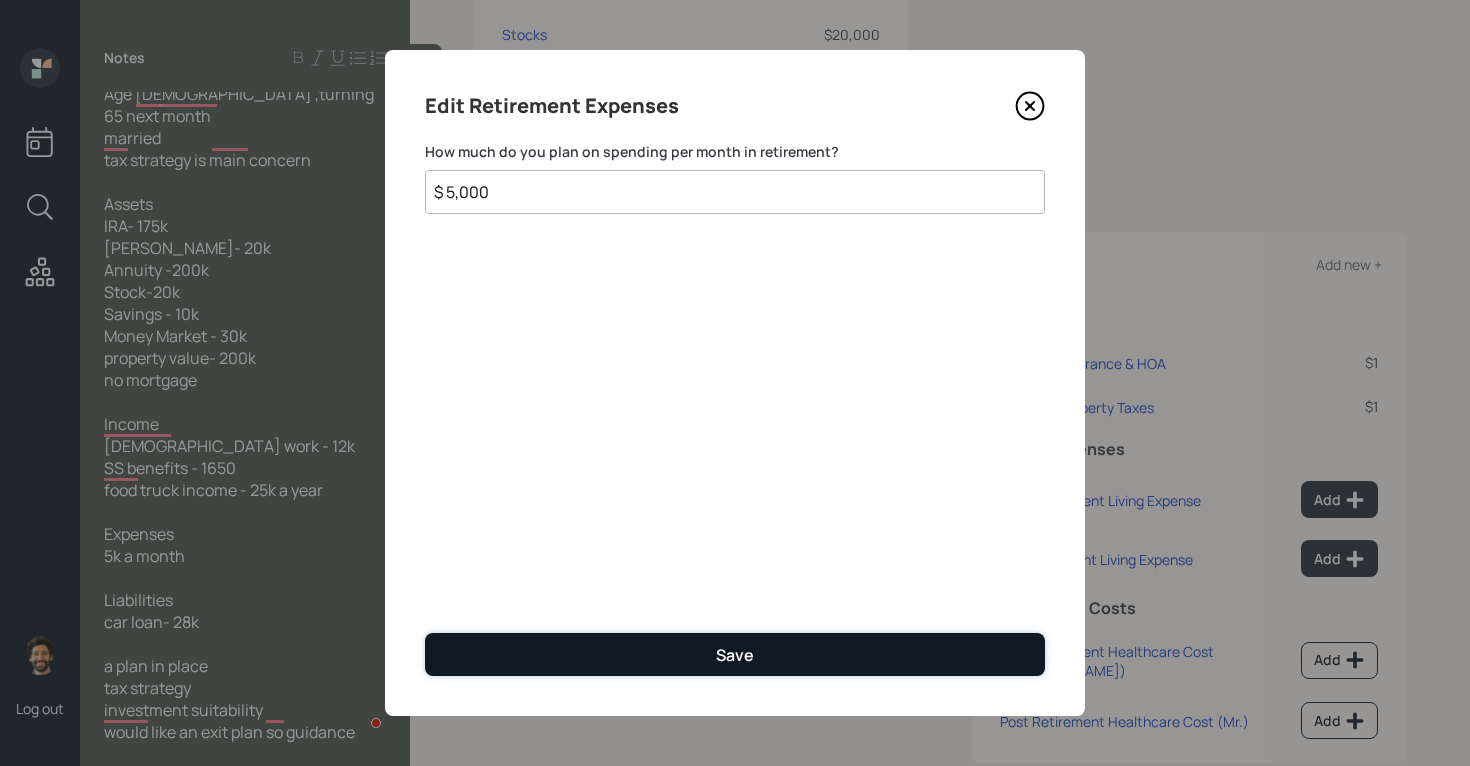 click on "Save" at bounding box center (735, 654) 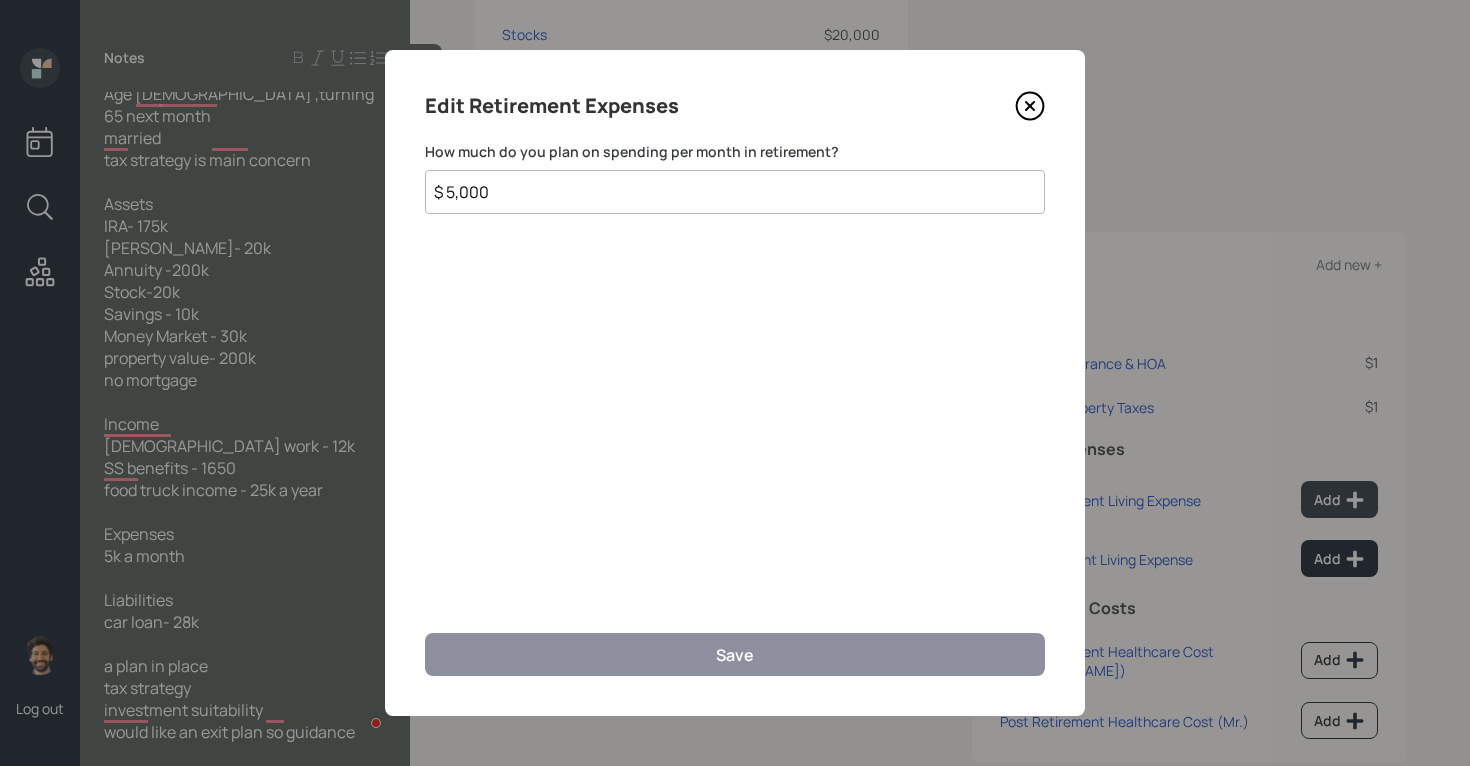 scroll, scrollTop: 723, scrollLeft: 0, axis: vertical 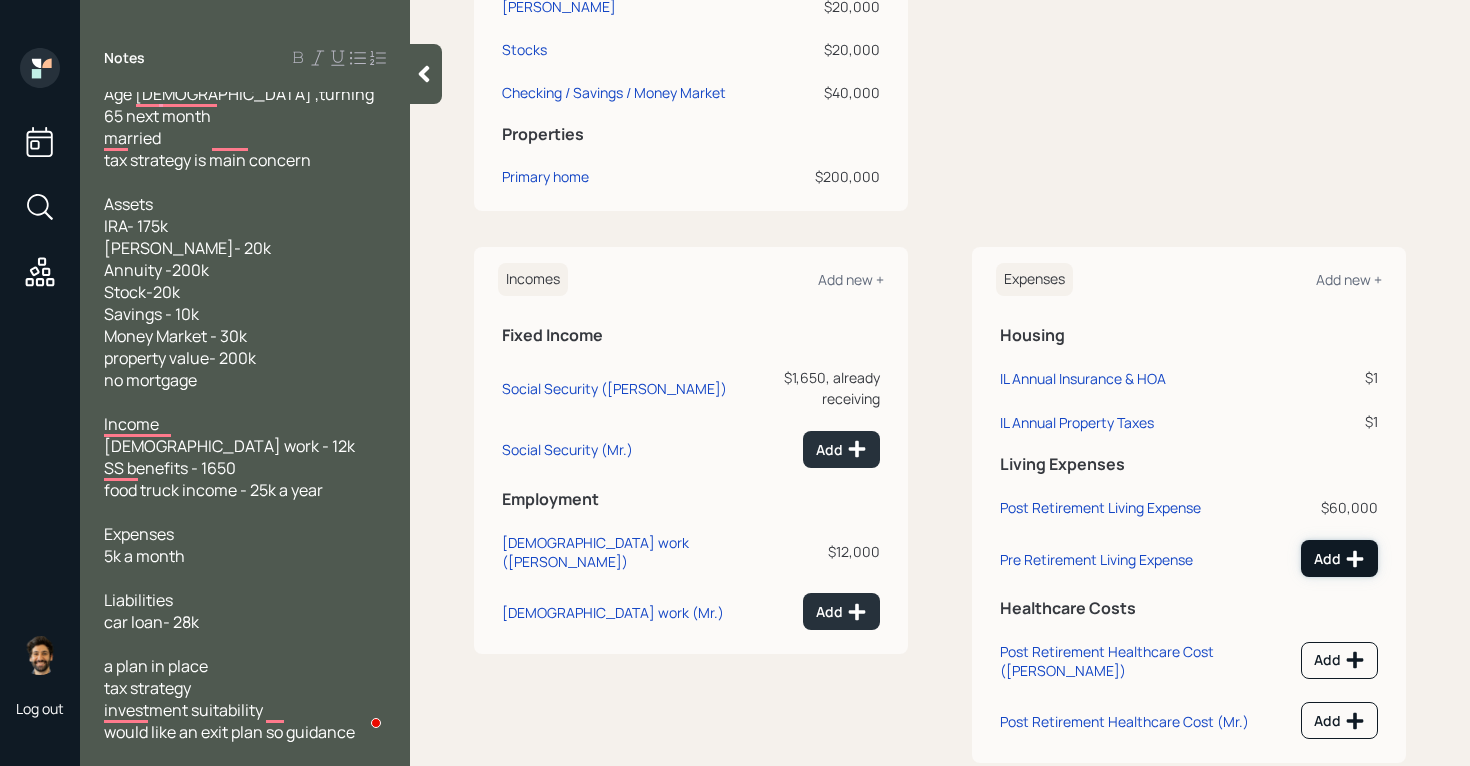click 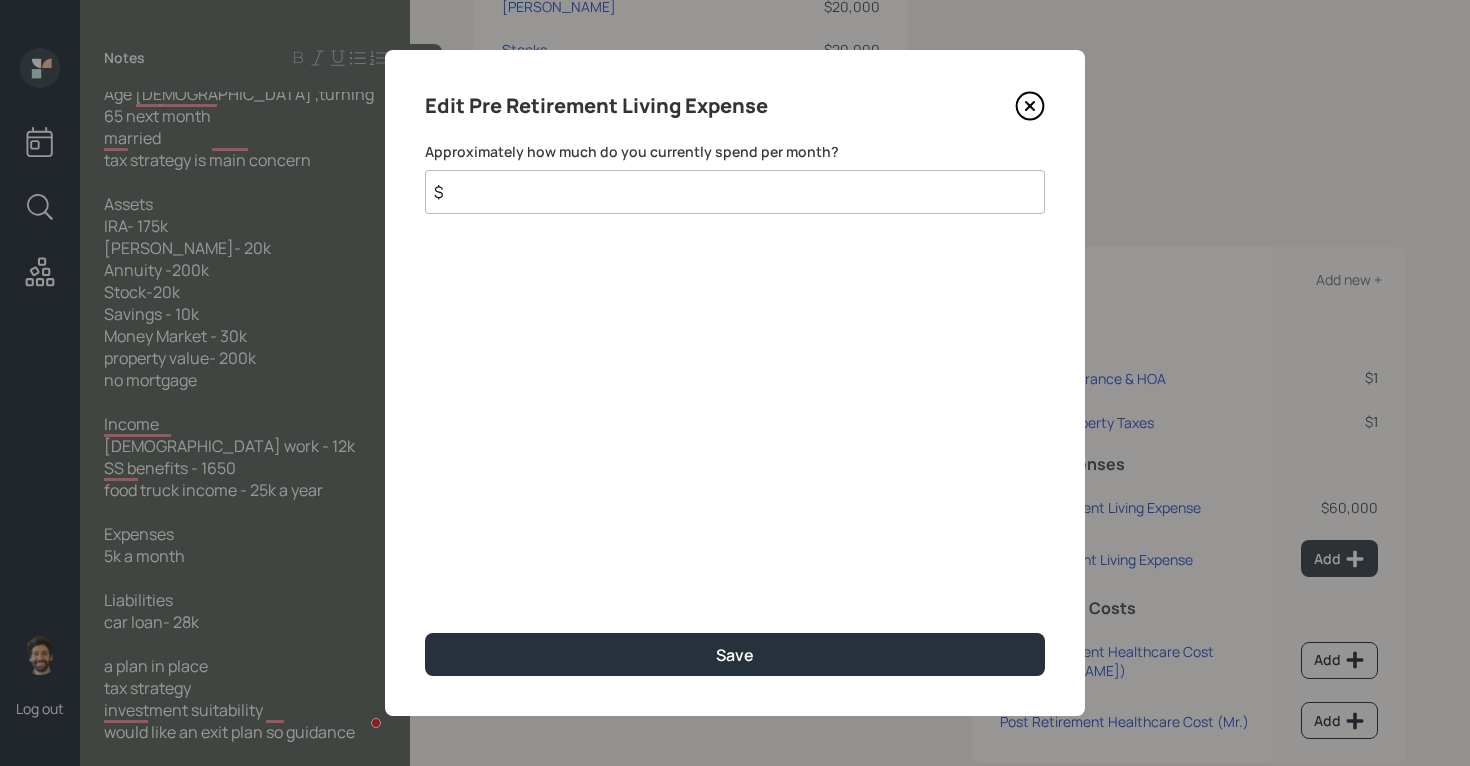 click on "$" at bounding box center [735, 192] 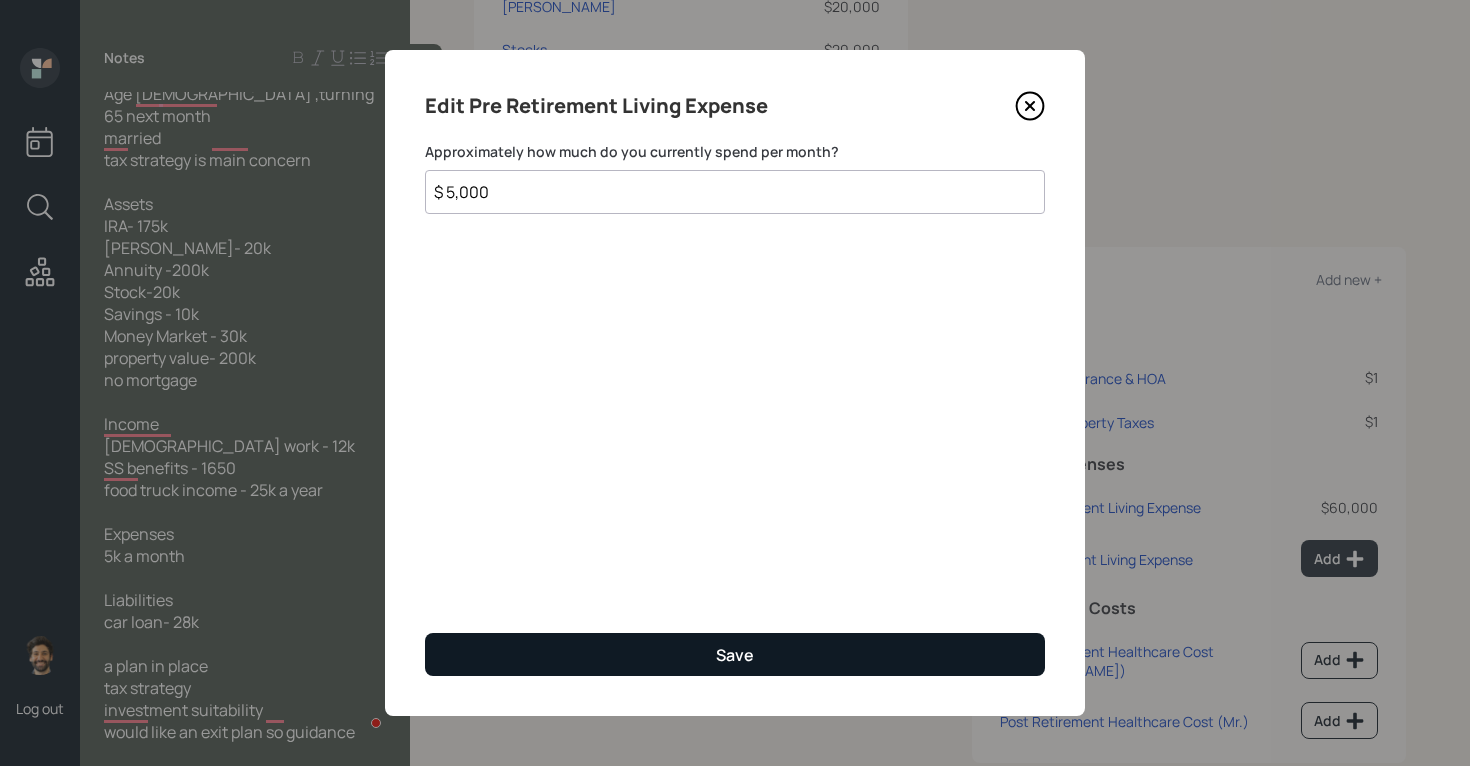 type on "$ 5,000" 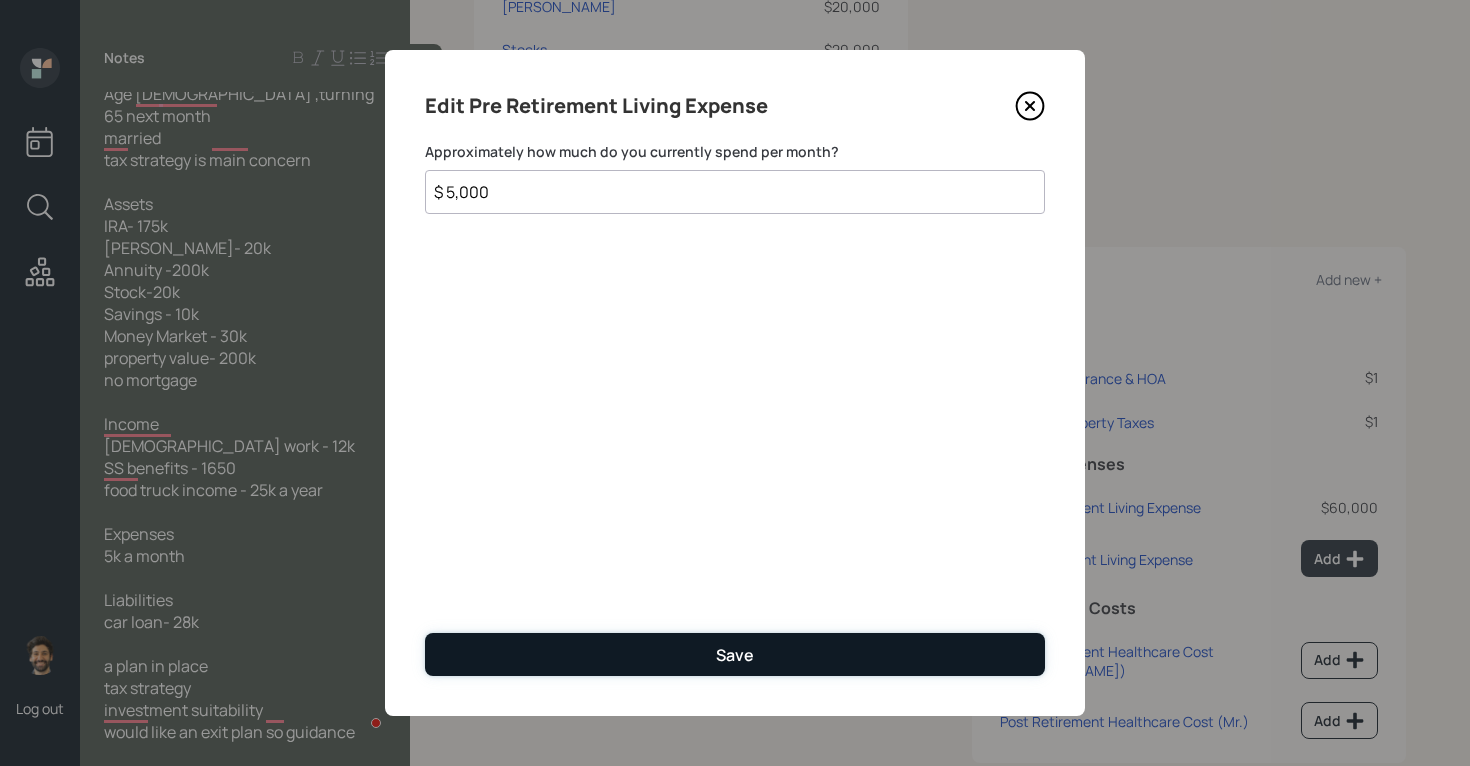 click on "Save" at bounding box center (735, 654) 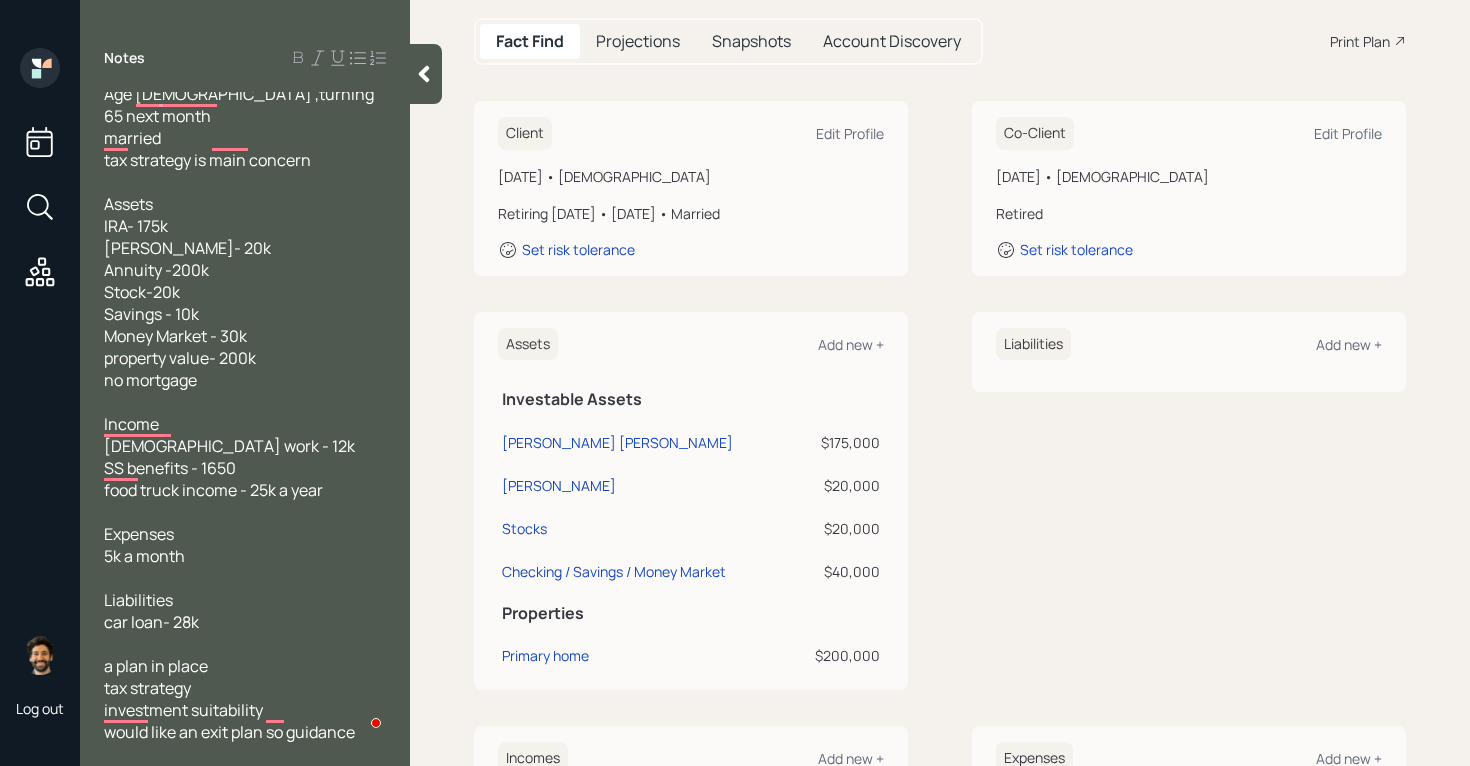 scroll, scrollTop: 197, scrollLeft: 0, axis: vertical 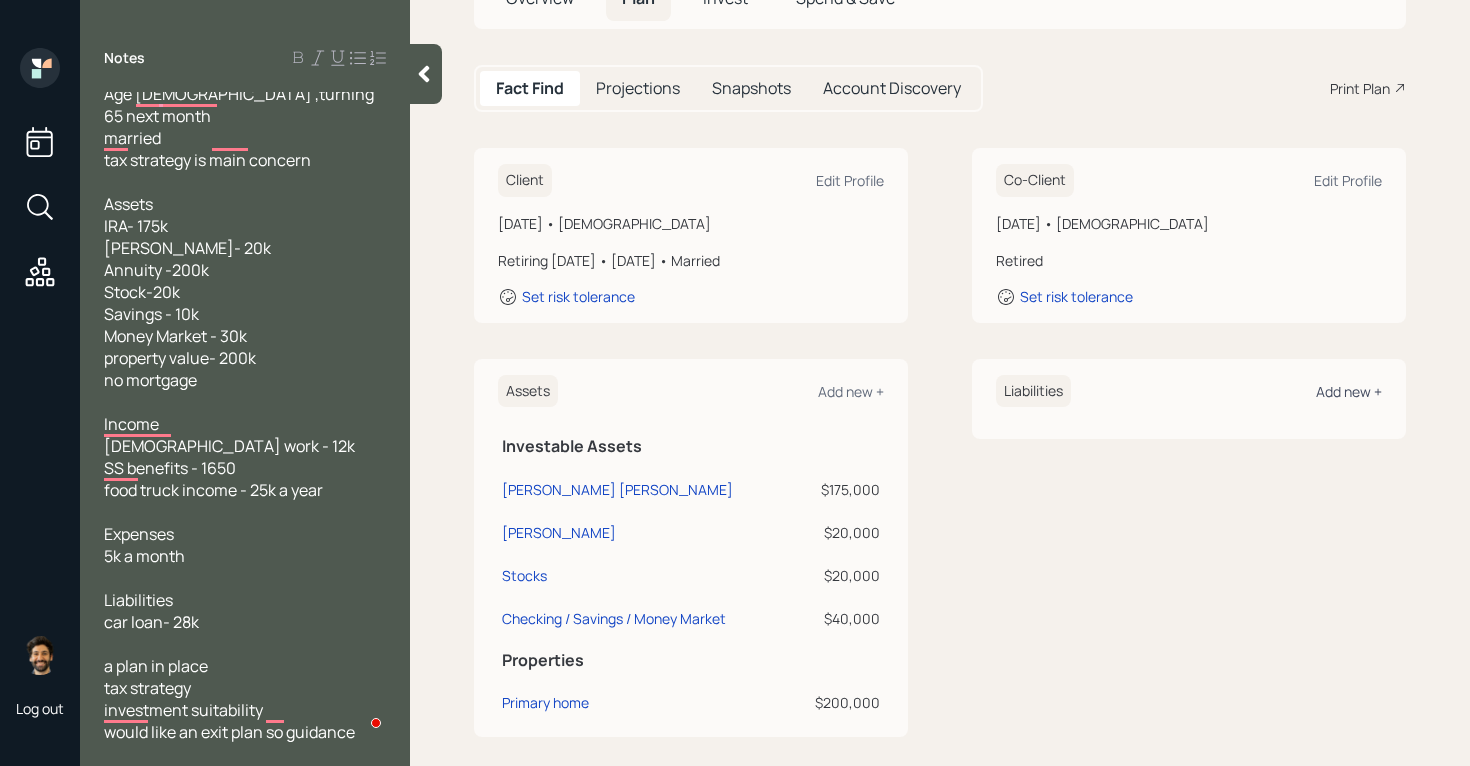 click on "Add new +" at bounding box center (1349, 391) 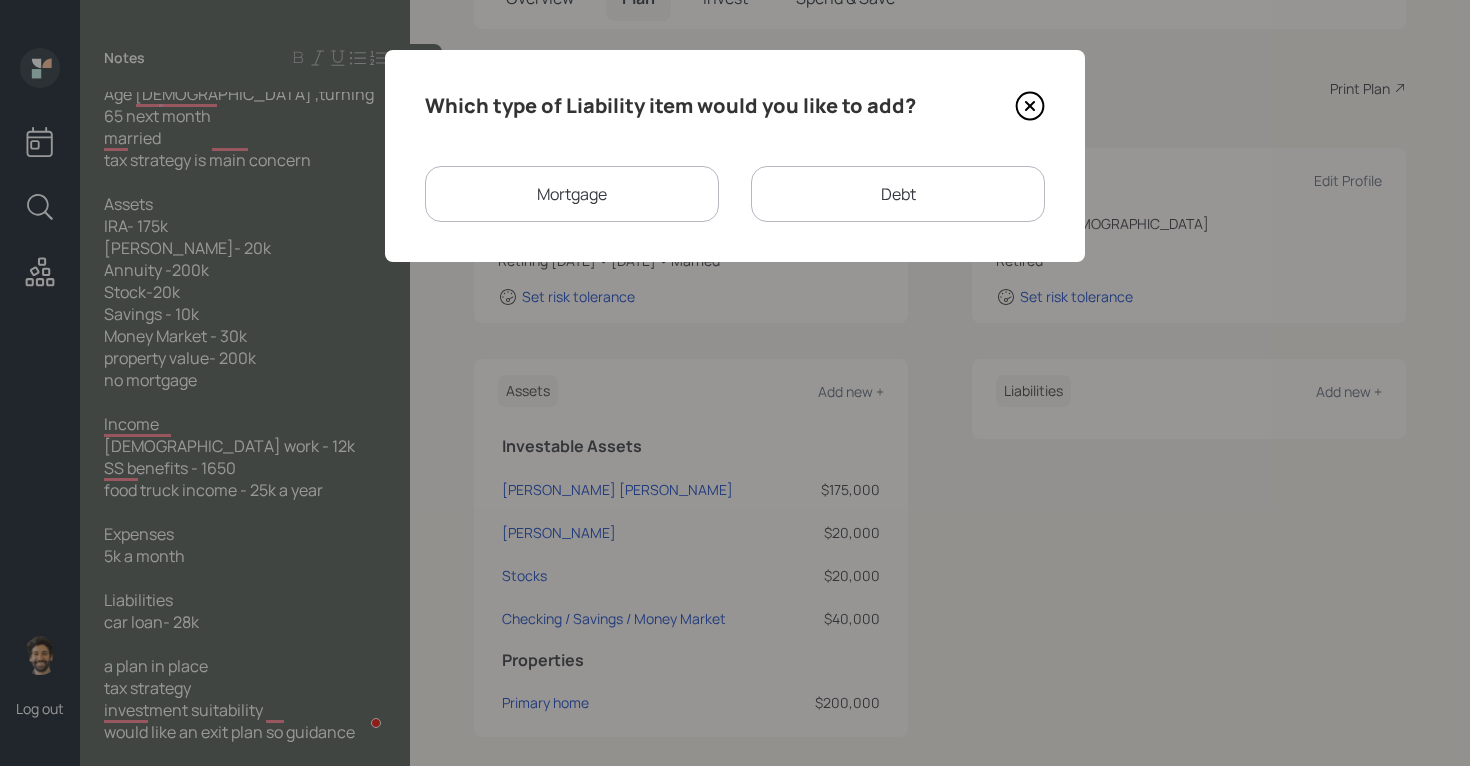 click on "Debt" at bounding box center (898, 194) 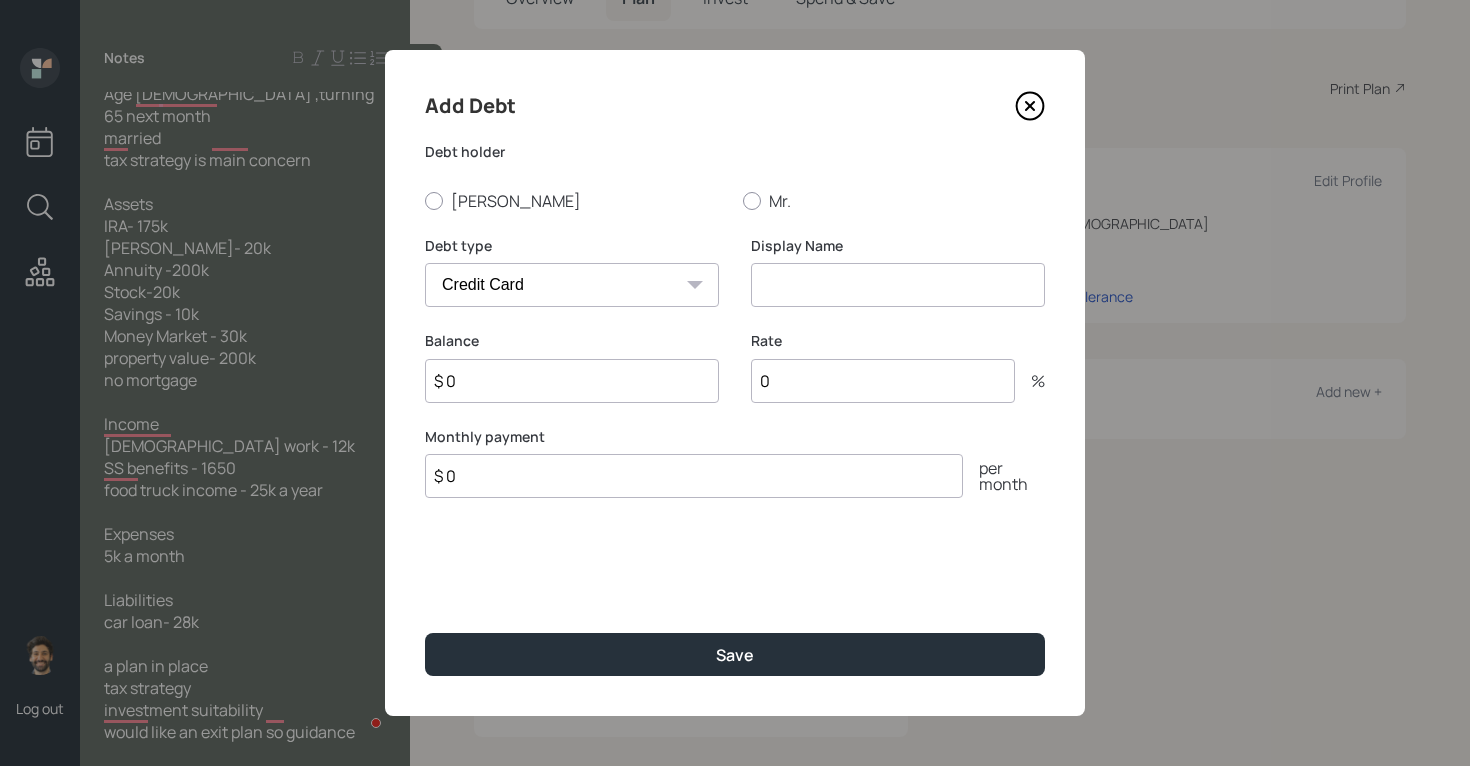 click on "Car Credit Card Medical Student Other" at bounding box center [572, 285] 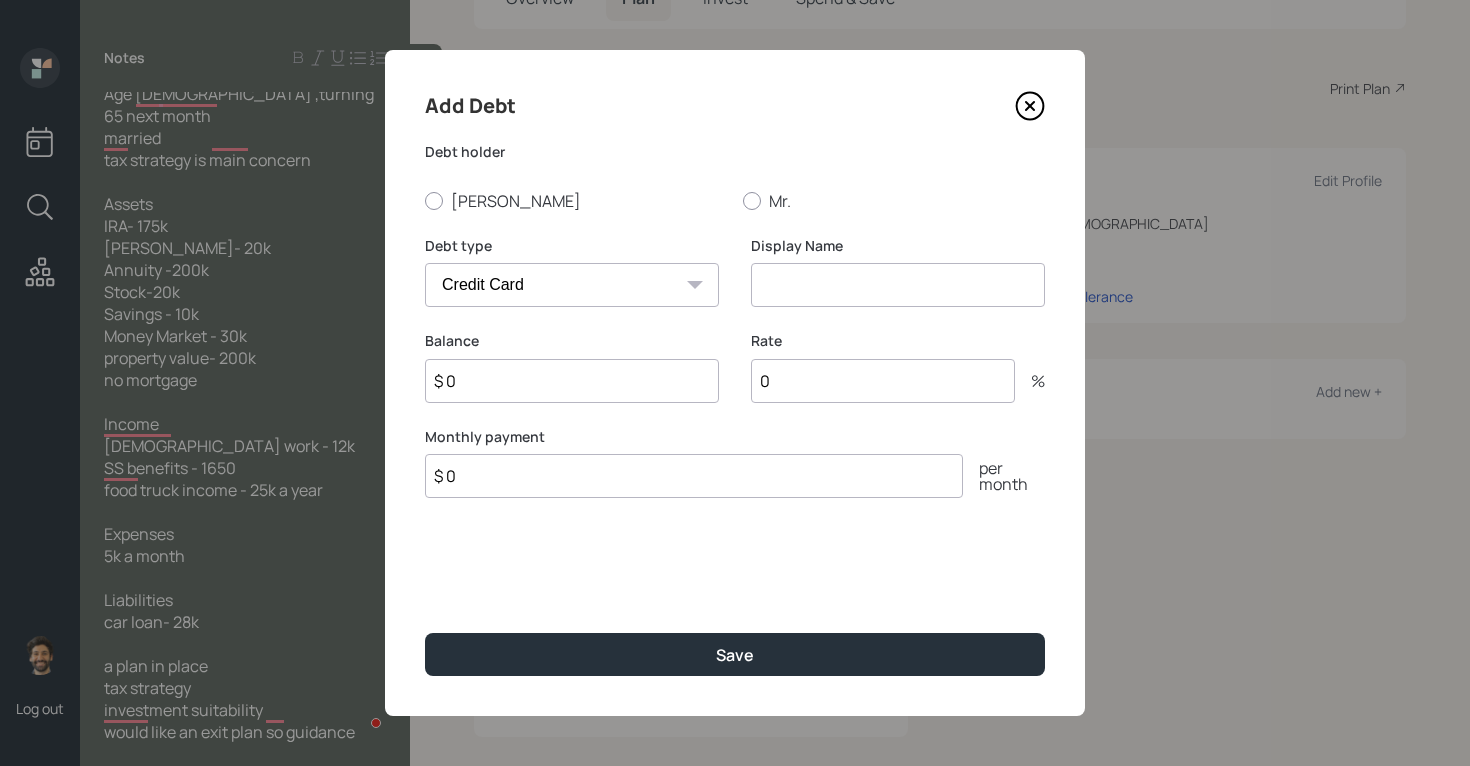 select on "car" 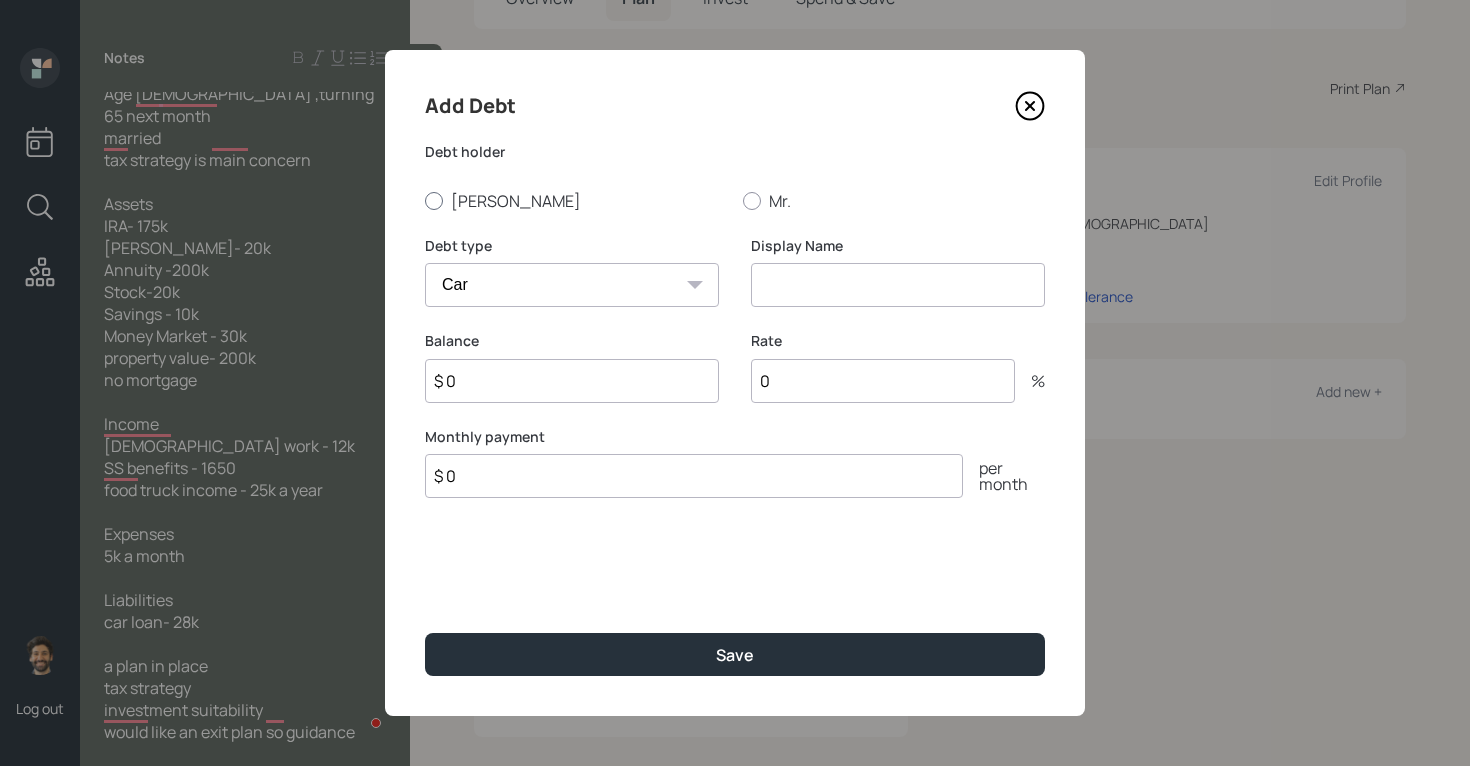 click on "Carol" at bounding box center [576, 201] 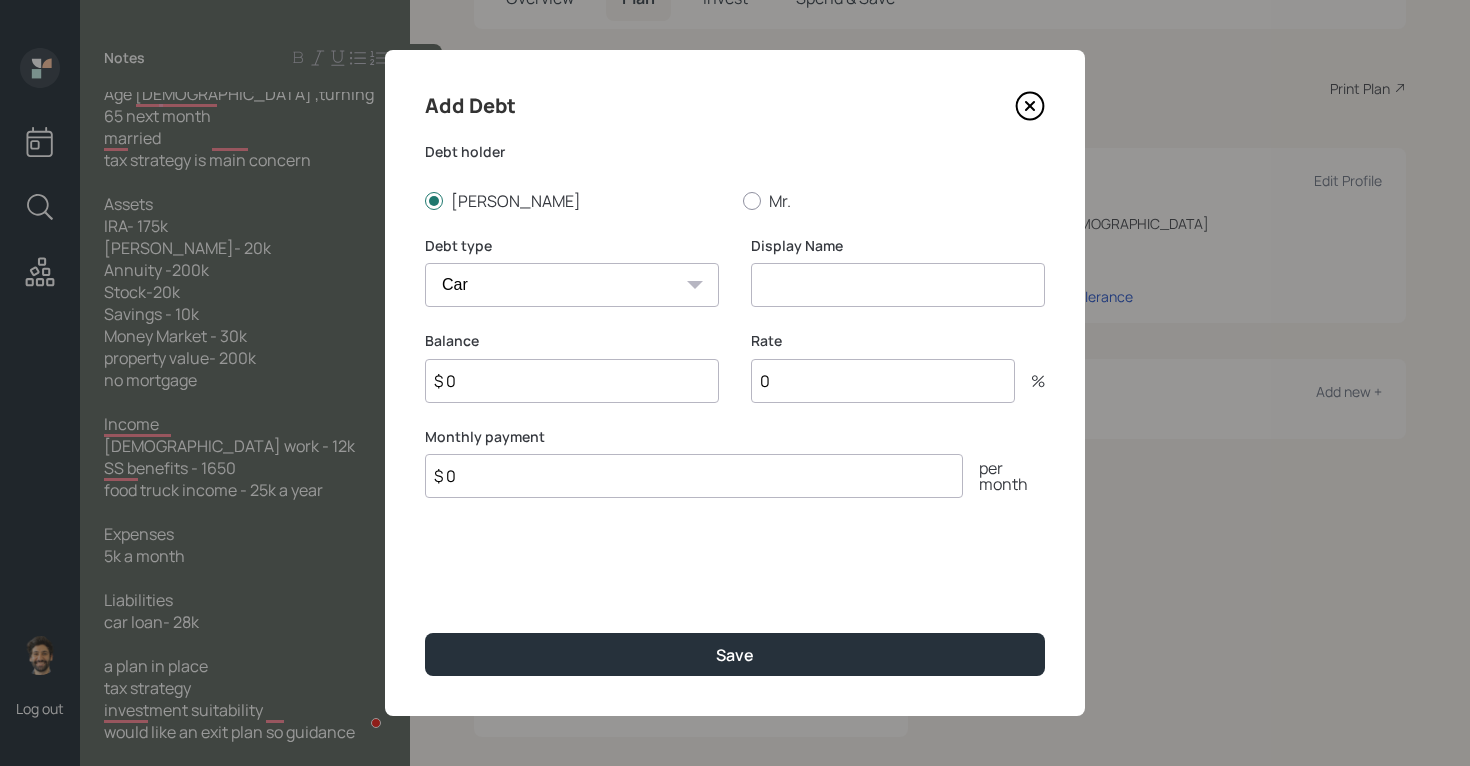 click at bounding box center [898, 285] 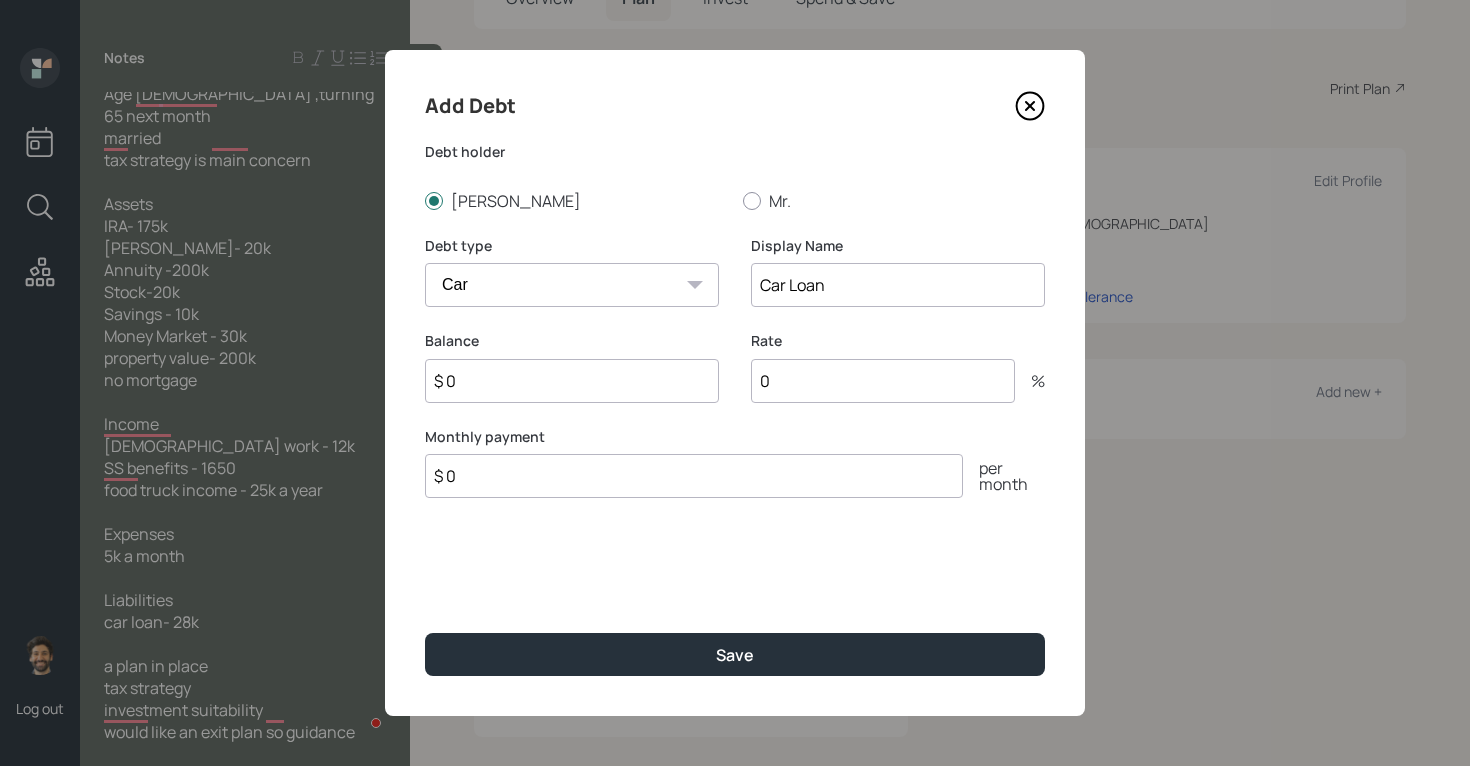 type on "Car Loan" 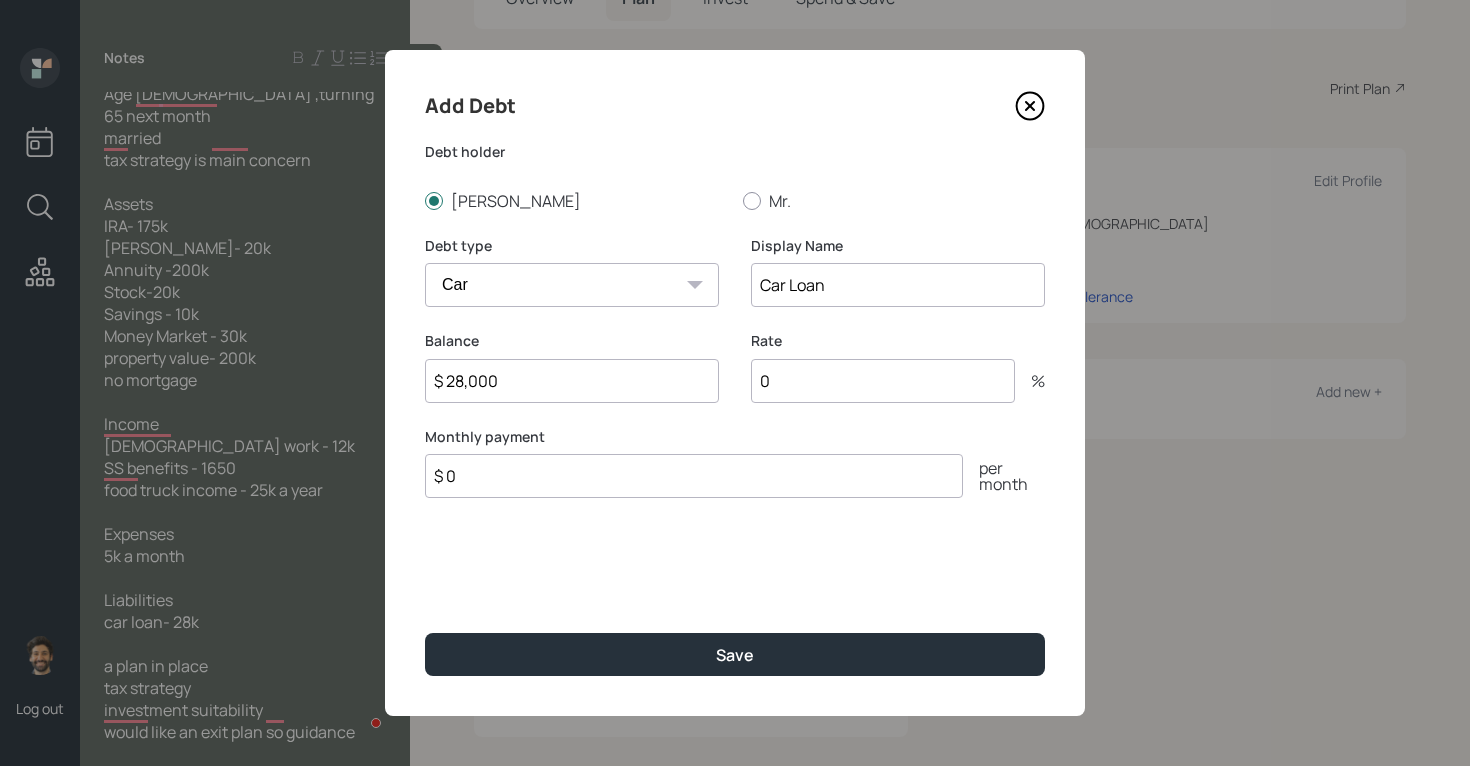 type on "$ 28,000" 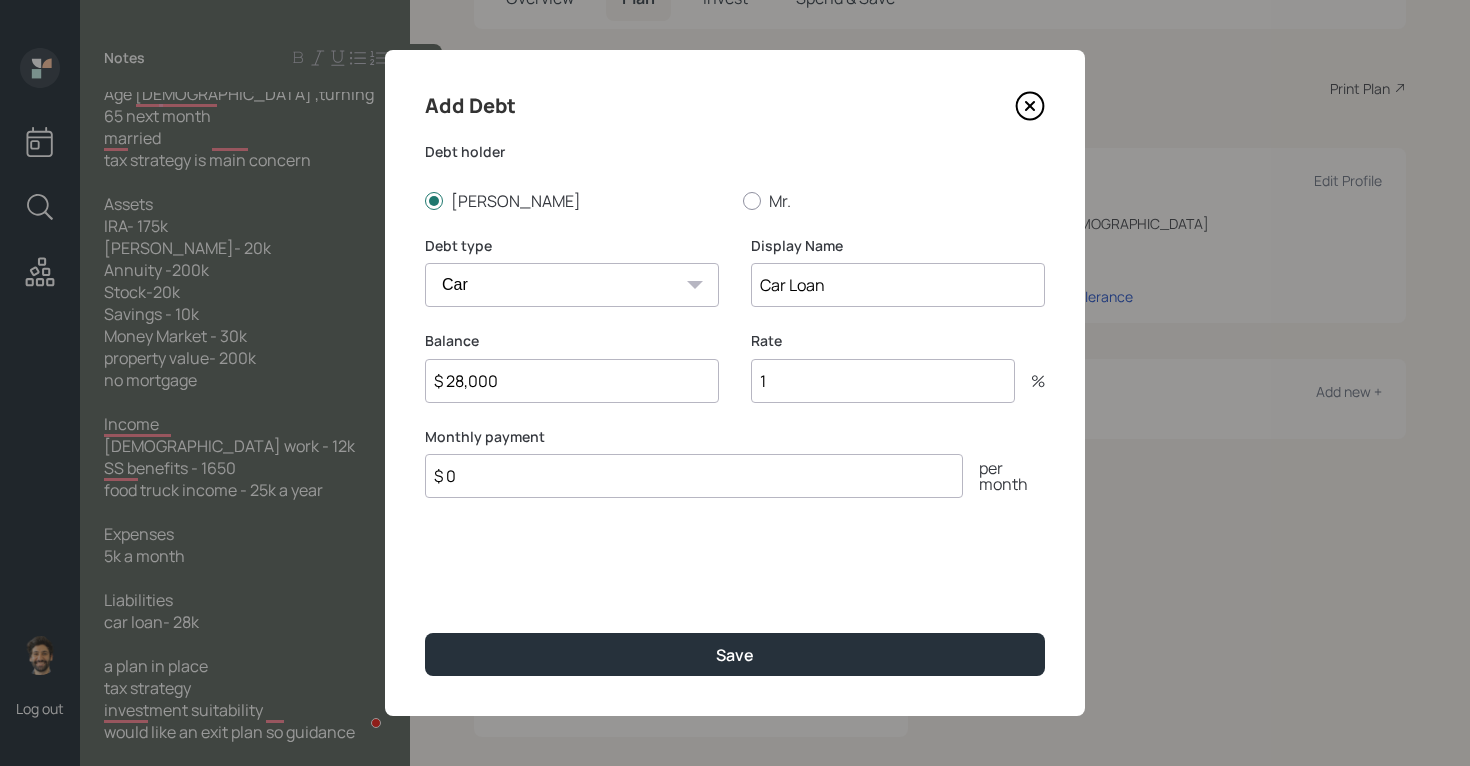 type on "1" 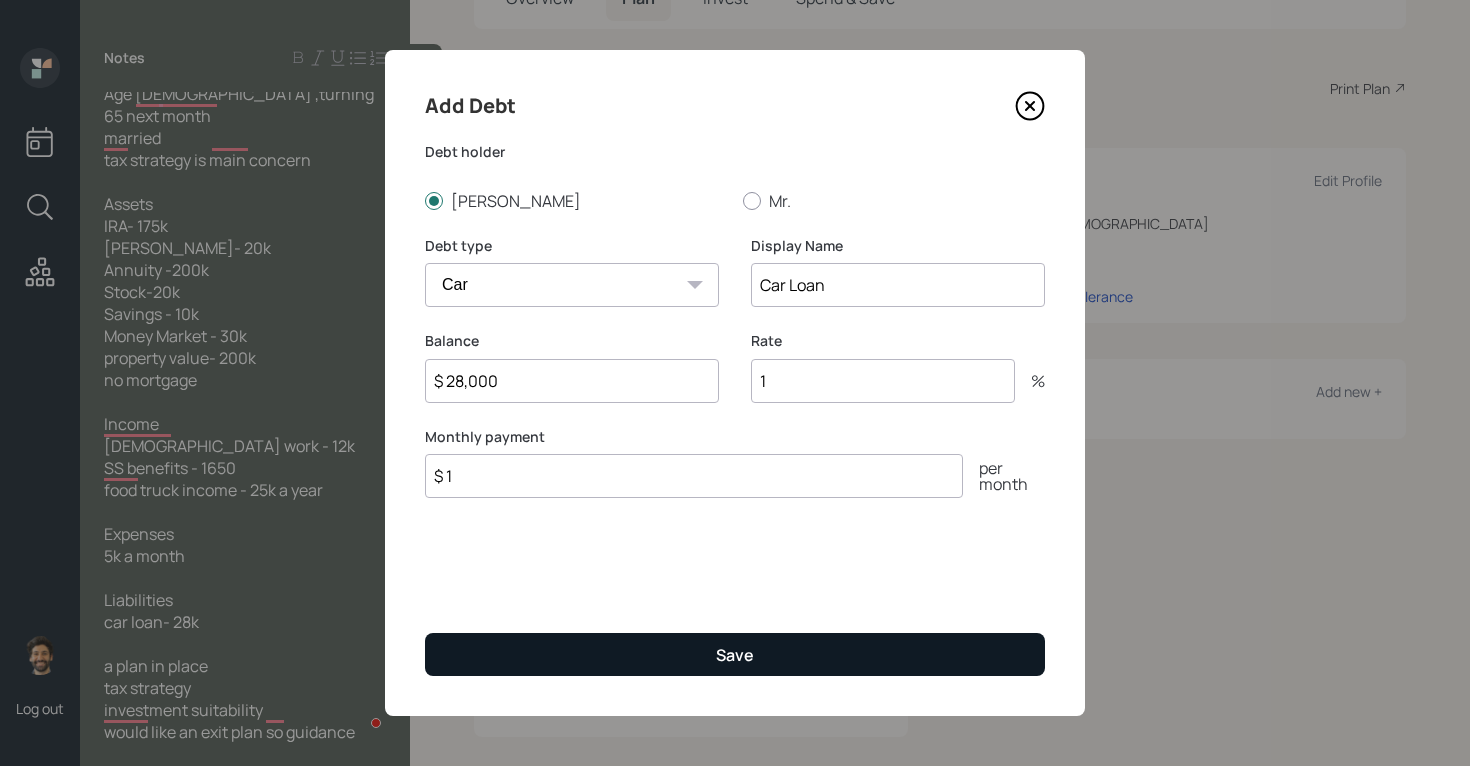 type on "$ 1" 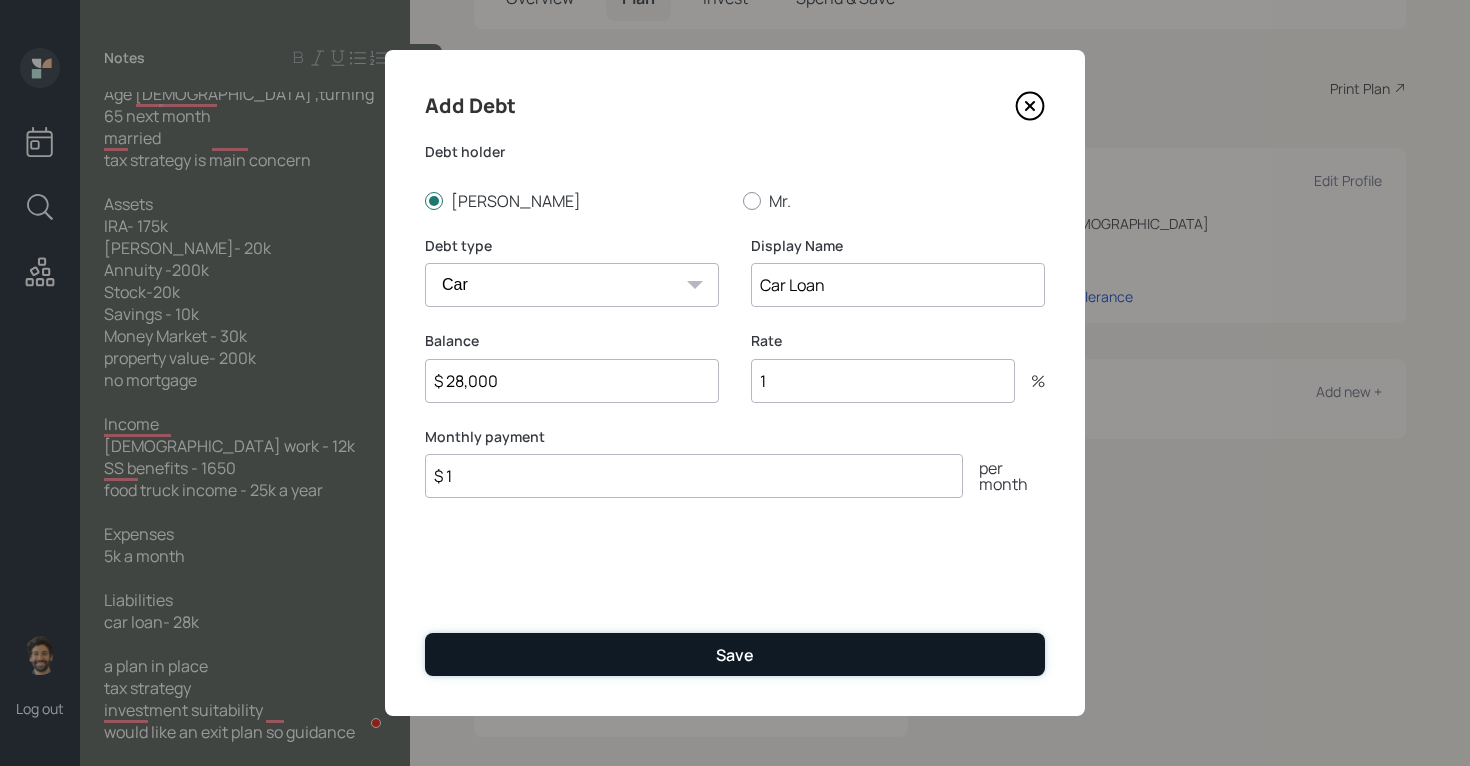 click on "Save" at bounding box center [735, 654] 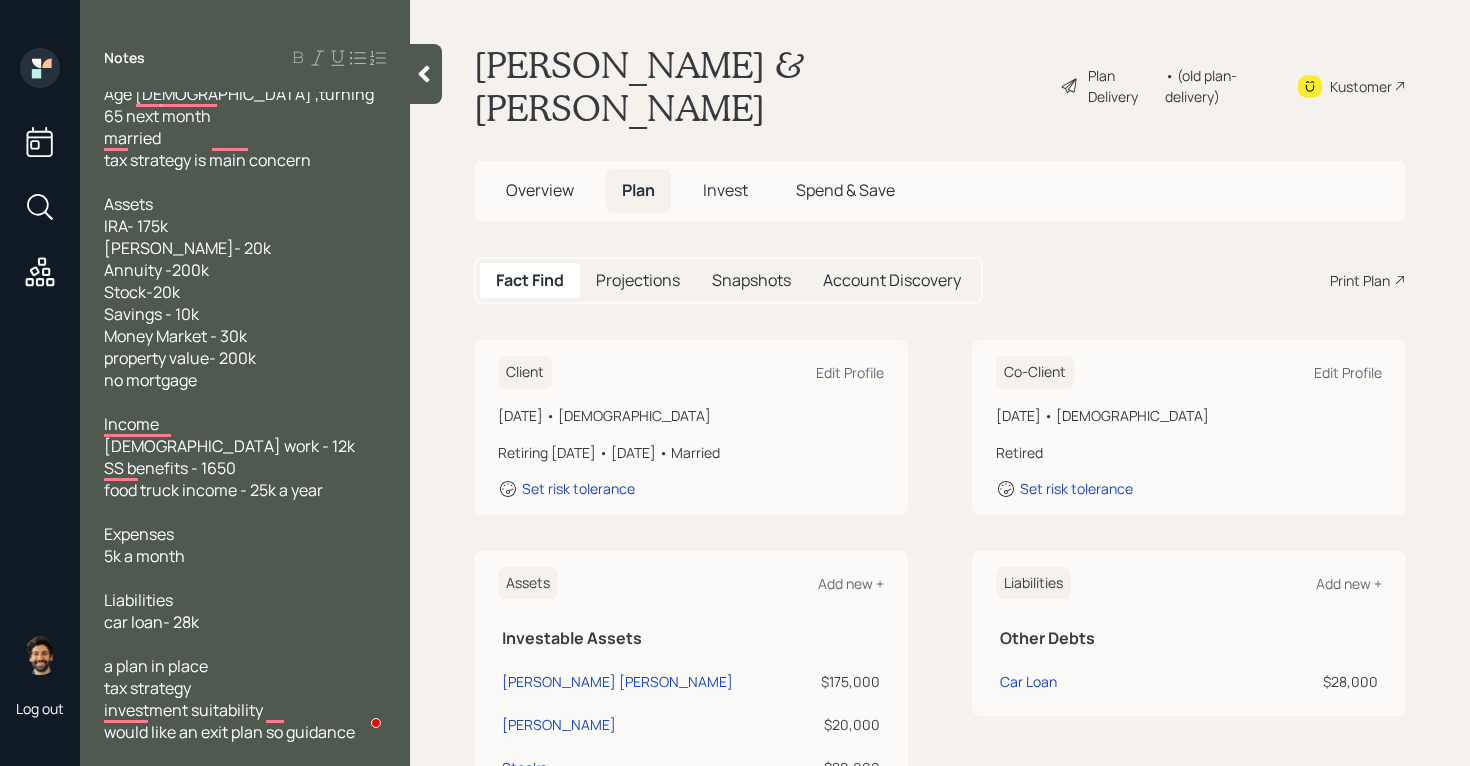 scroll, scrollTop: 0, scrollLeft: 0, axis: both 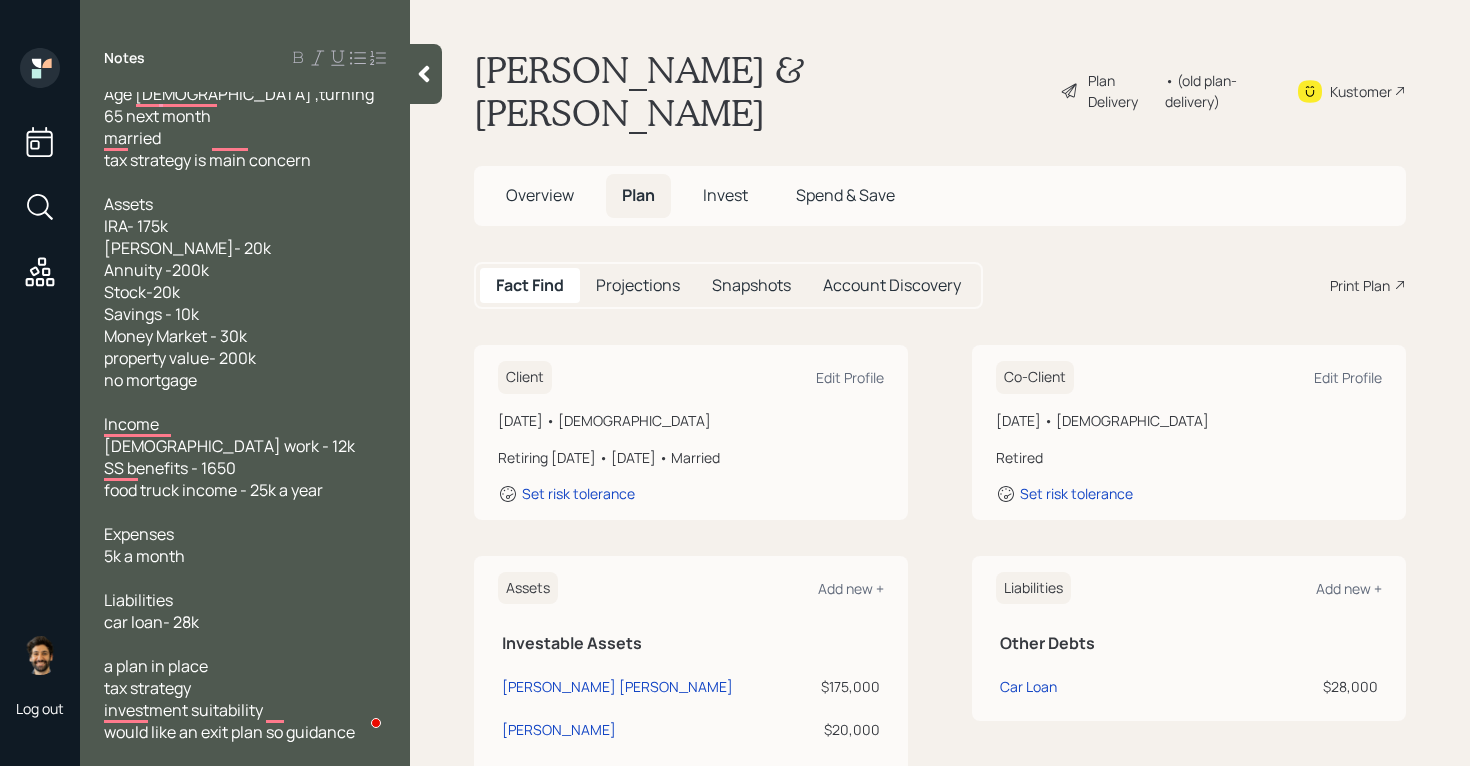 click on "Projections" at bounding box center (638, 285) 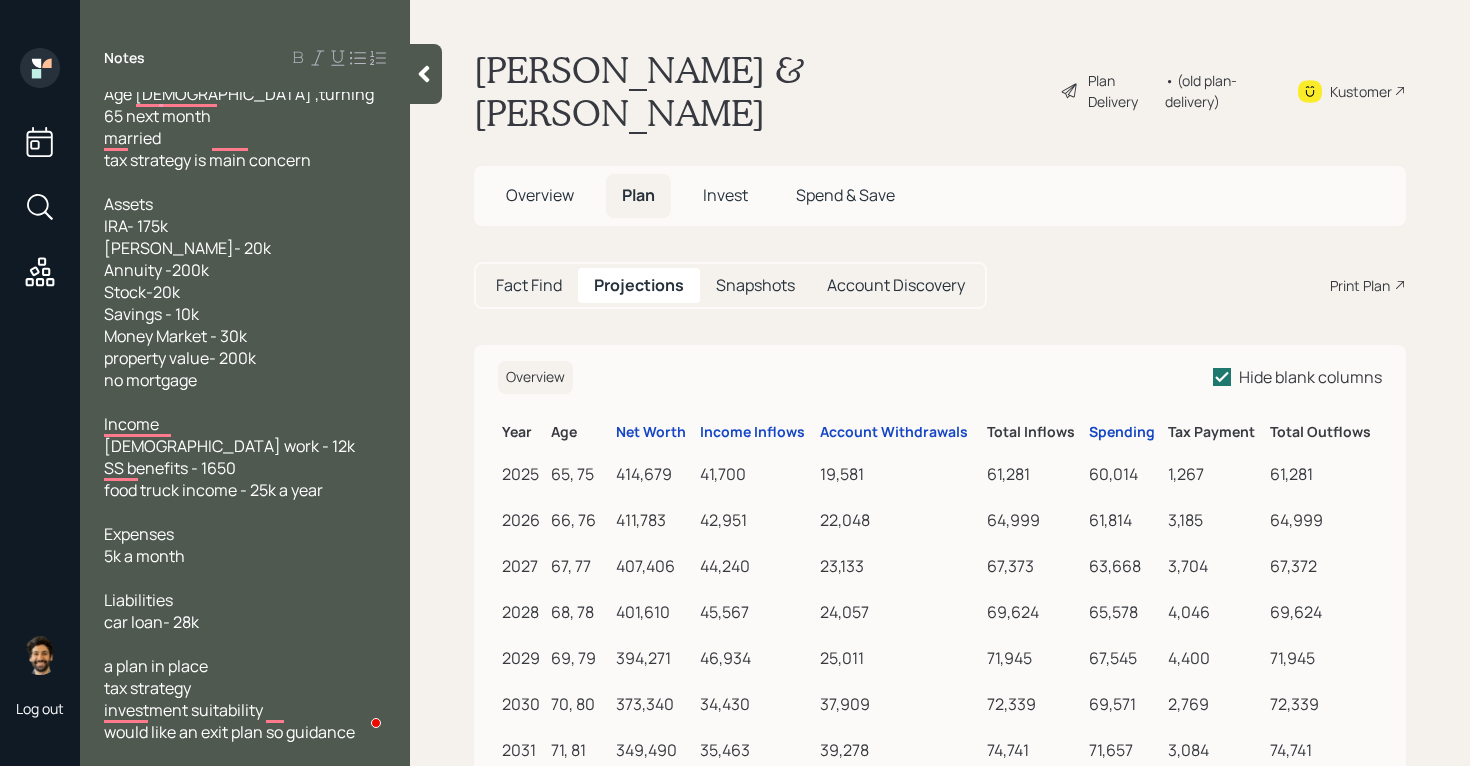 click on "Snapshots" at bounding box center (755, 285) 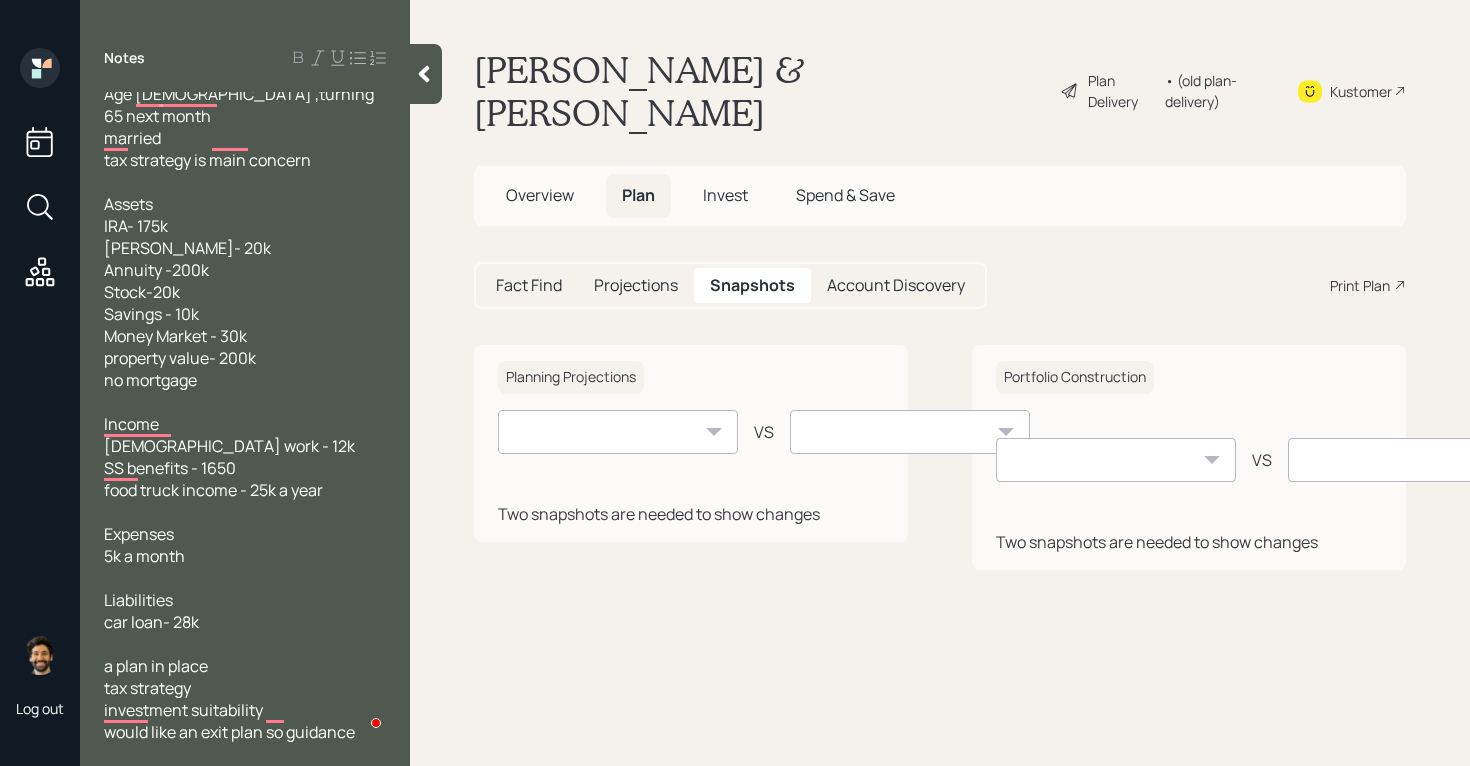 click on "Projections" at bounding box center [636, 285] 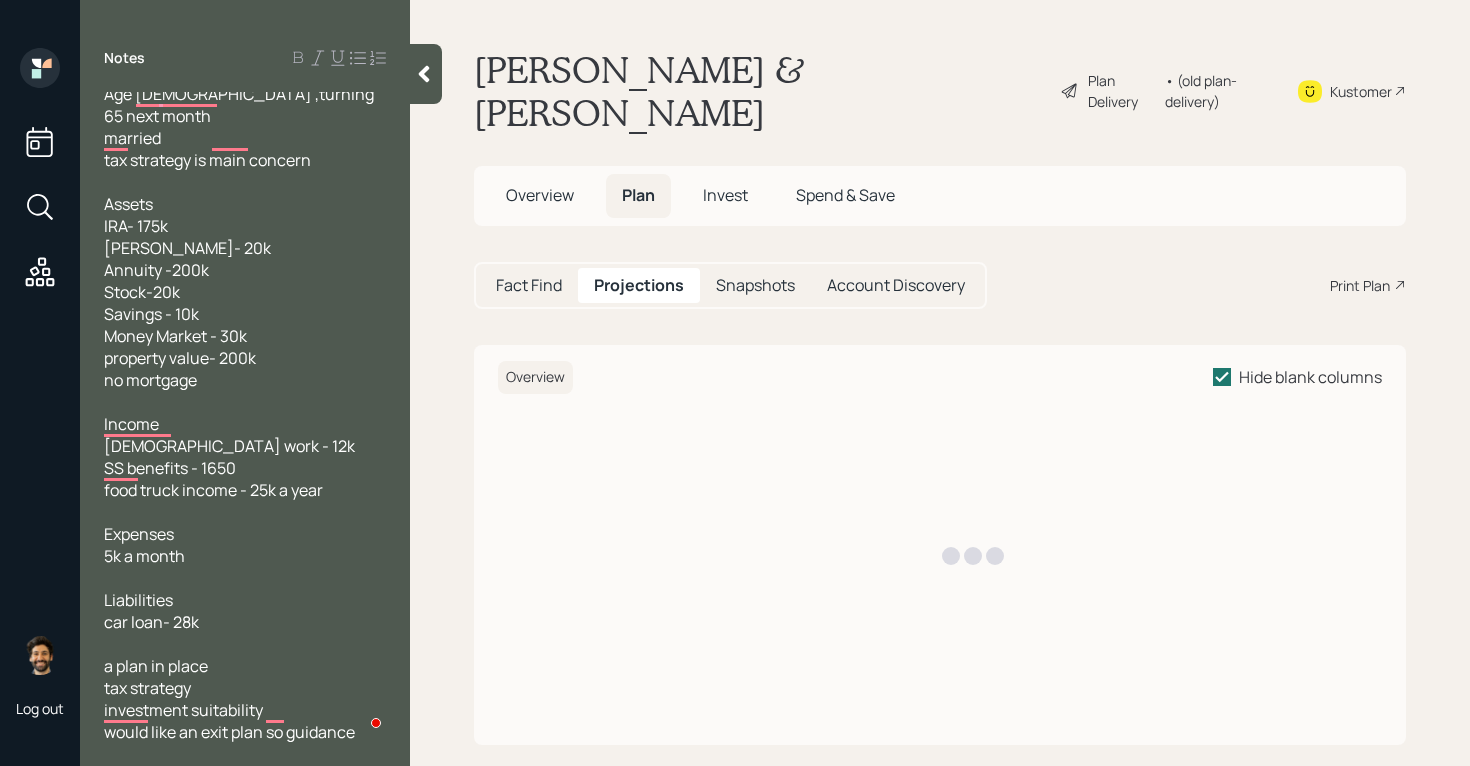 click on "Invest" at bounding box center [725, 195] 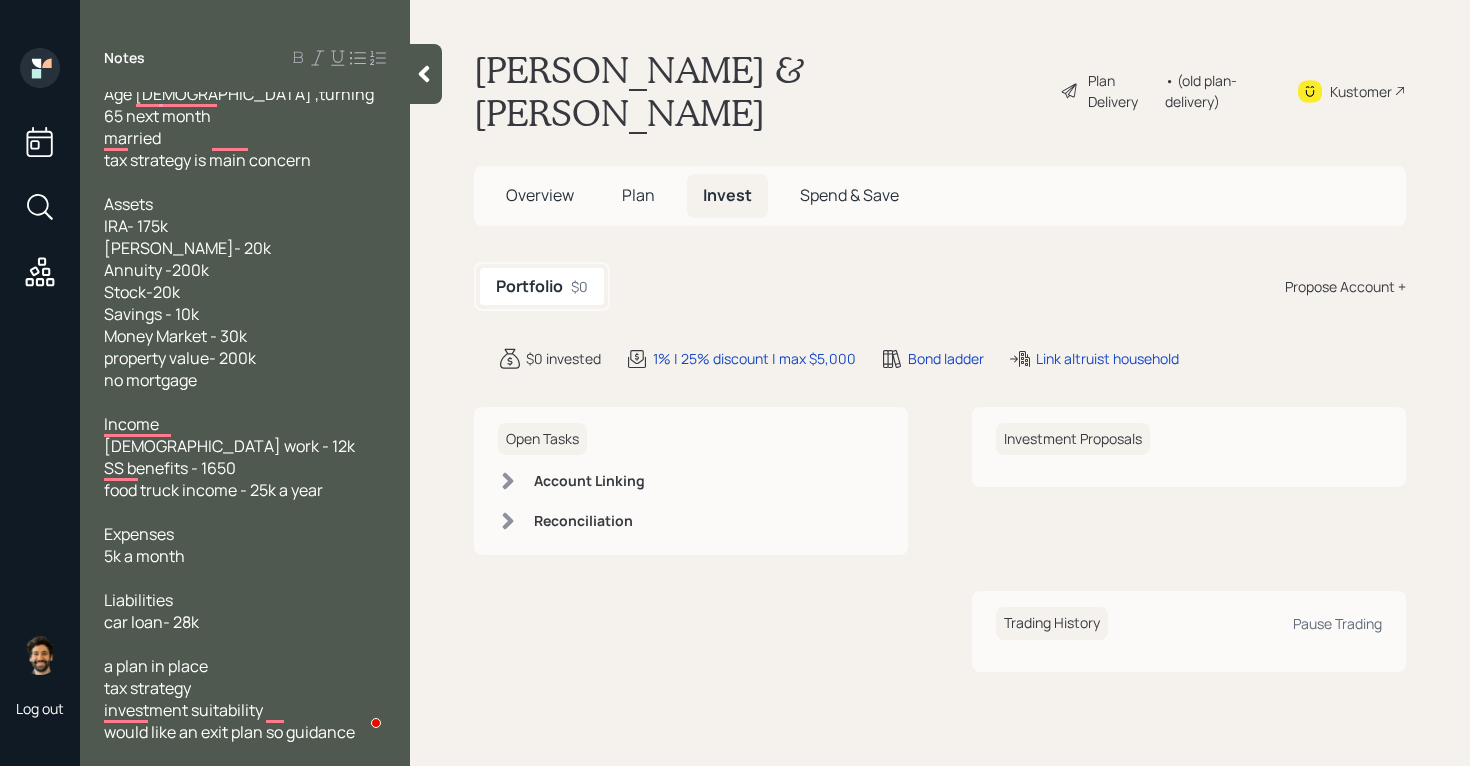 click on "Propose Account +" at bounding box center (1345, 286) 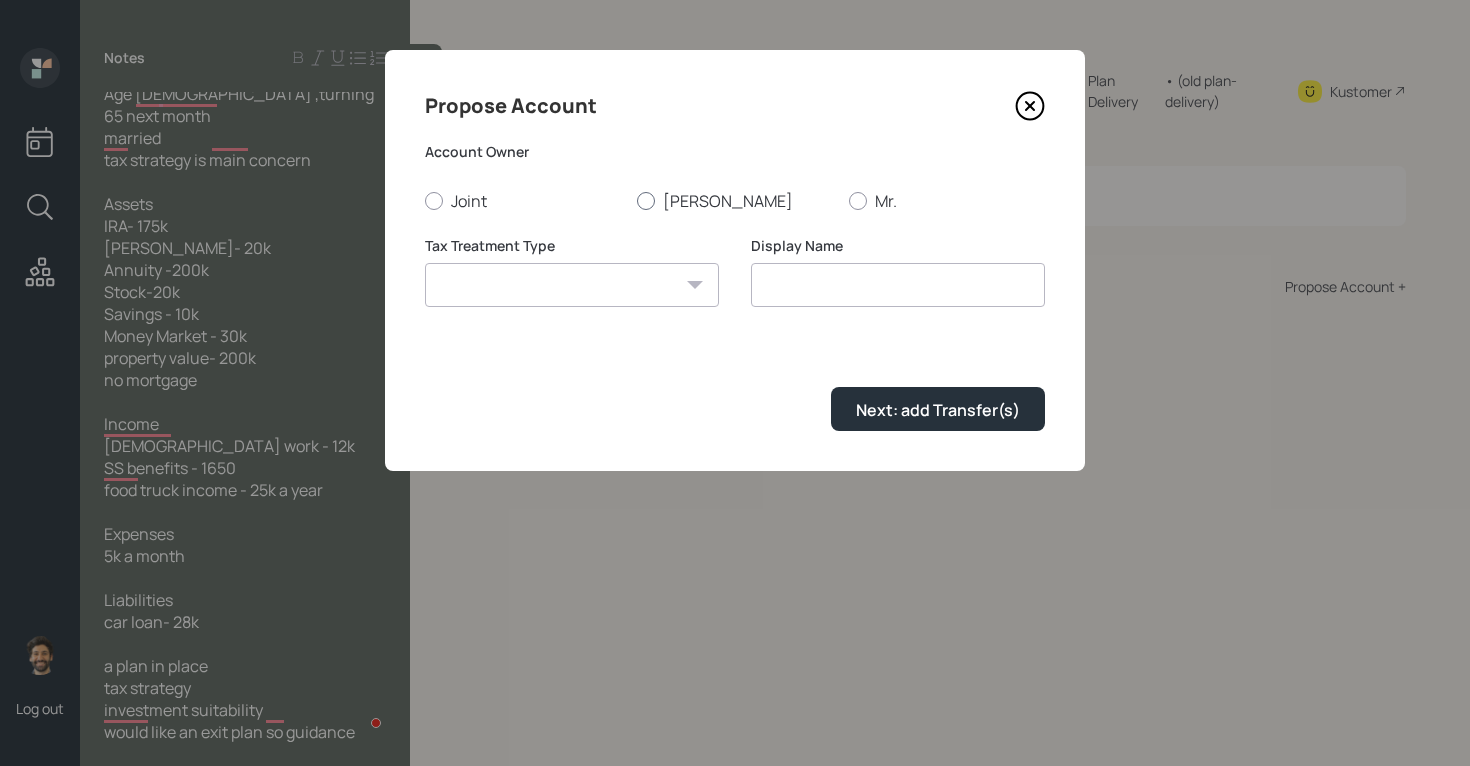 click on "Carol" at bounding box center [735, 201] 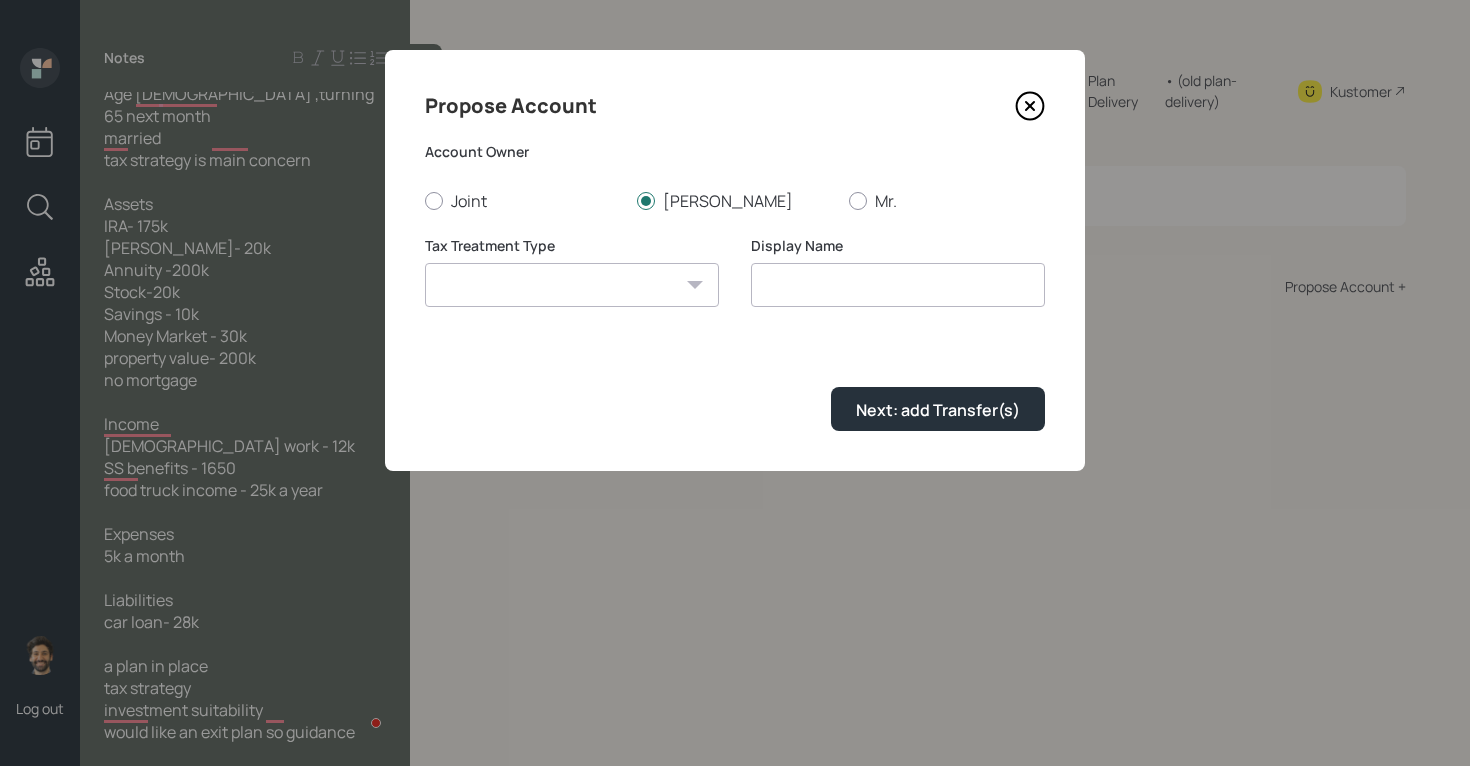 click on "Tax Treatment Type Roth Taxable Traditional" at bounding box center [572, 284] 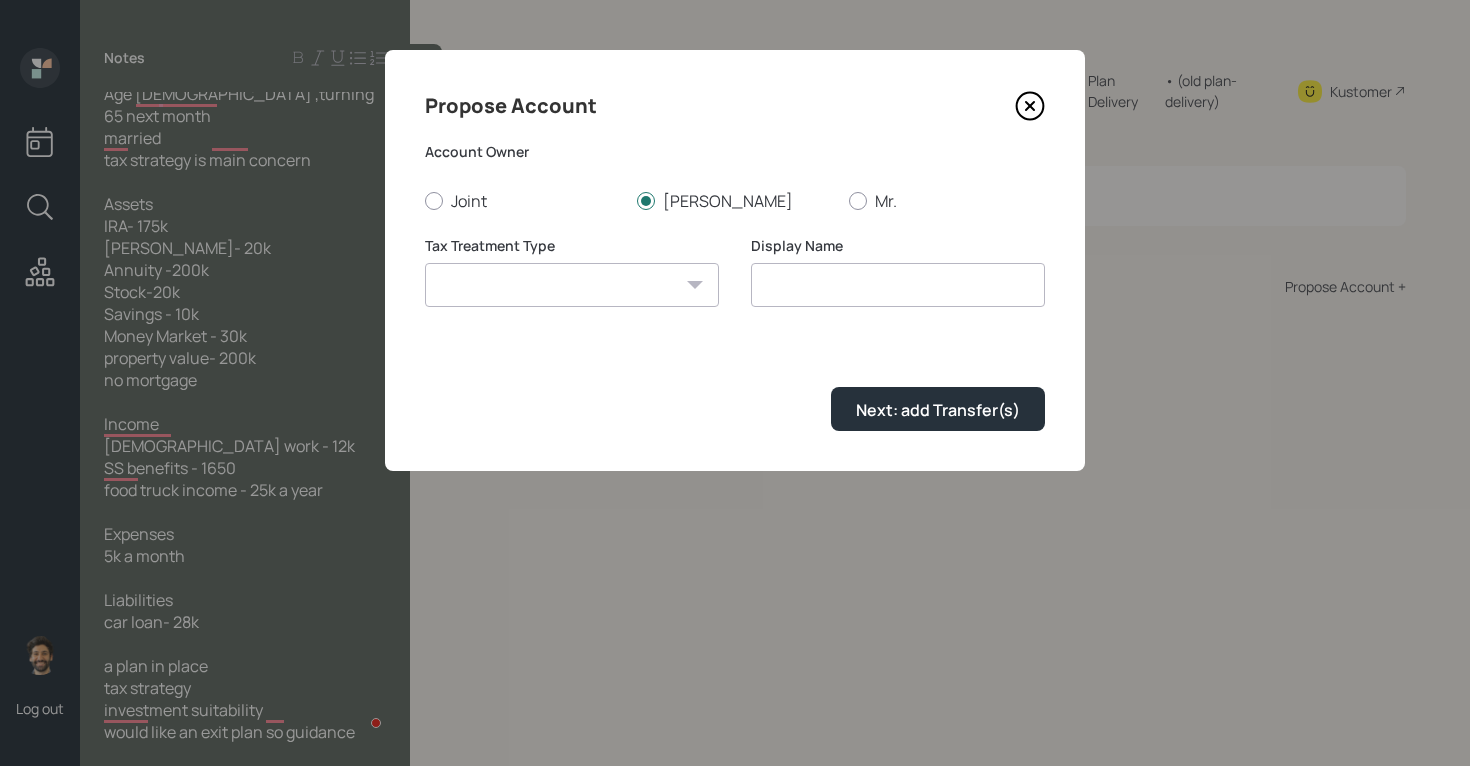 click on "Roth Taxable Traditional" at bounding box center (572, 285) 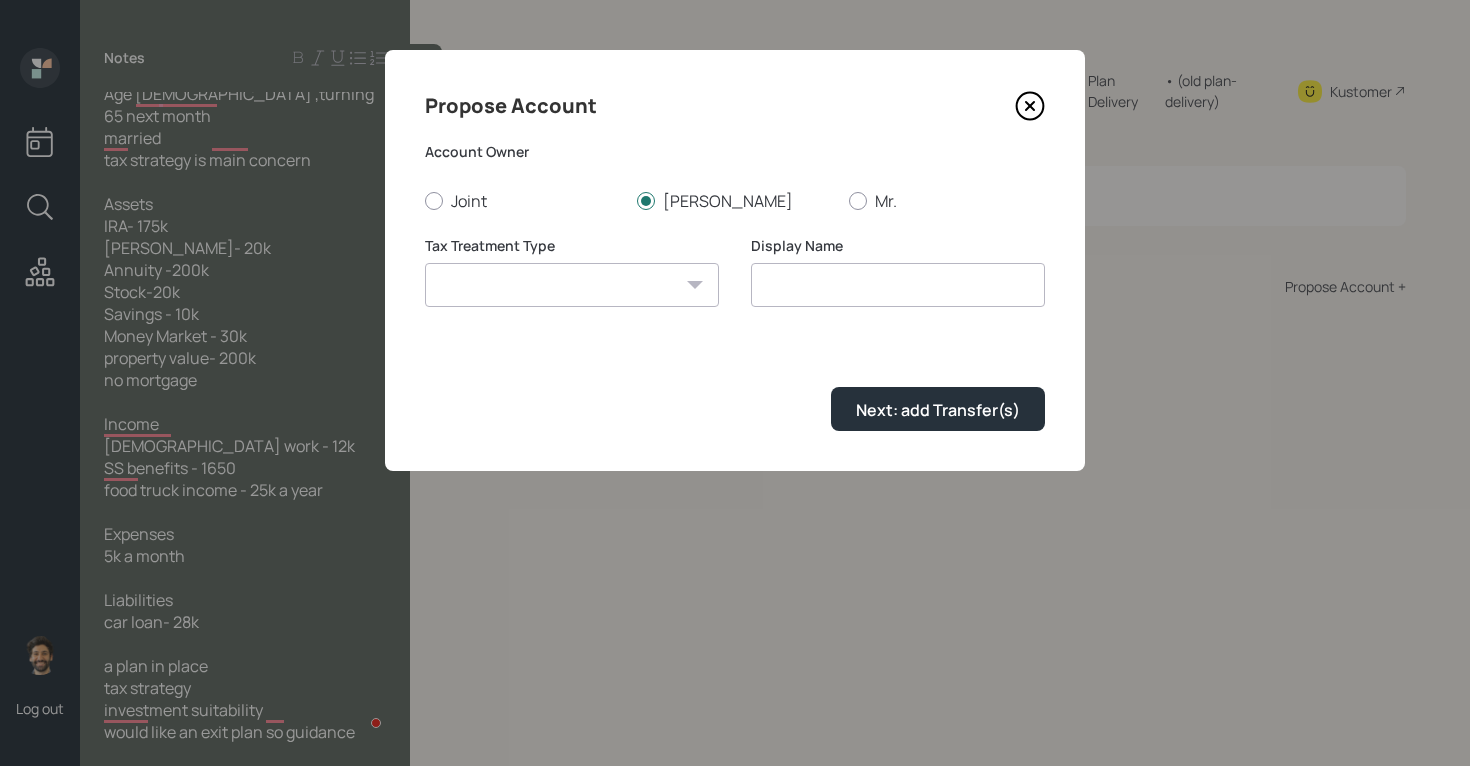 select on "traditional" 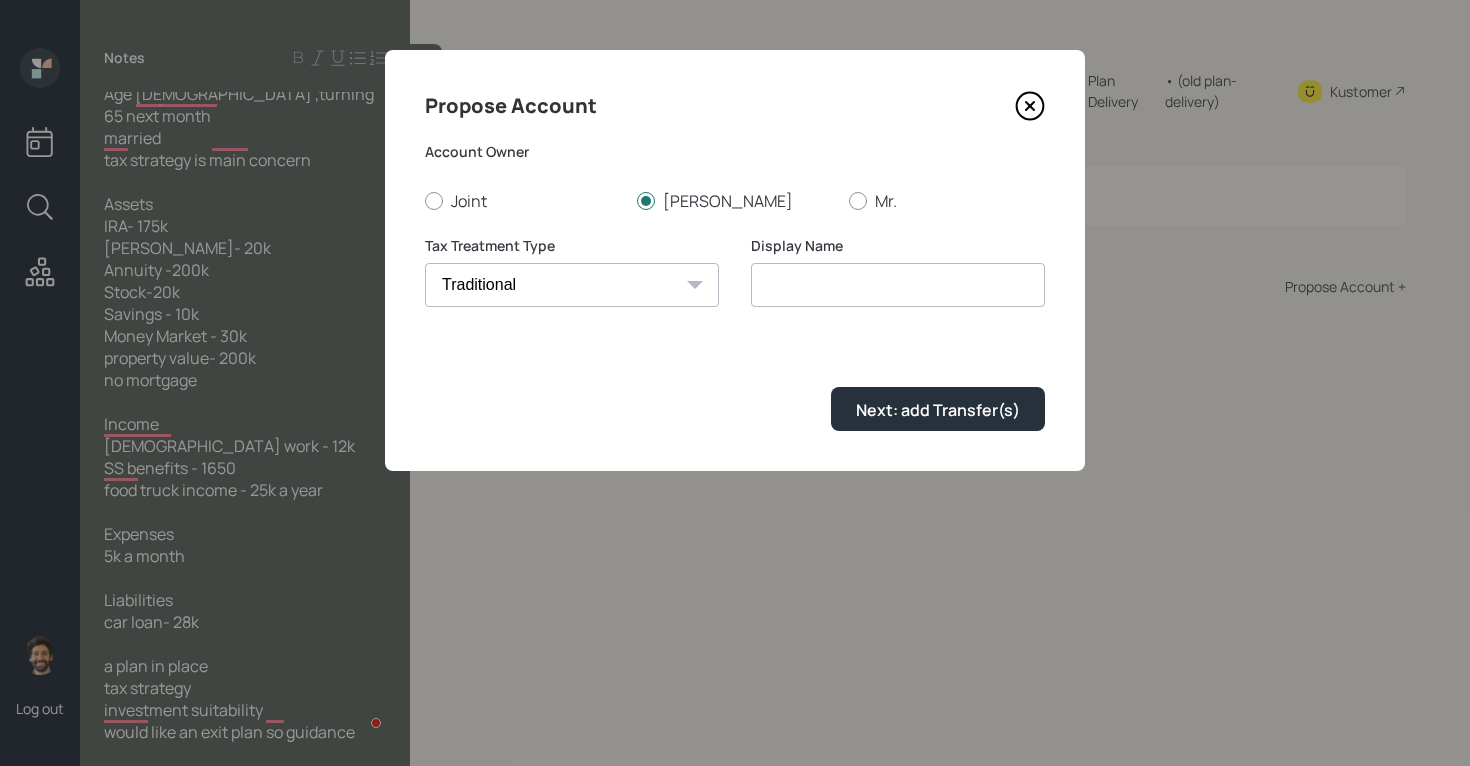type on "Traditional" 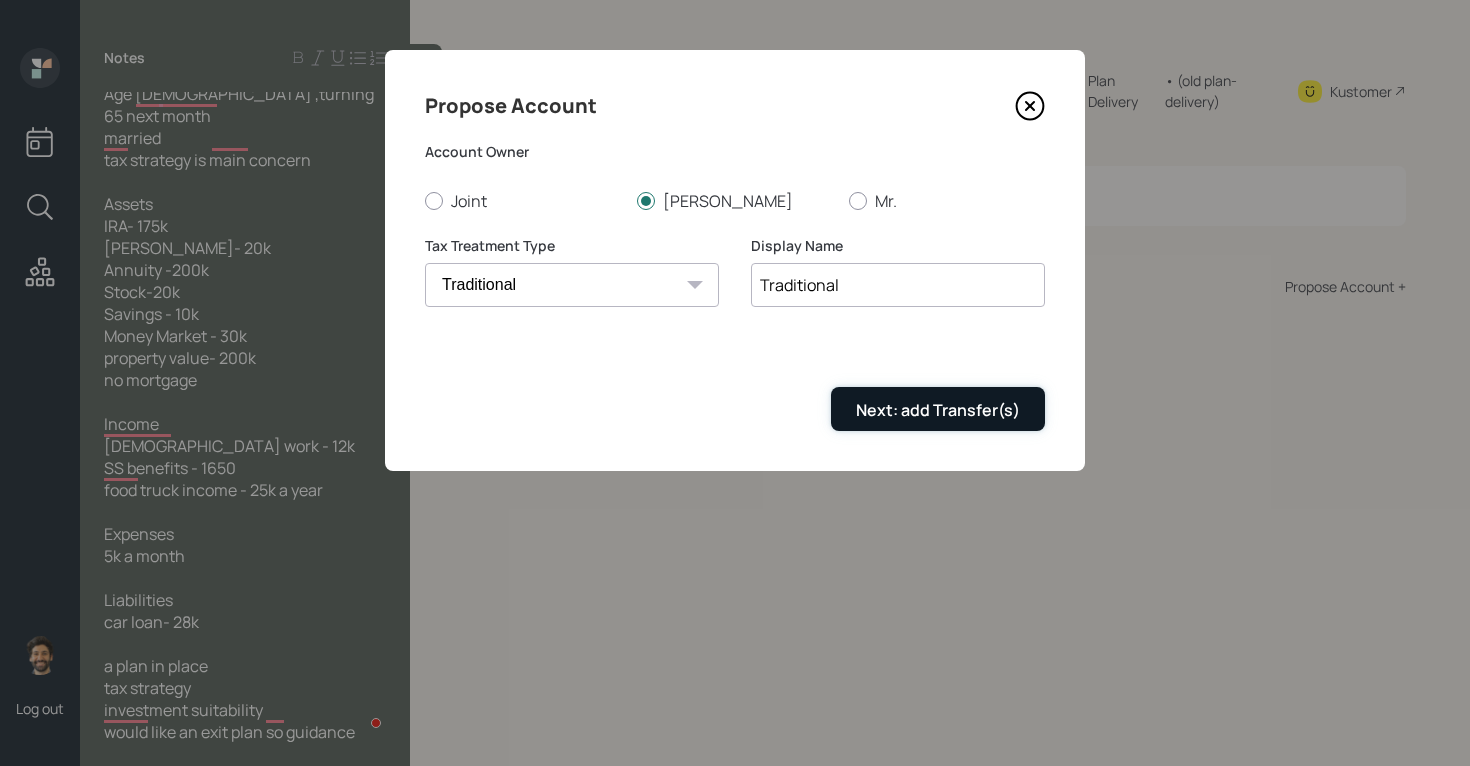 click on "Next: add Transfer(s)" at bounding box center [938, 408] 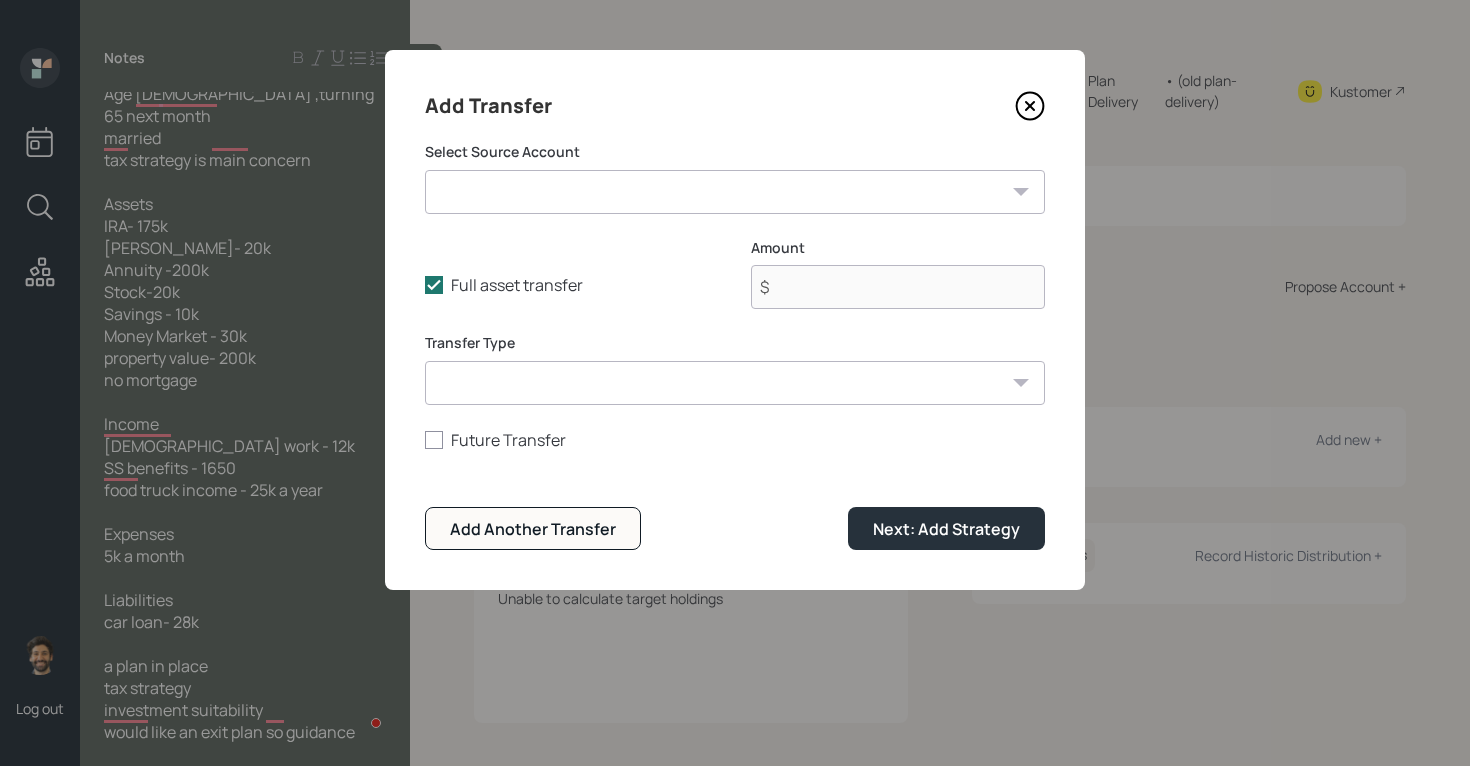 click on "Carol IRA ($175,000 | IRA) Roth IRA ($20,000 | Roth IRA) Stocks  ($20,000 | Taxable Investment) Checking / Savings / Money Market ($40,000 | Emergency Fund)" at bounding box center (735, 192) 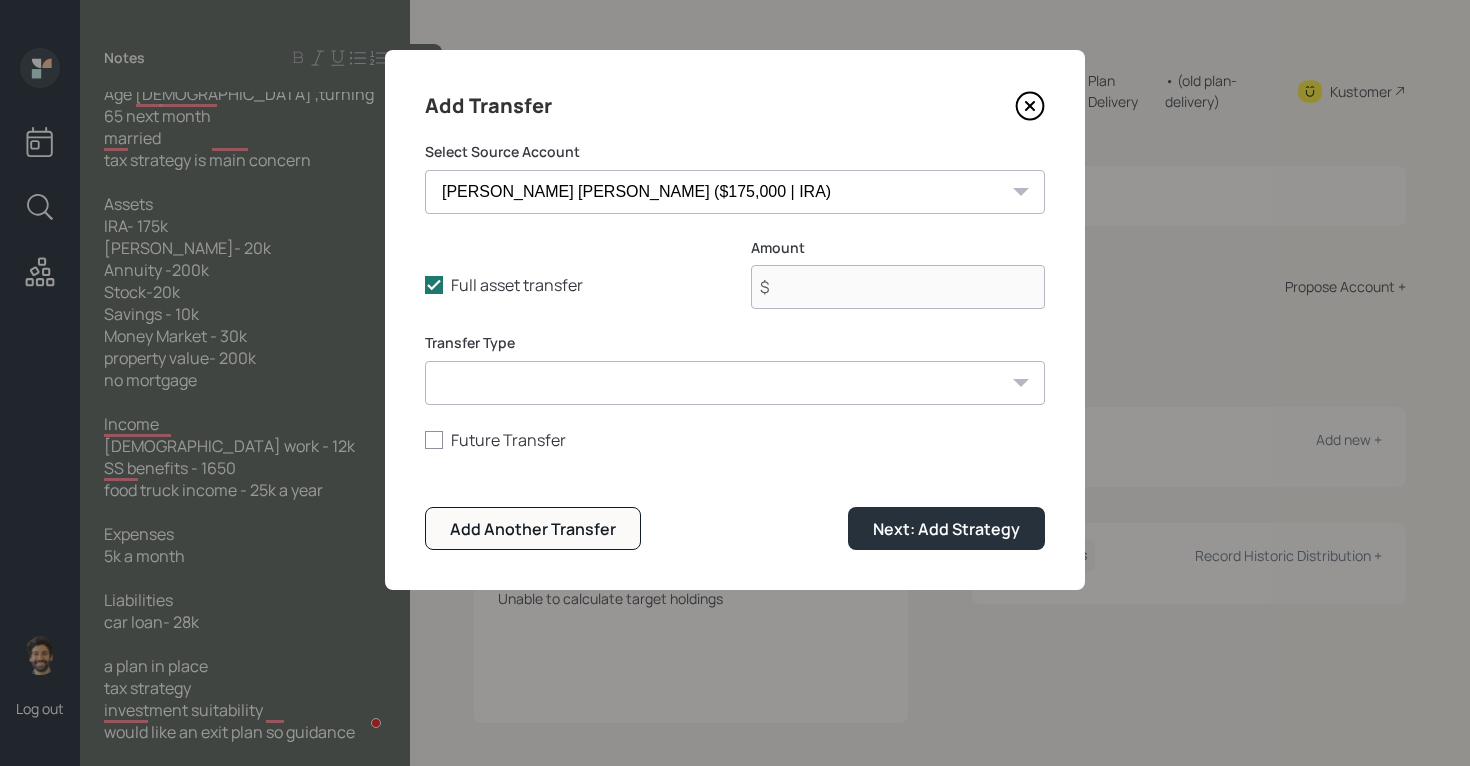 type on "$ 175,000" 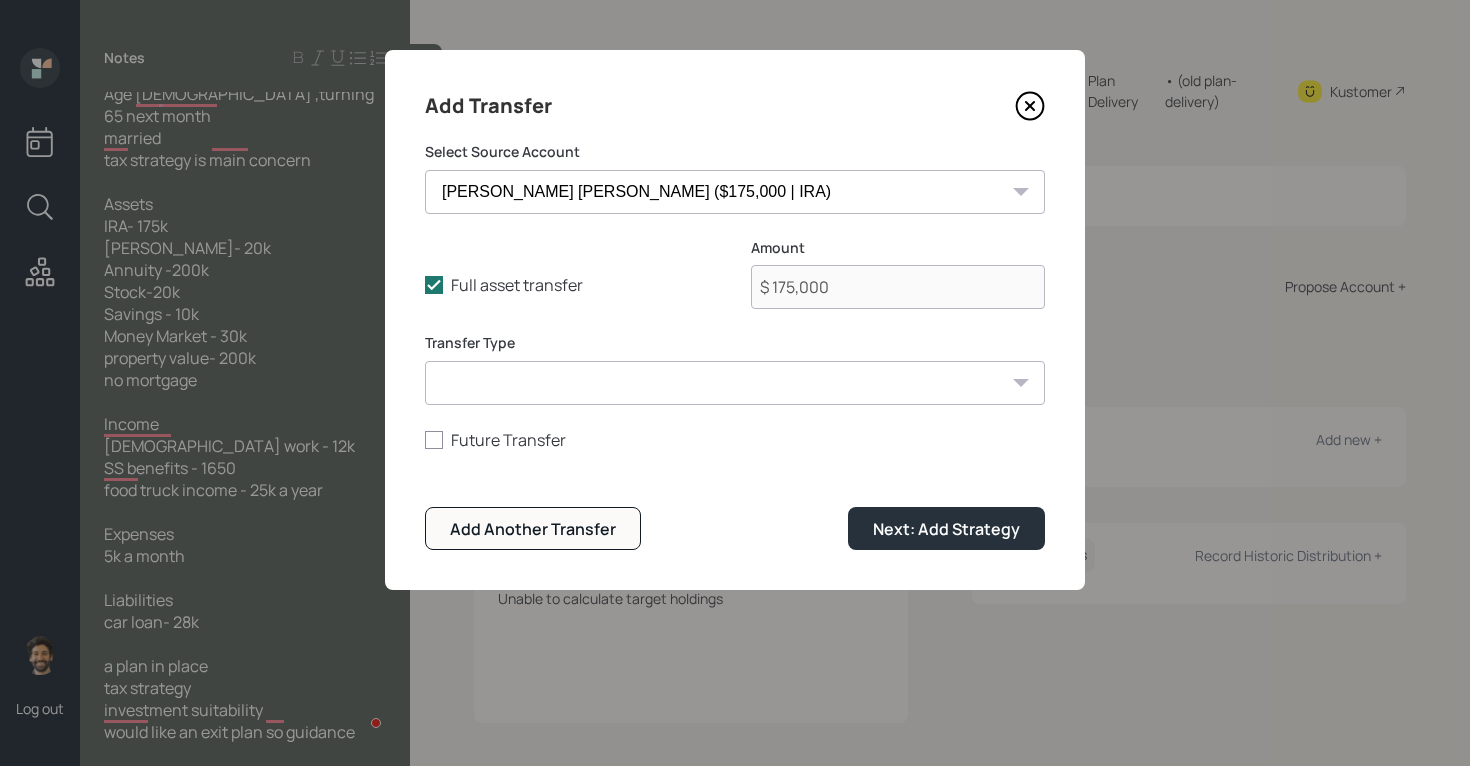 click on "ACAT Transfer Non ACAT Transfer Capitalize Rollover Rollover Deposit" at bounding box center [735, 383] 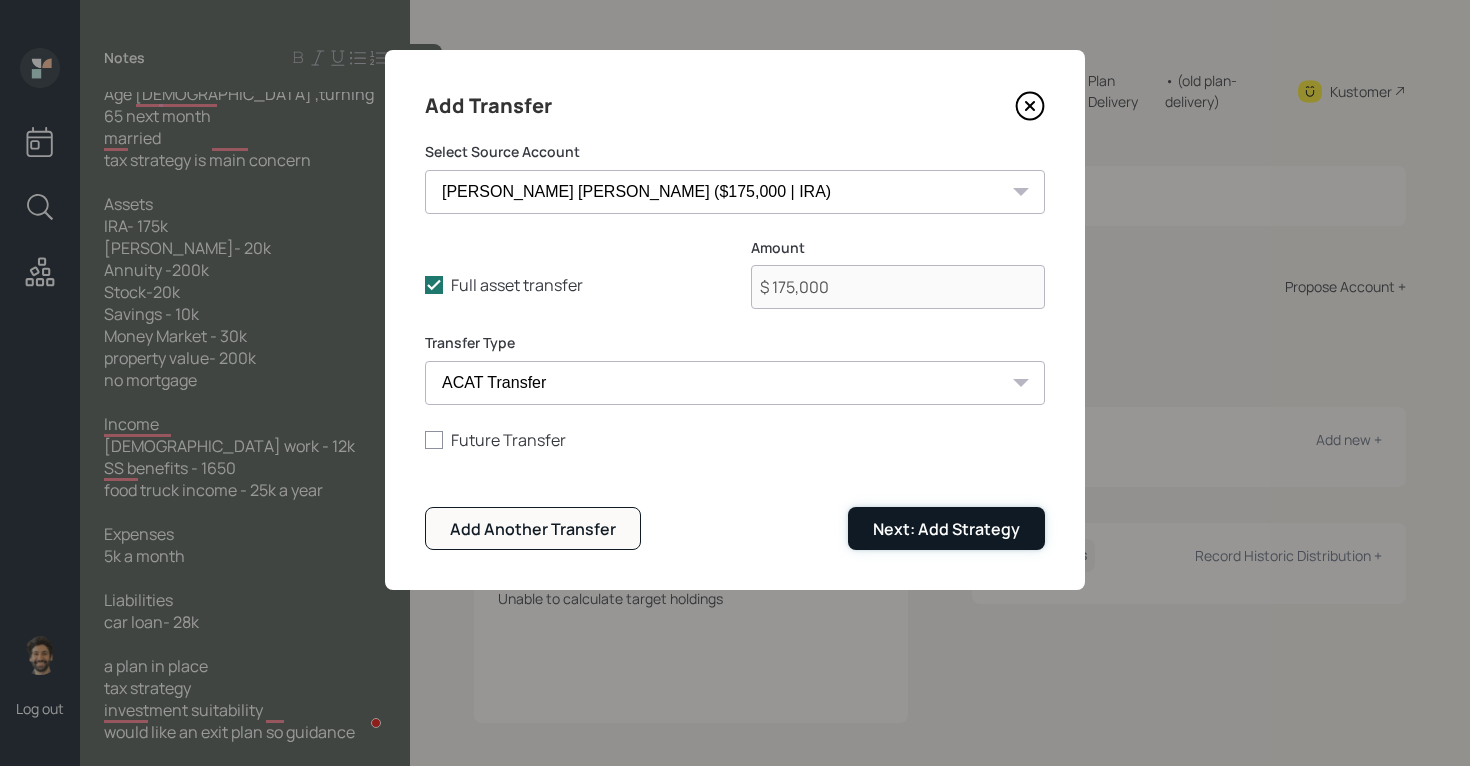 click on "Next: Add Strategy" at bounding box center [946, 529] 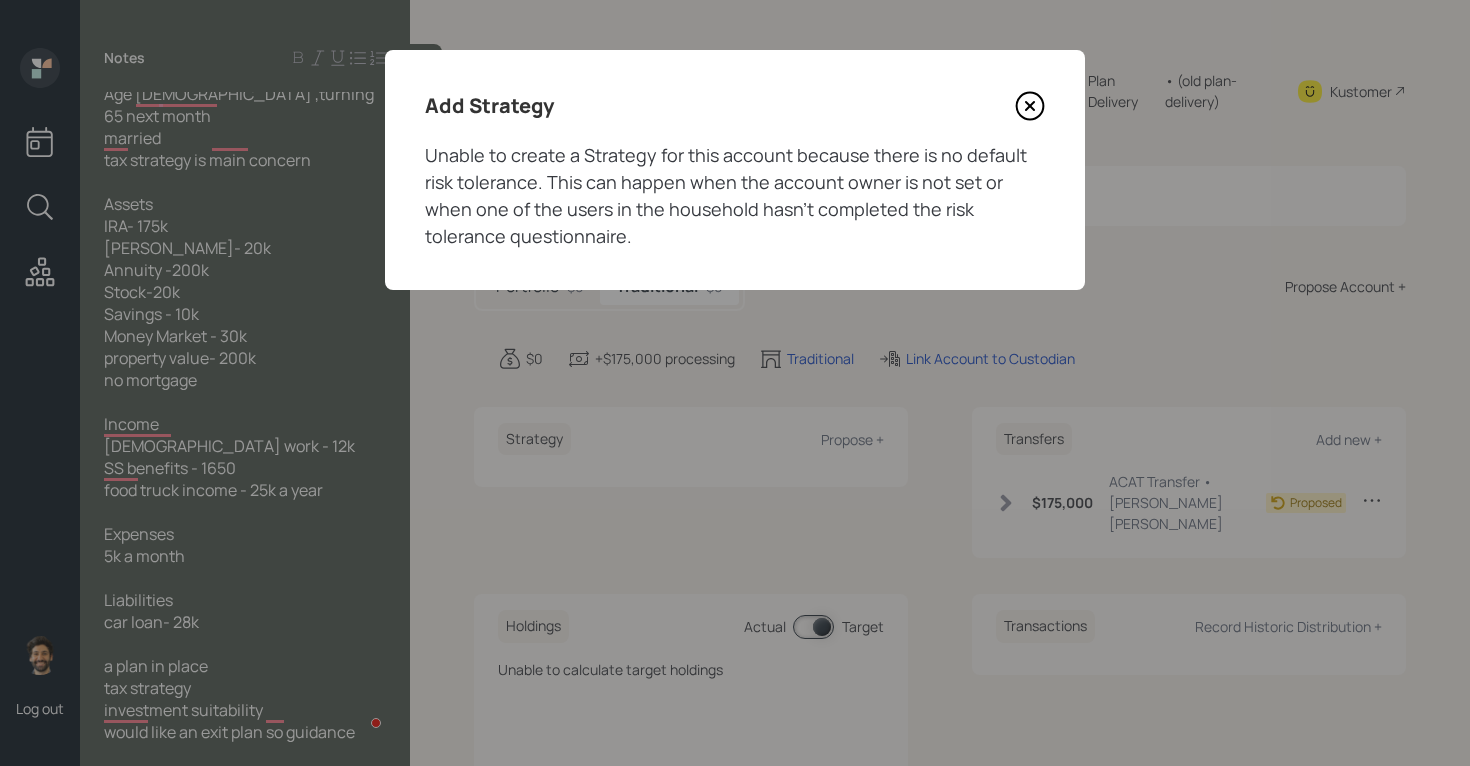 click 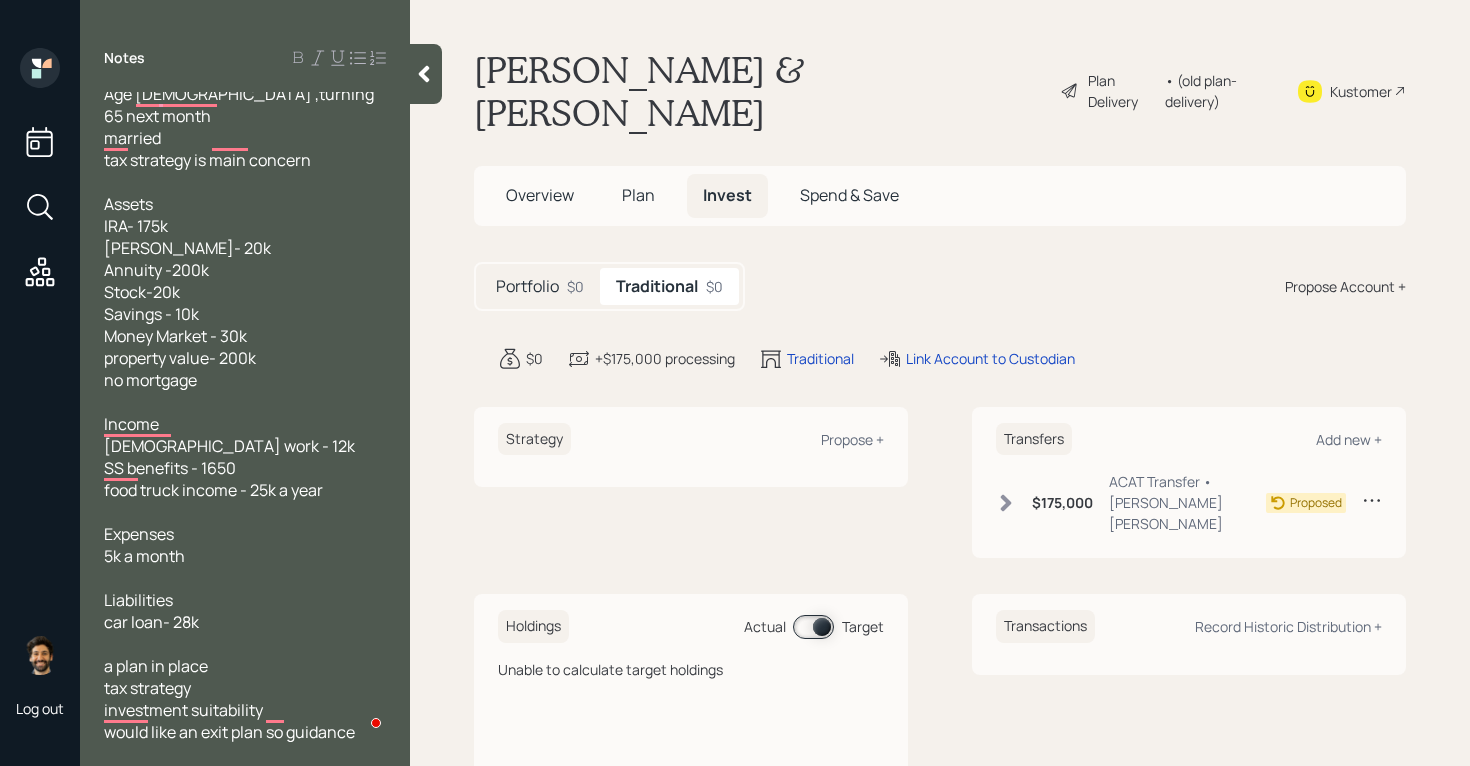 click on "Propose Account +" at bounding box center [1345, 286] 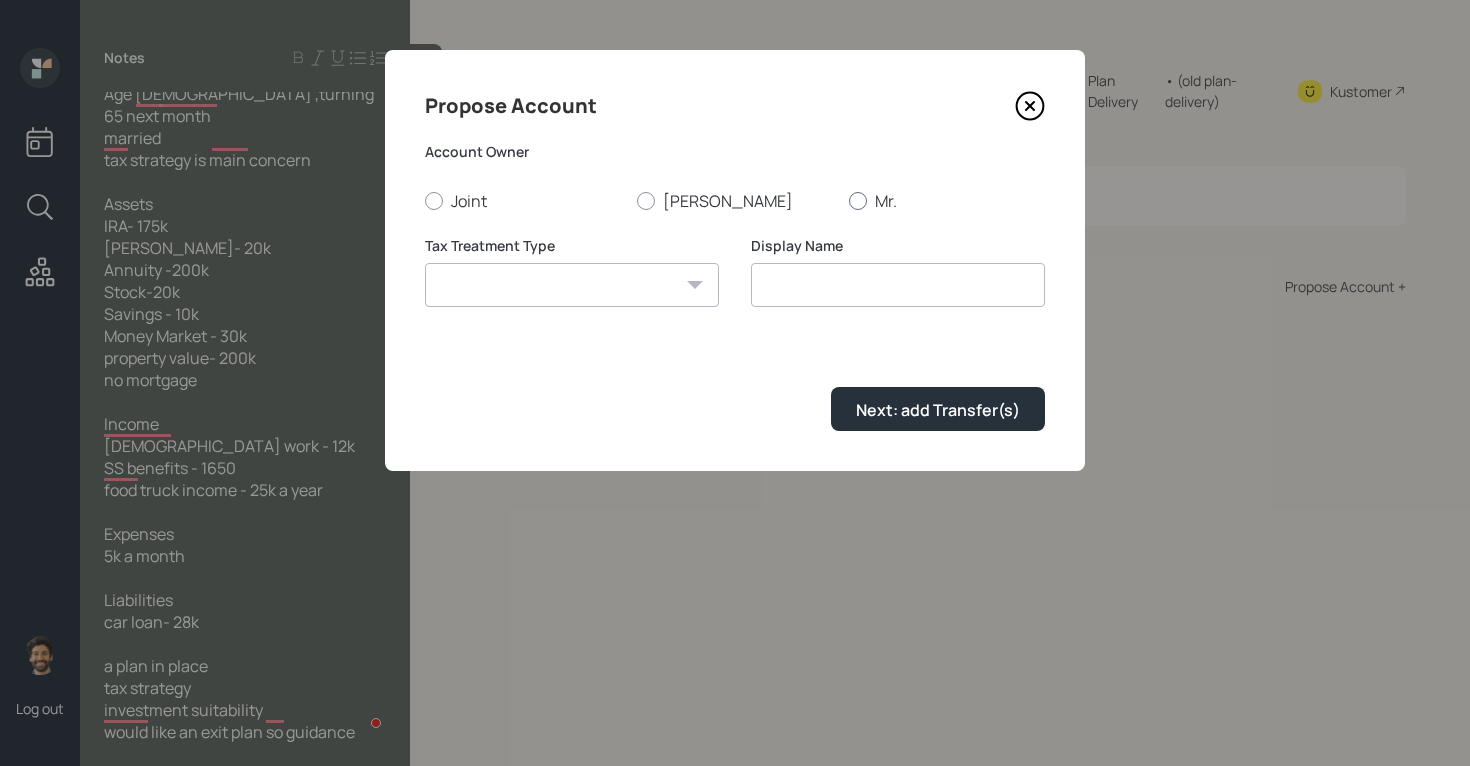 click at bounding box center [858, 201] 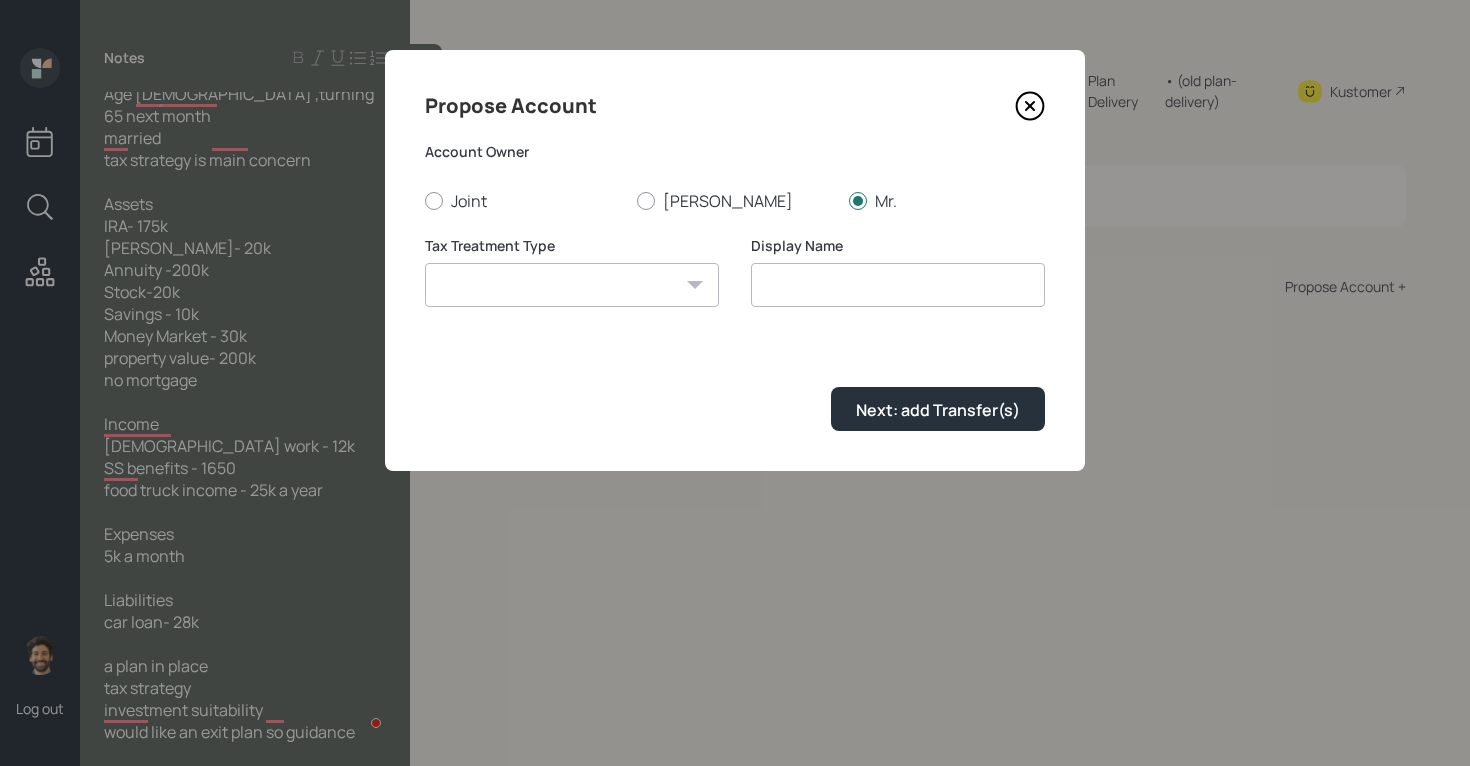 click on "Roth Taxable Traditional" at bounding box center [572, 285] 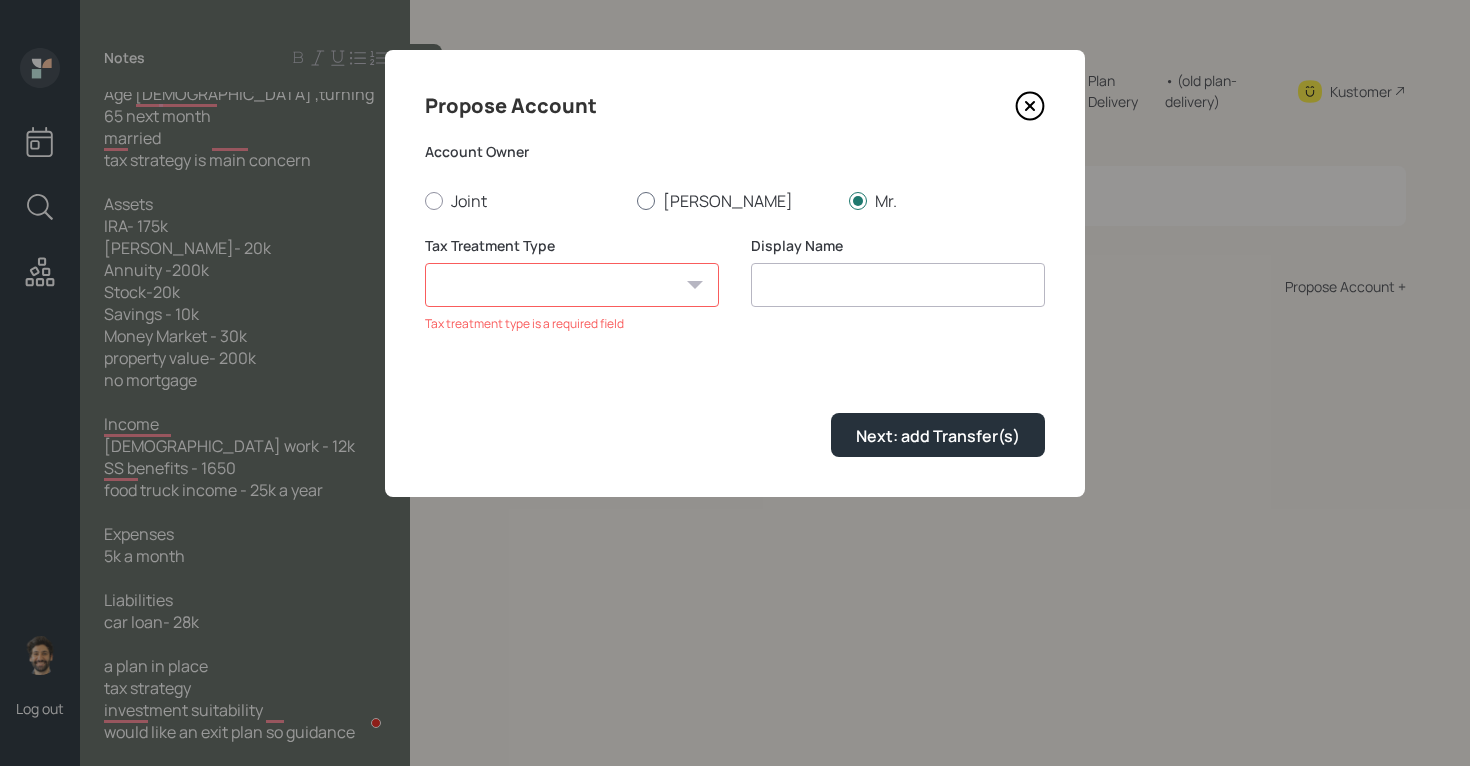 click on "Carol" at bounding box center (735, 201) 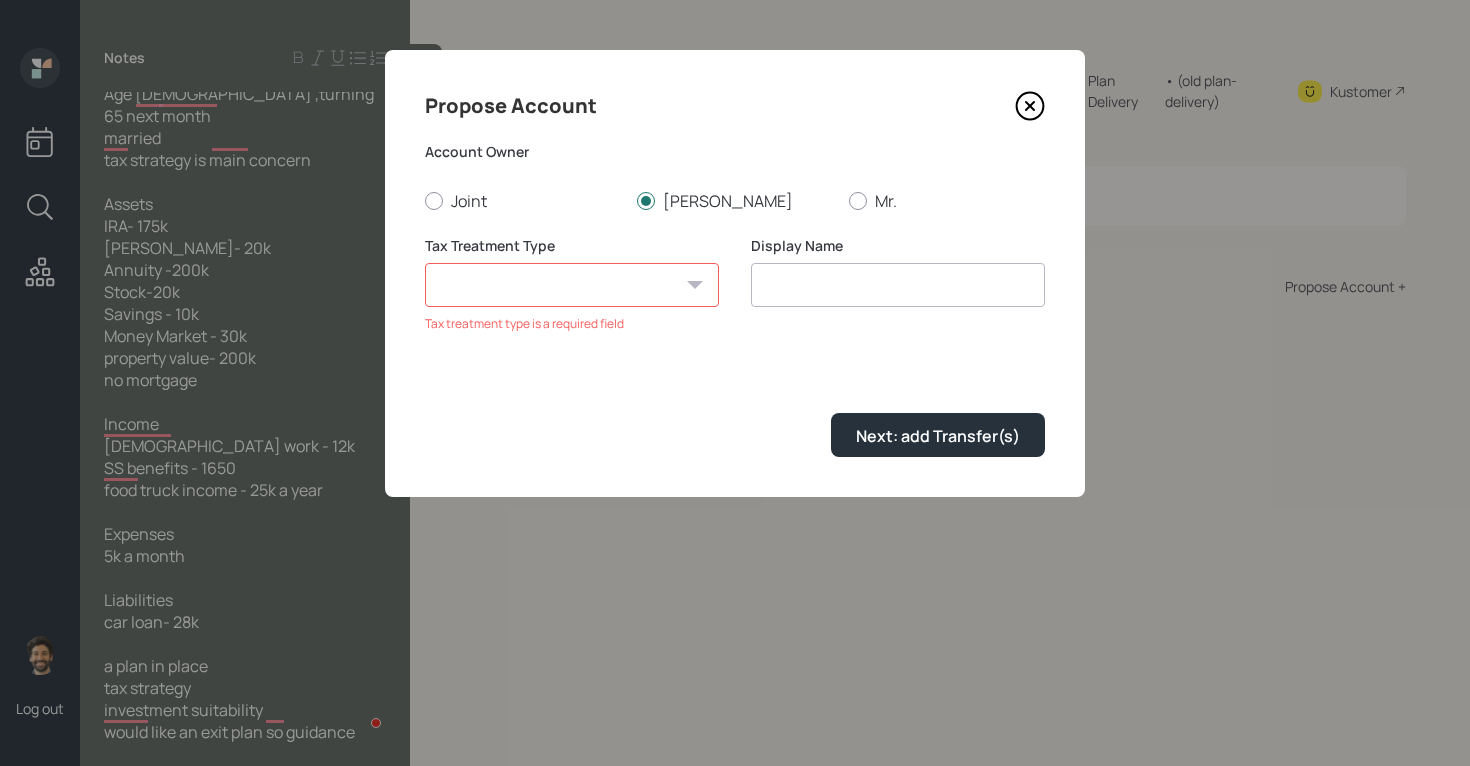 click on "Roth Taxable Traditional" at bounding box center [572, 285] 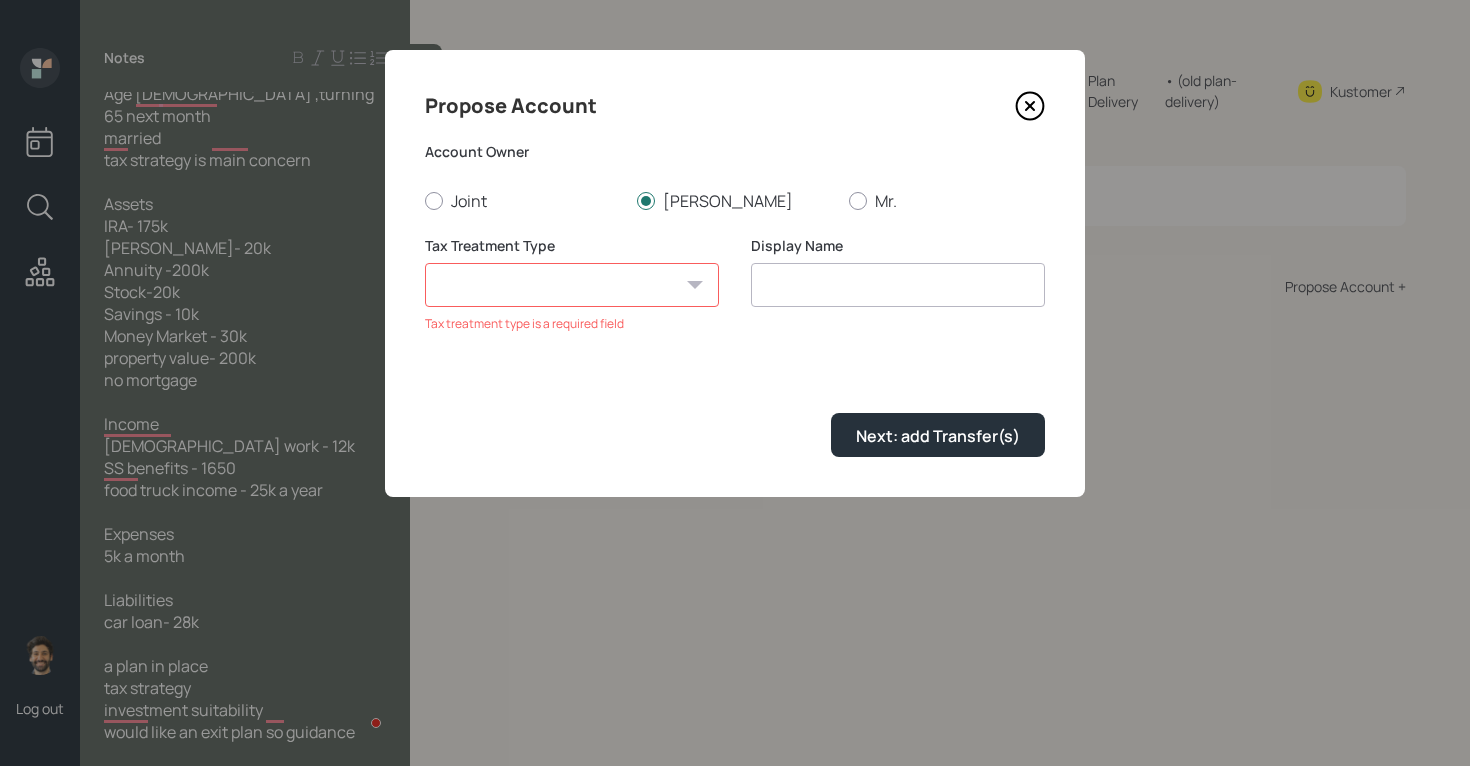 select on "roth" 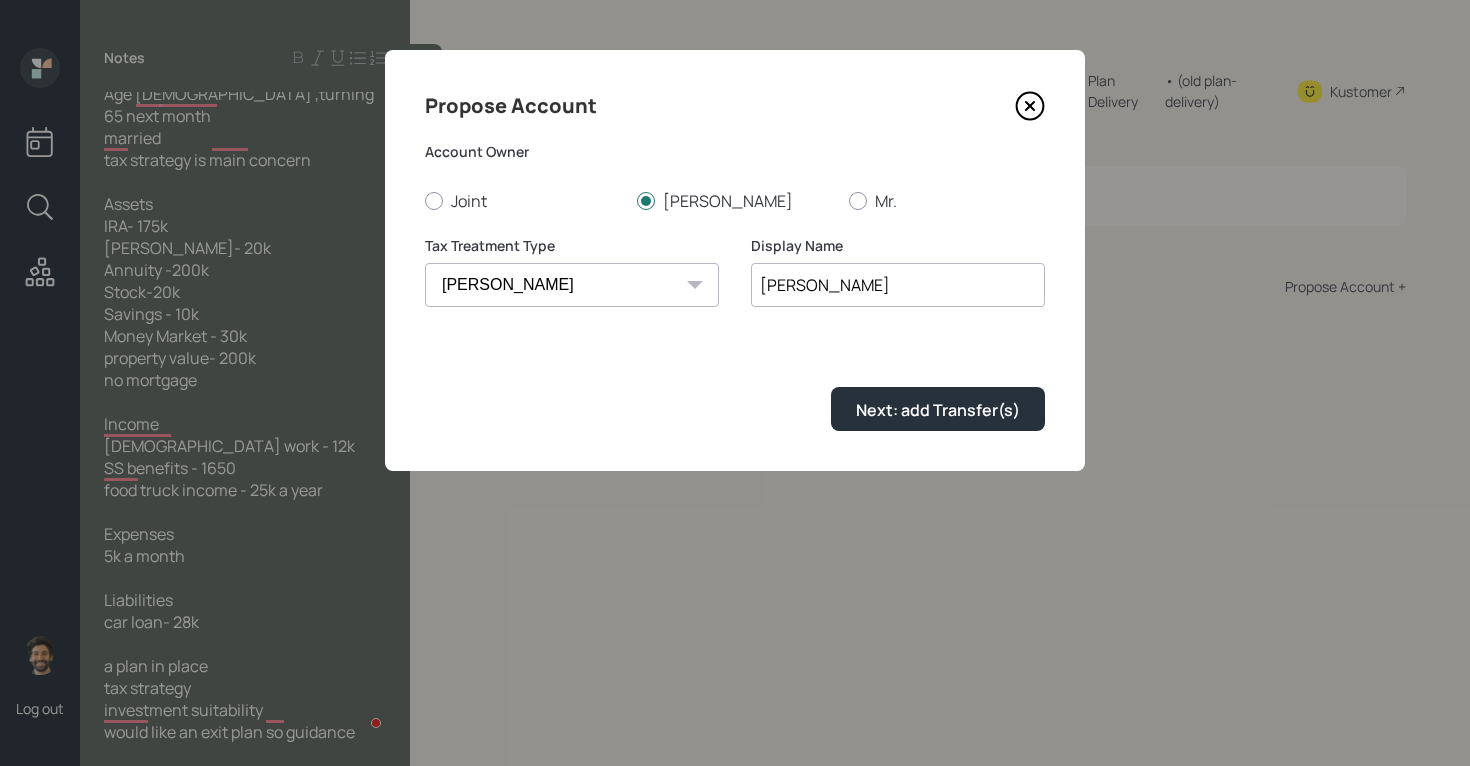 click on "Propose Account Account Owner Joint Carol Mr. Tax Treatment Type Roth Taxable Traditional Display Name Roth Next: add Transfer(s)" at bounding box center (735, 260) 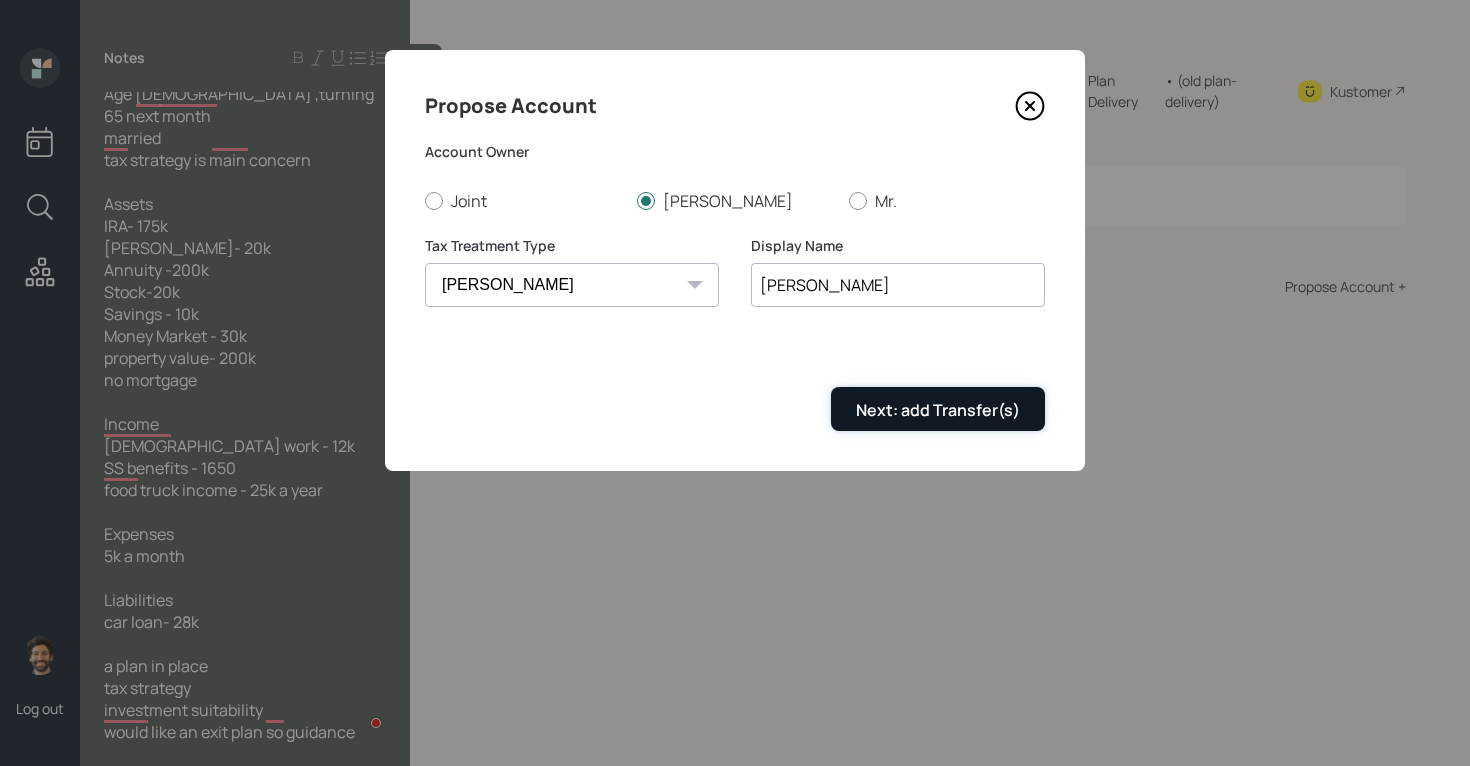 click on "Next: add Transfer(s)" at bounding box center (938, 410) 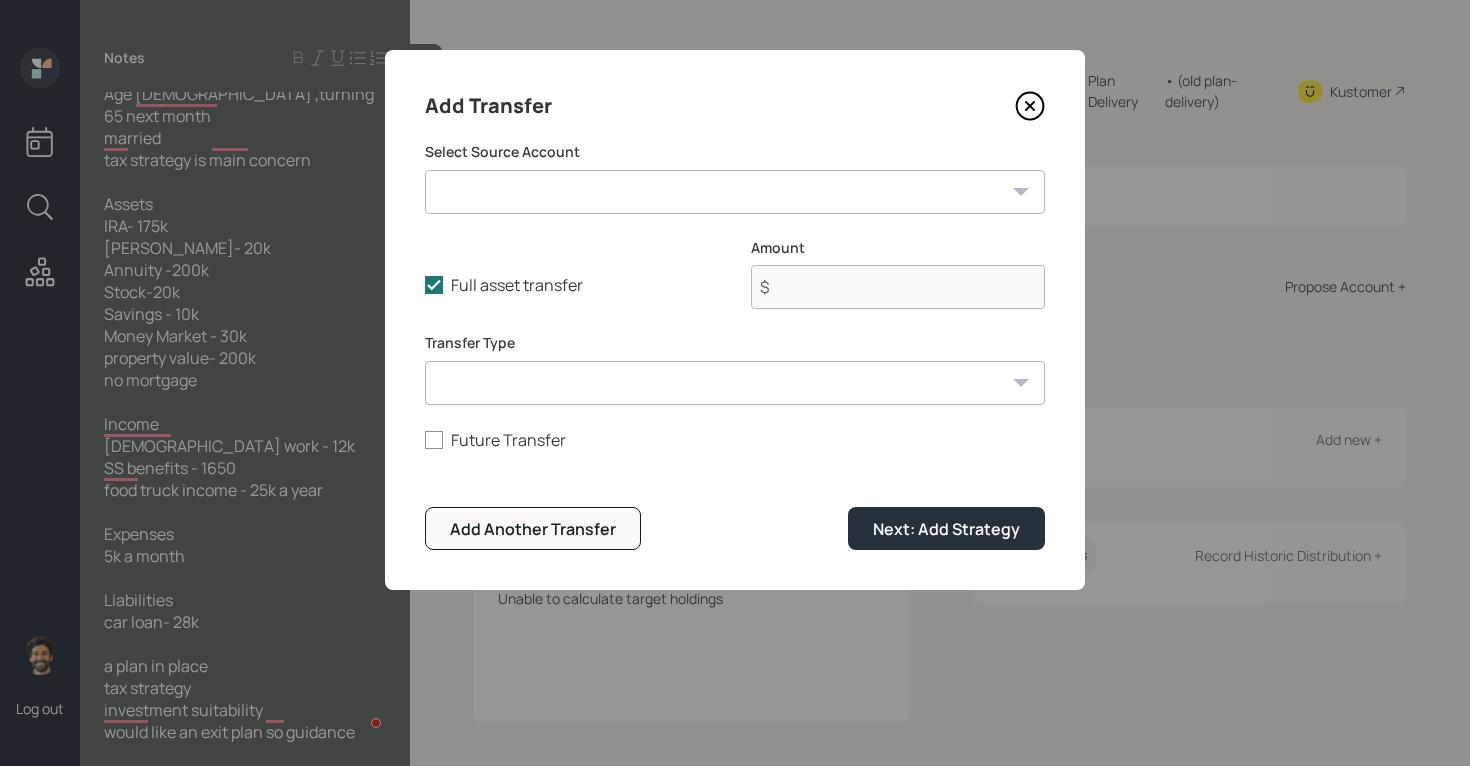 click on "Carol IRA ($175,000 | IRA) Roth IRA ($20,000 | Roth IRA) Stocks  ($20,000 | Taxable Investment) Checking / Savings / Money Market ($40,000 | Emergency Fund)" at bounding box center [735, 192] 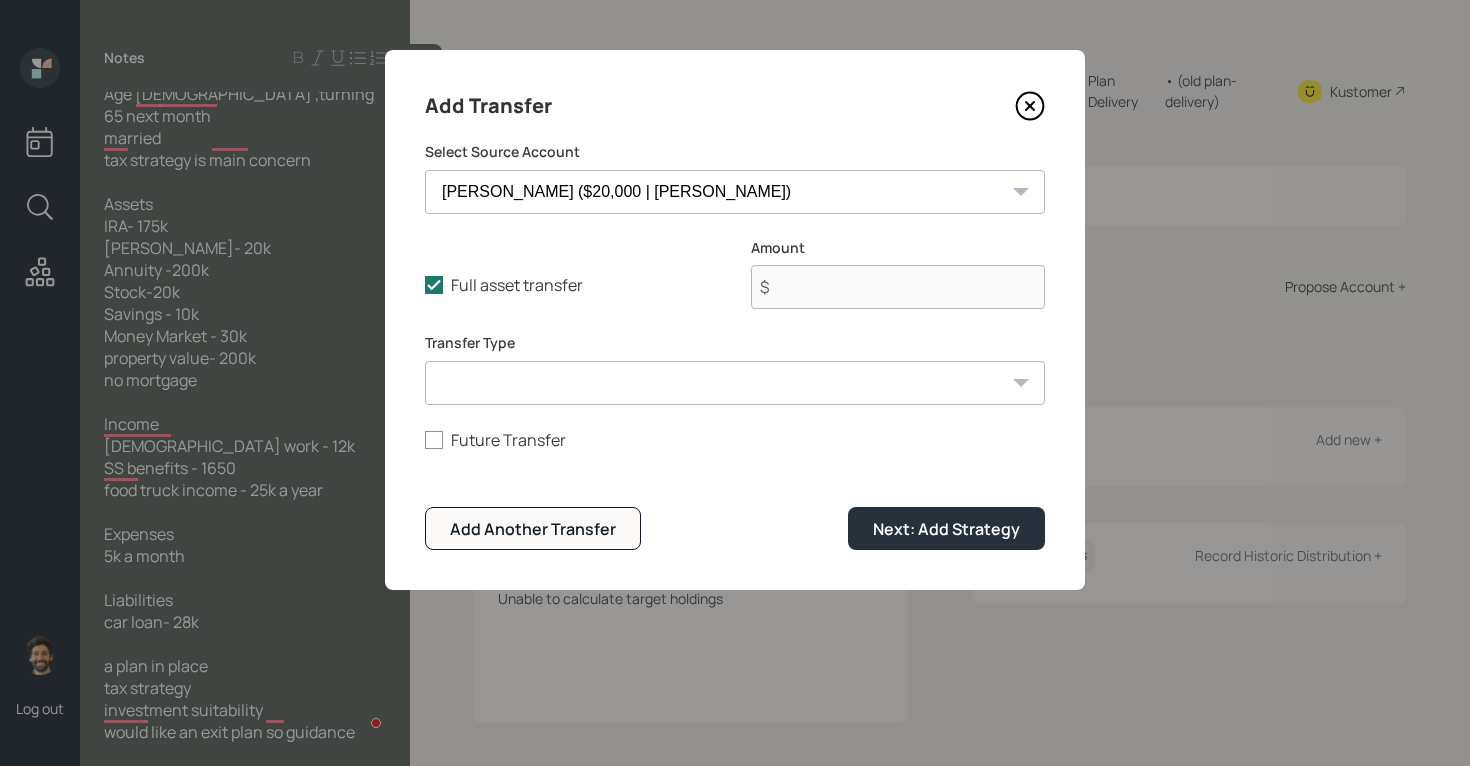 type on "$ 20,000" 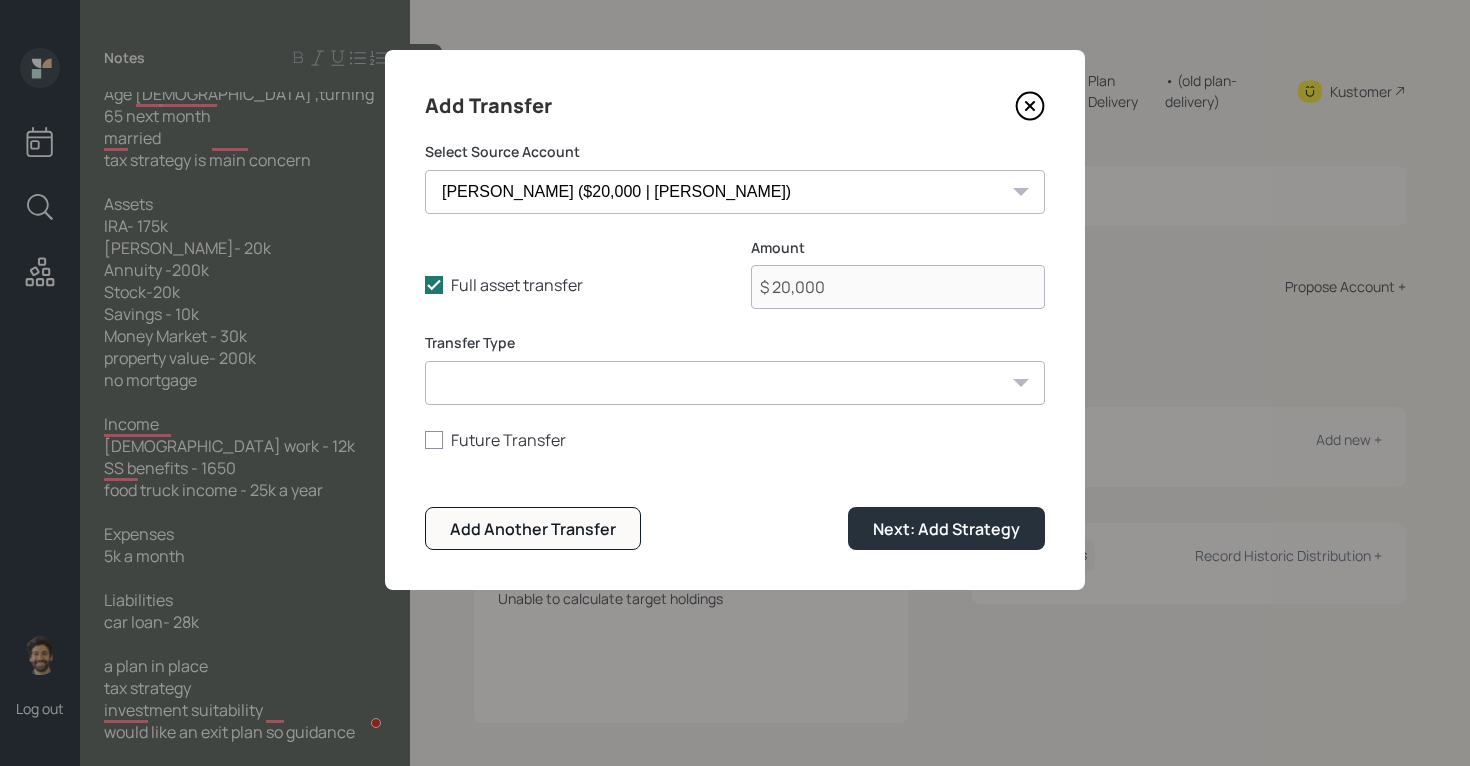 click on "ACAT Transfer Non ACAT Transfer Capitalize Rollover Rollover Deposit" at bounding box center (735, 383) 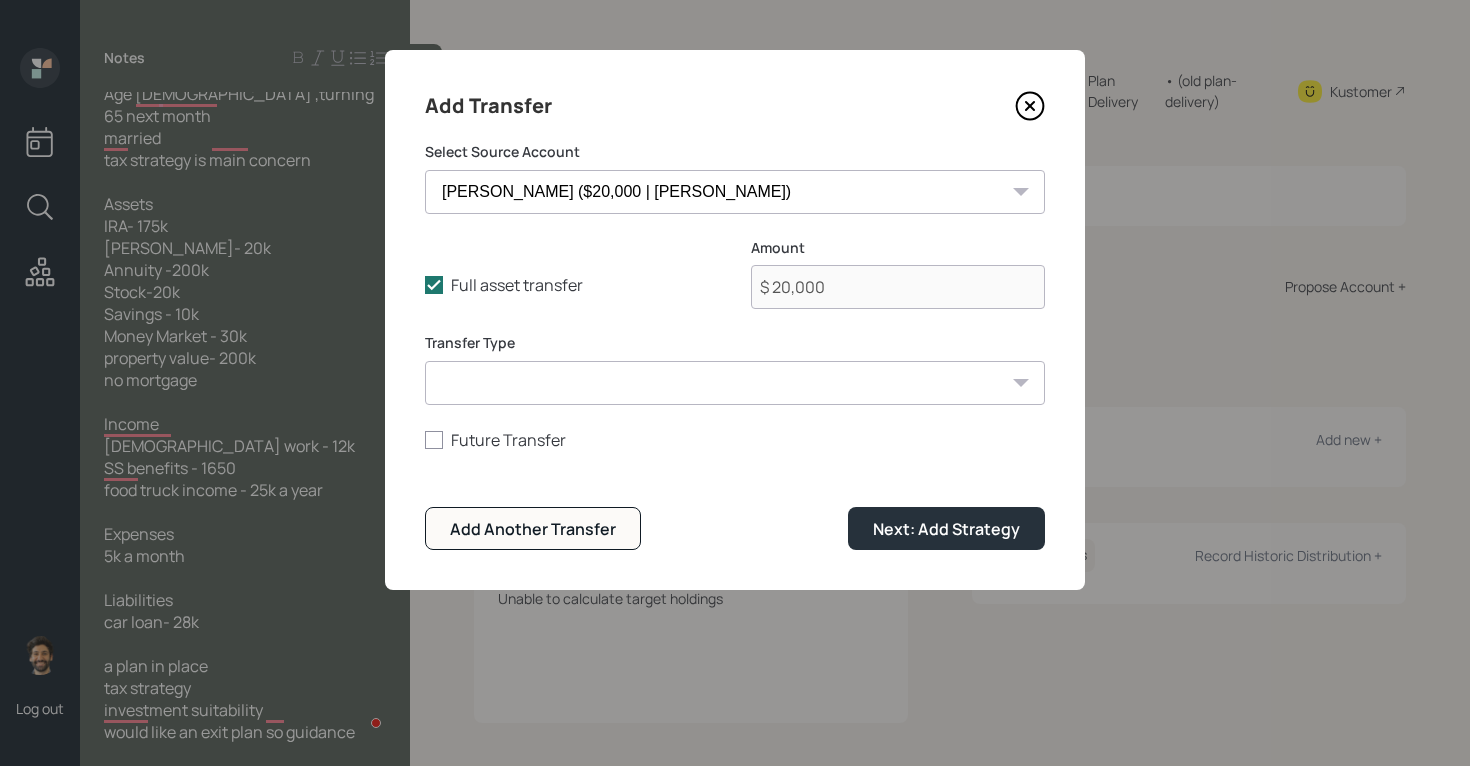 select on "acat_transfer" 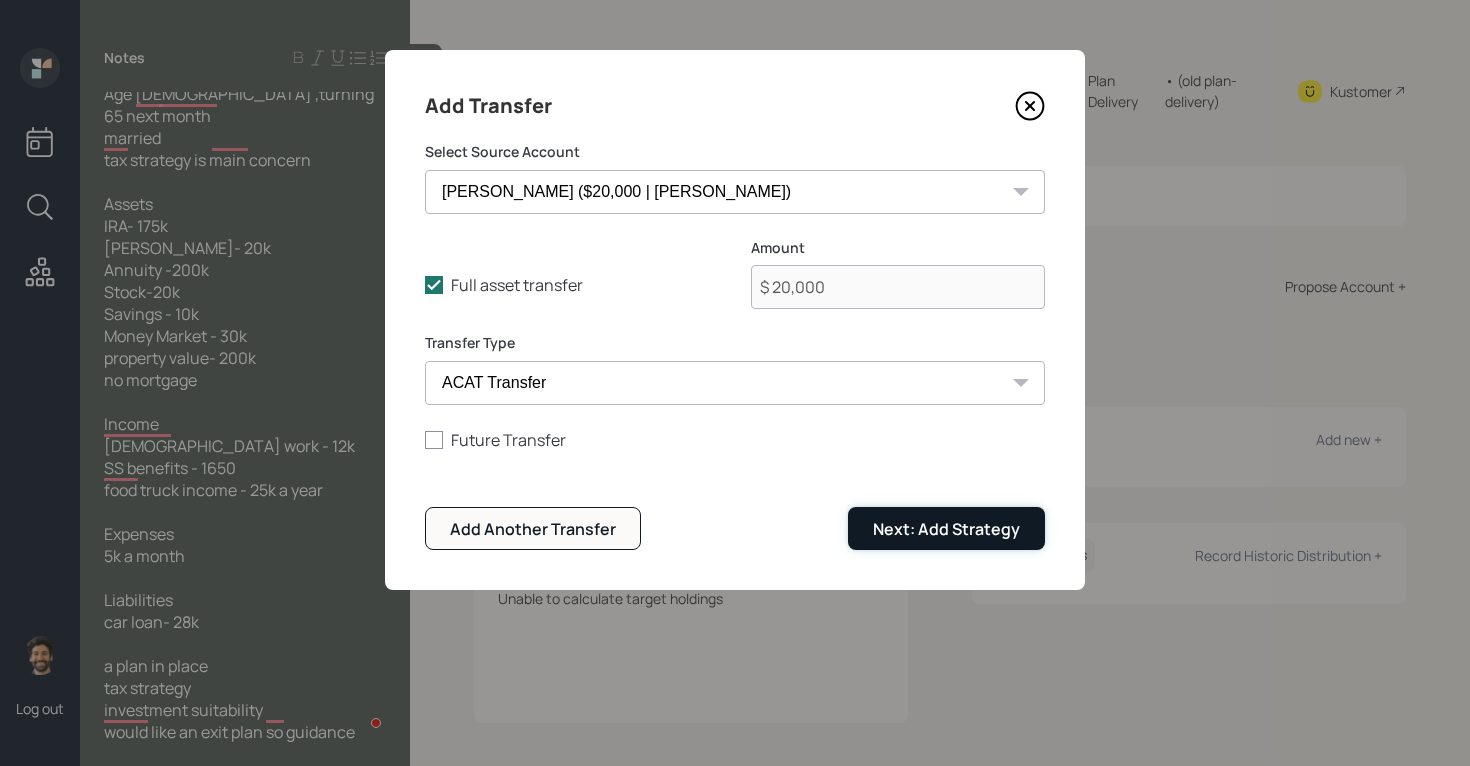click on "Next: Add Strategy" at bounding box center (946, 528) 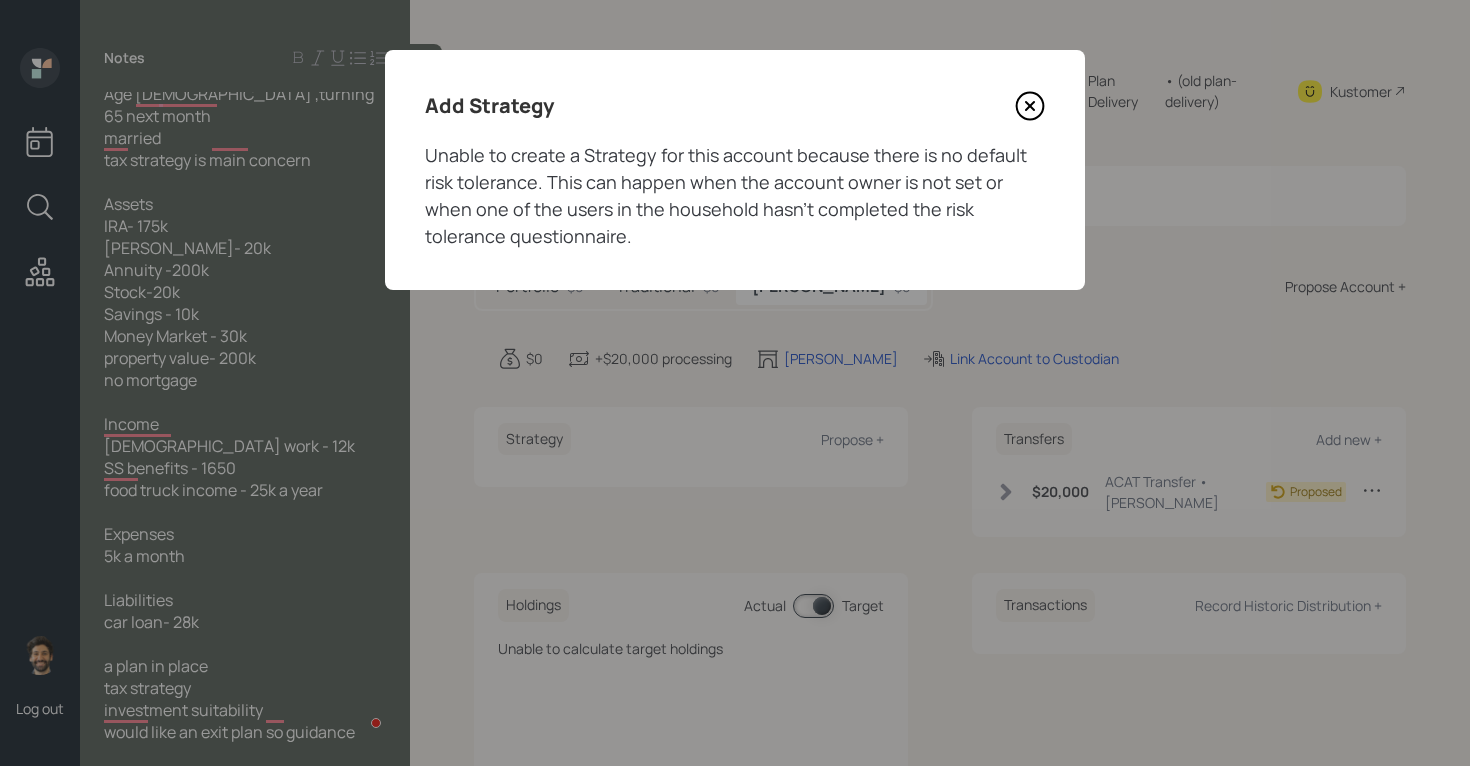 click 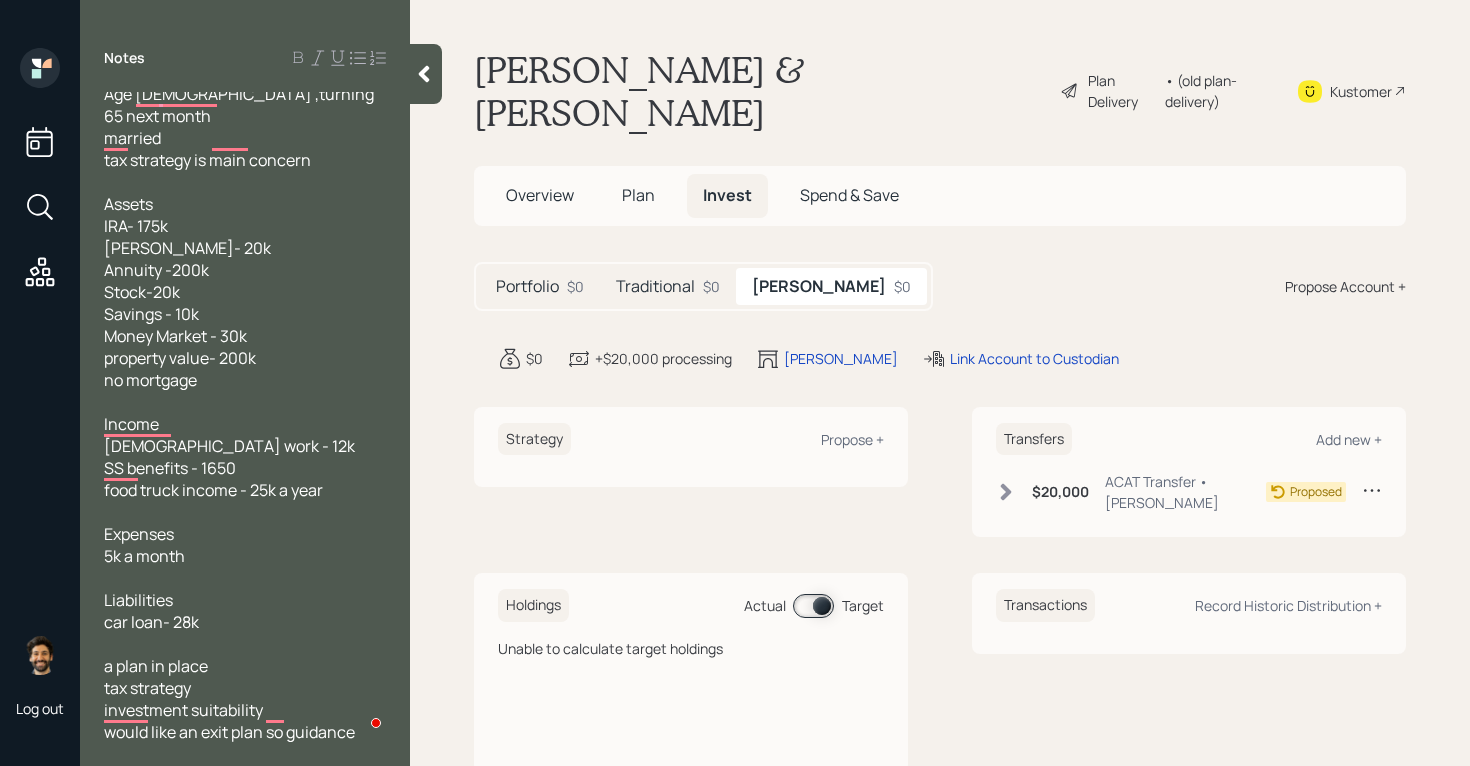 click on "Plan" at bounding box center [638, 195] 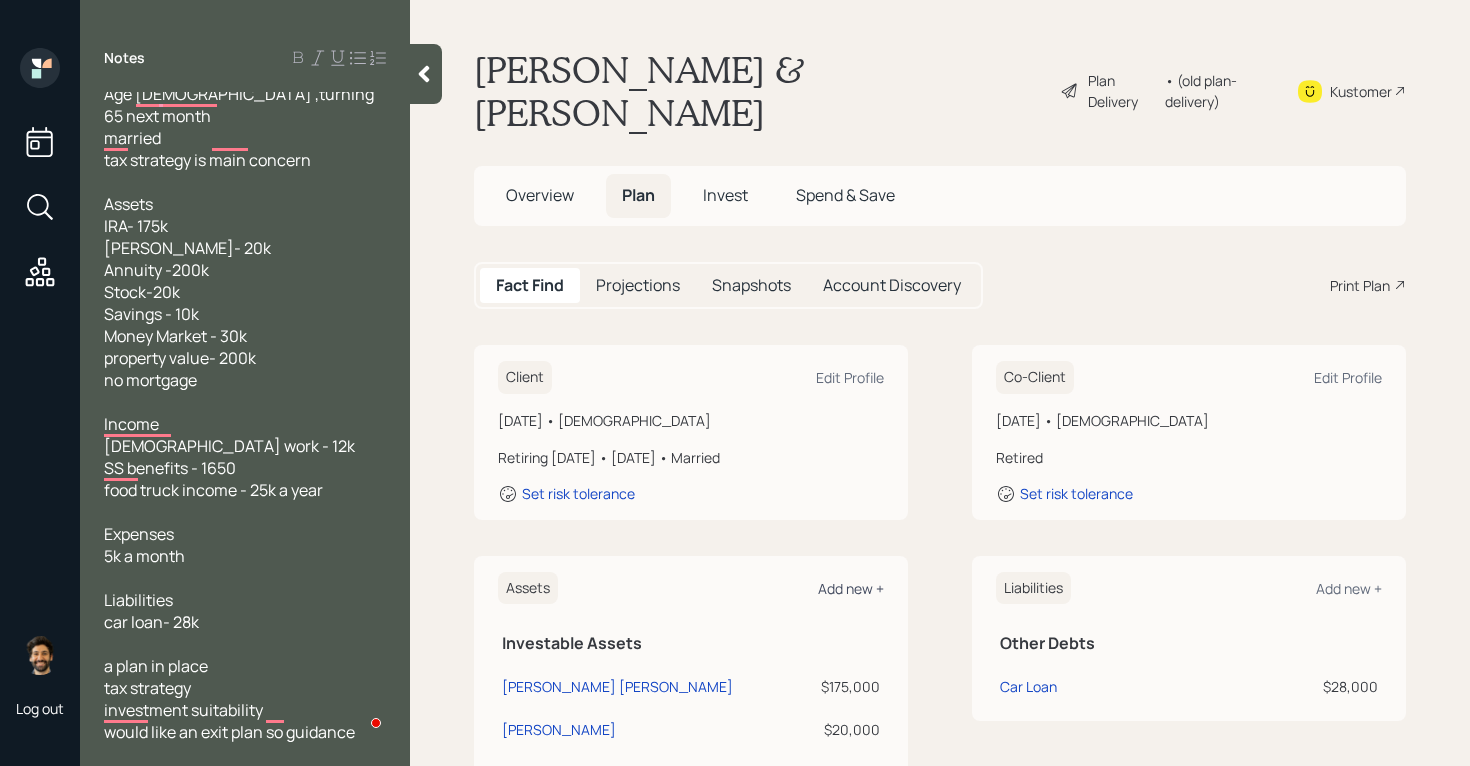 click on "Add new +" at bounding box center [851, 588] 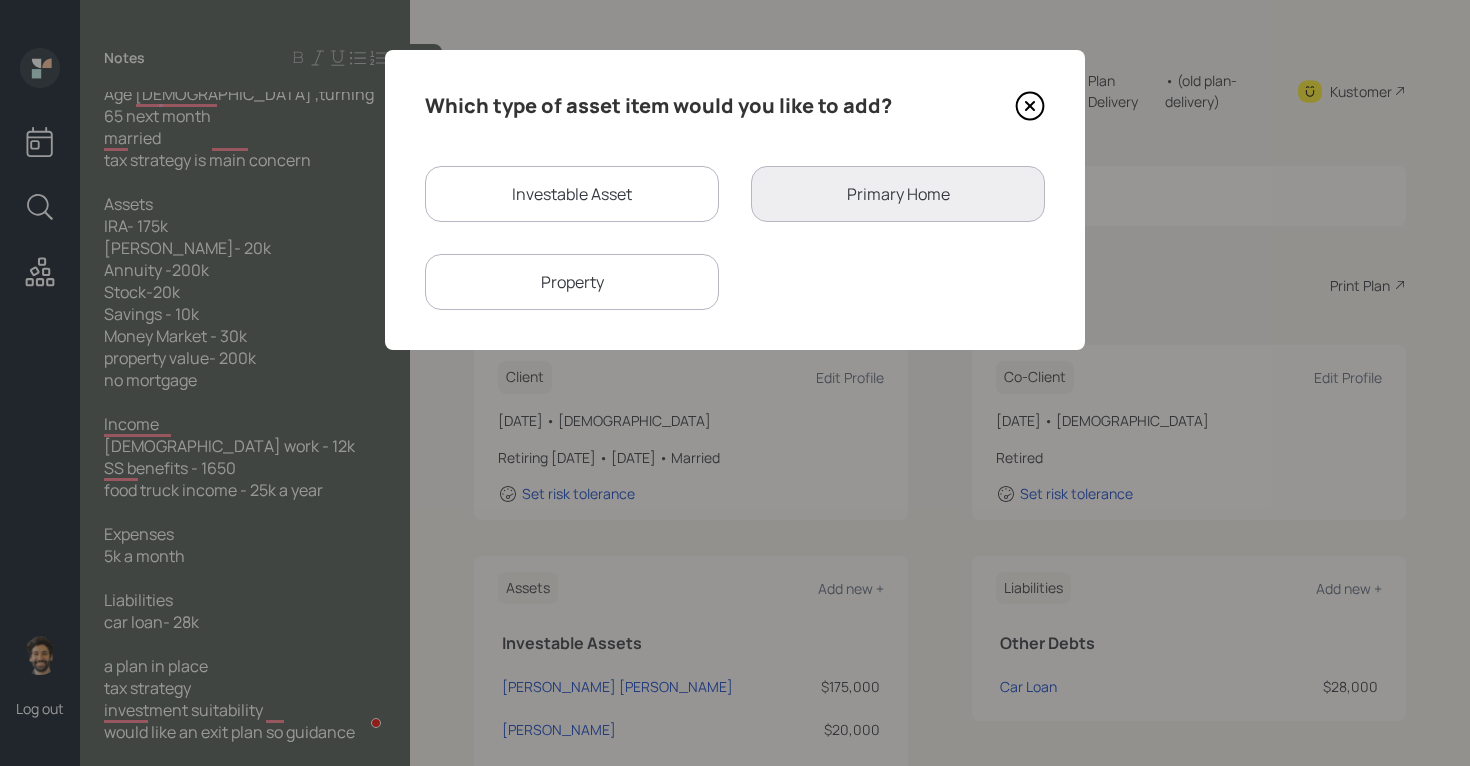 click on "Investable Asset" at bounding box center [572, 194] 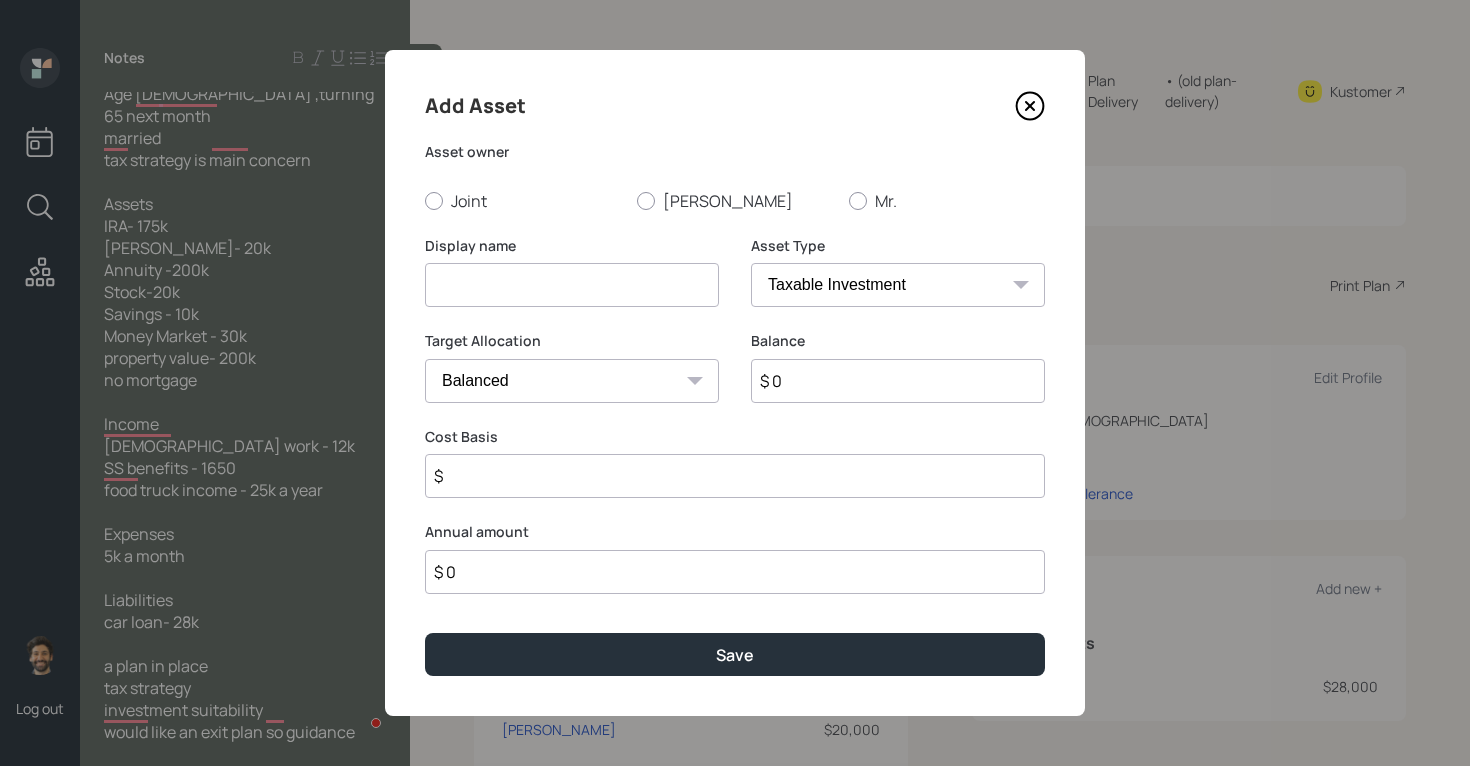 click at bounding box center [572, 285] 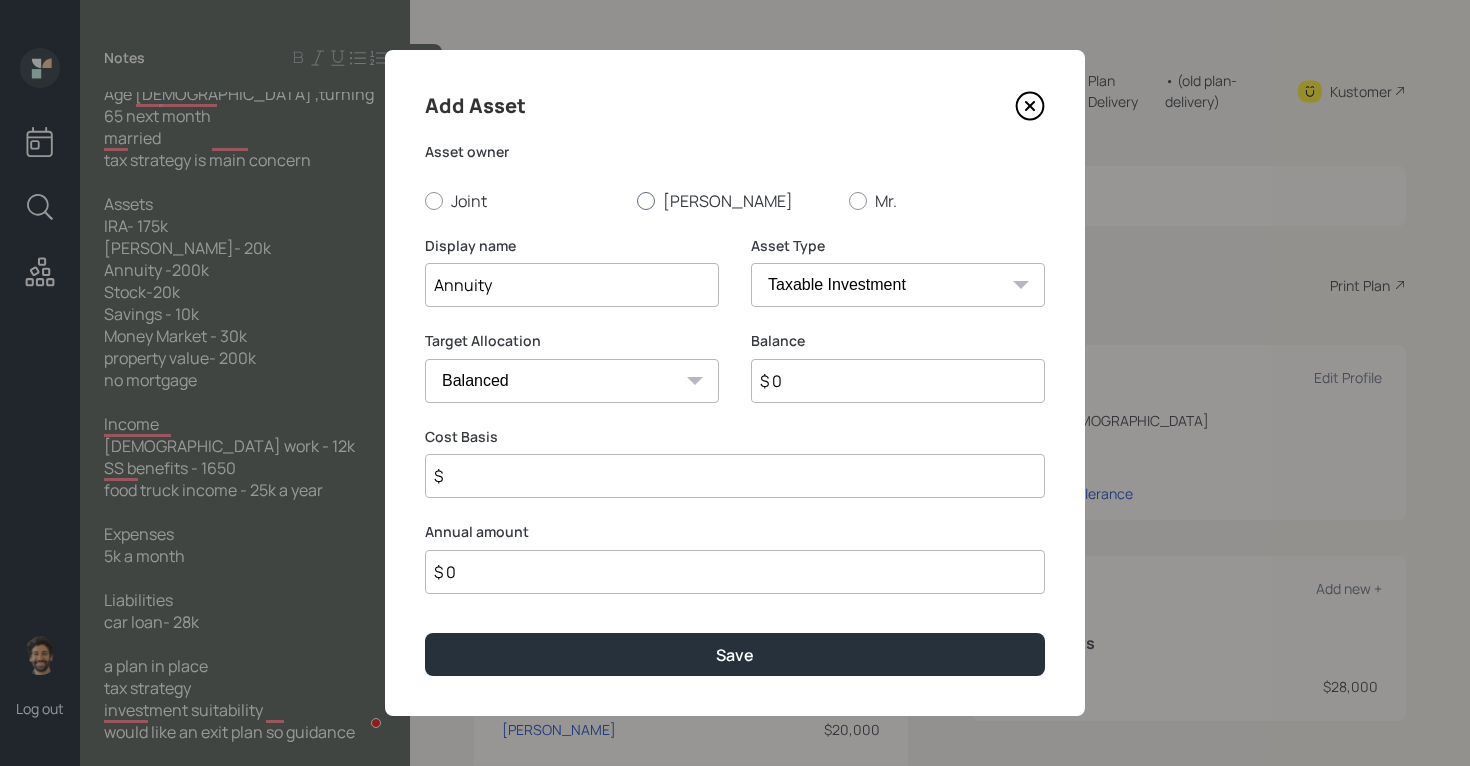 type on "Annuity" 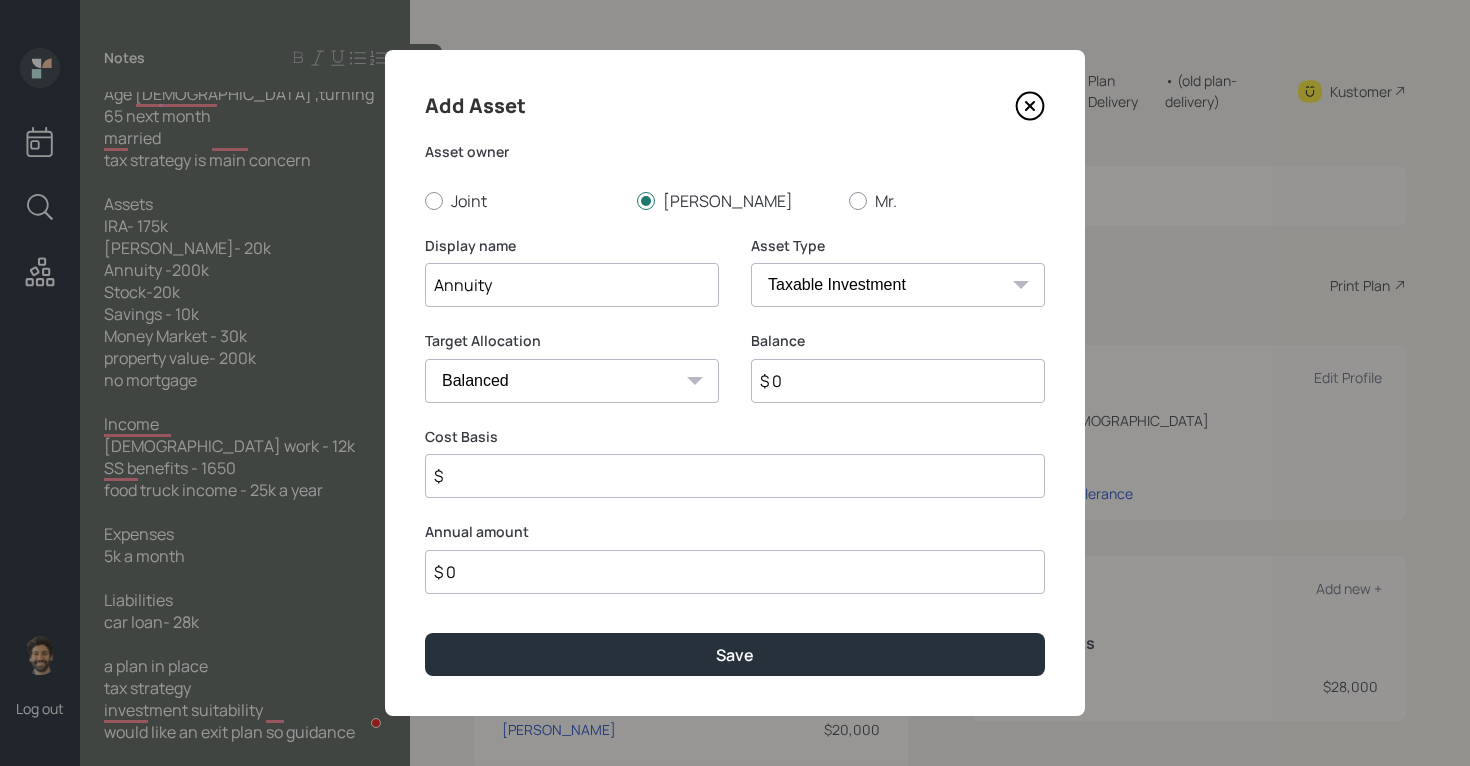 click on "Balance $ 0" at bounding box center (898, 367) 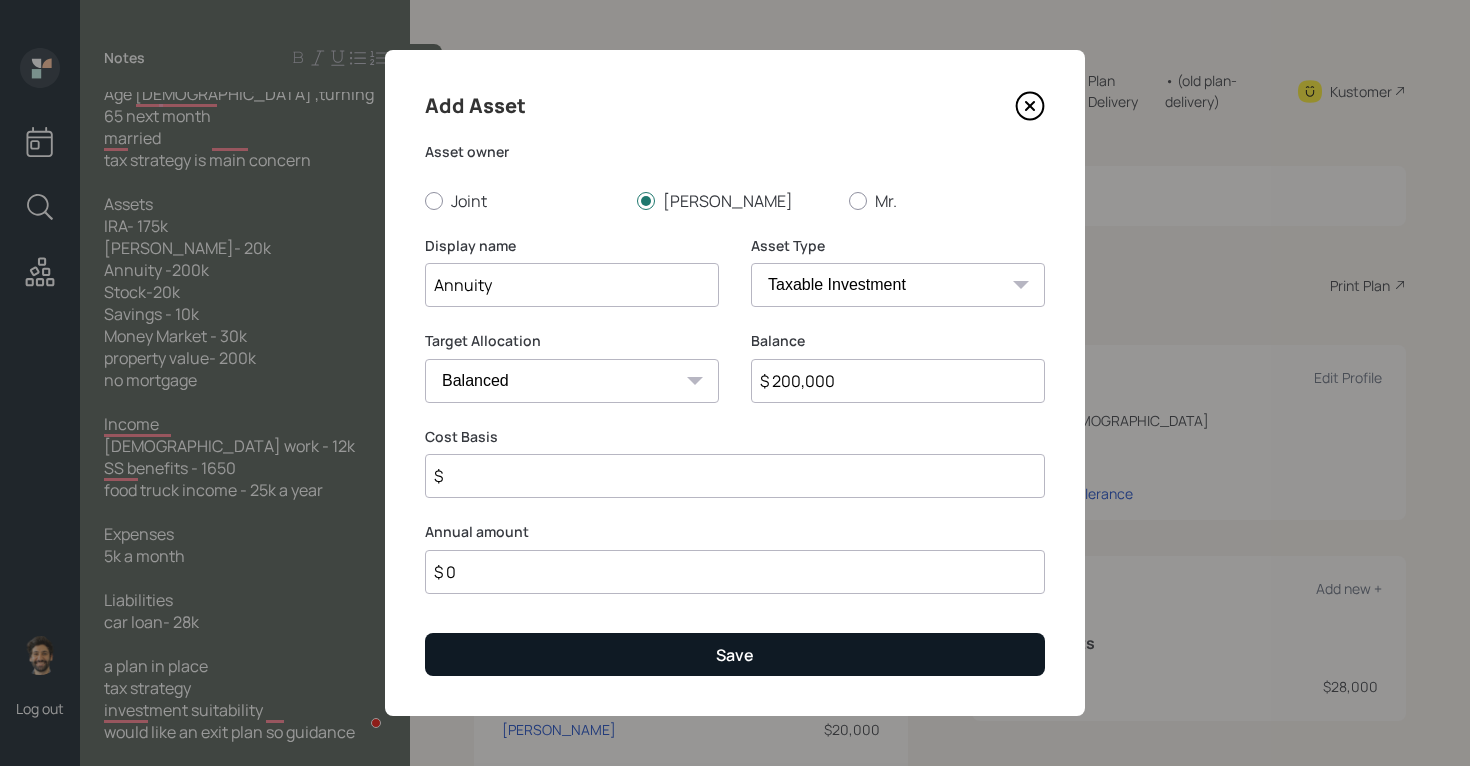 type on "$ 200,000" 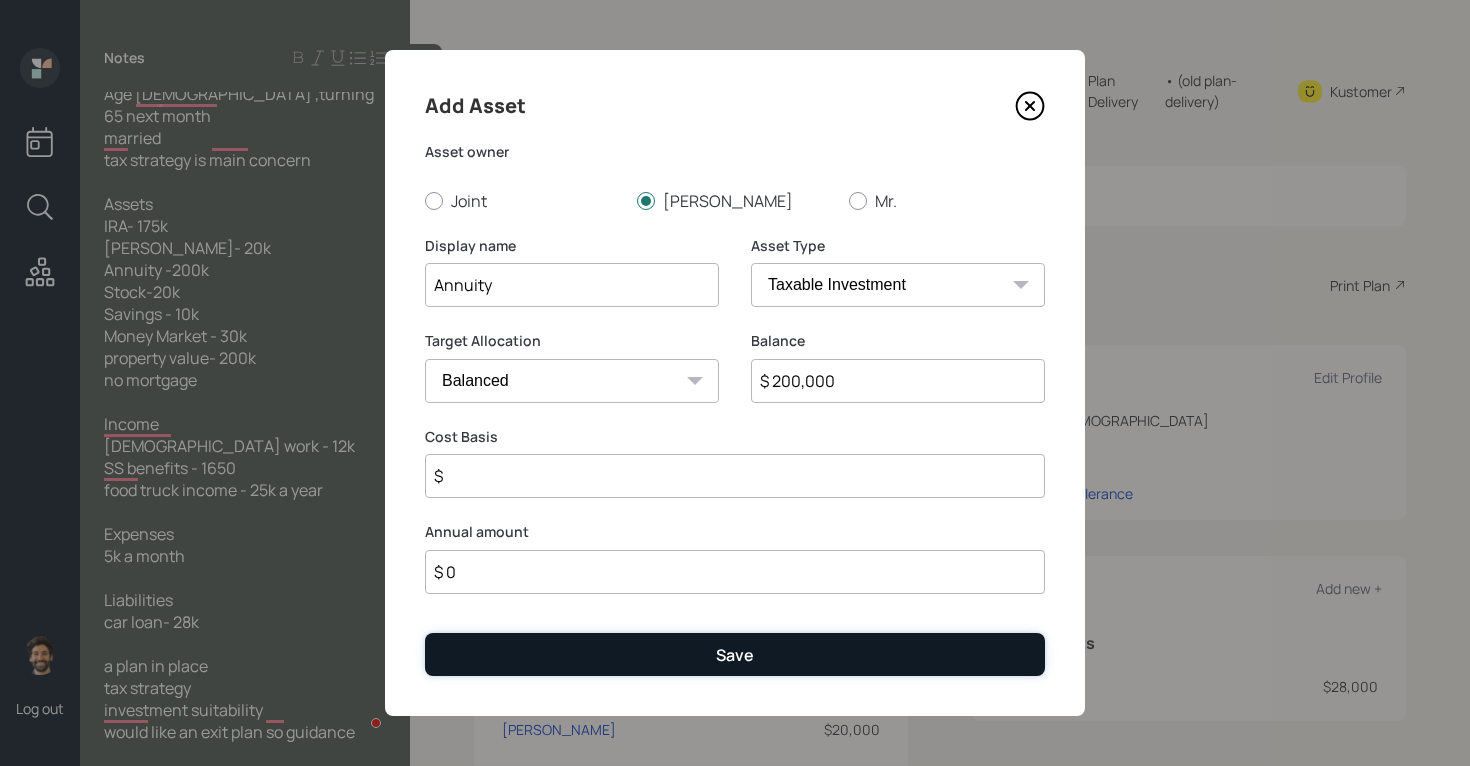 click on "Save" at bounding box center (735, 654) 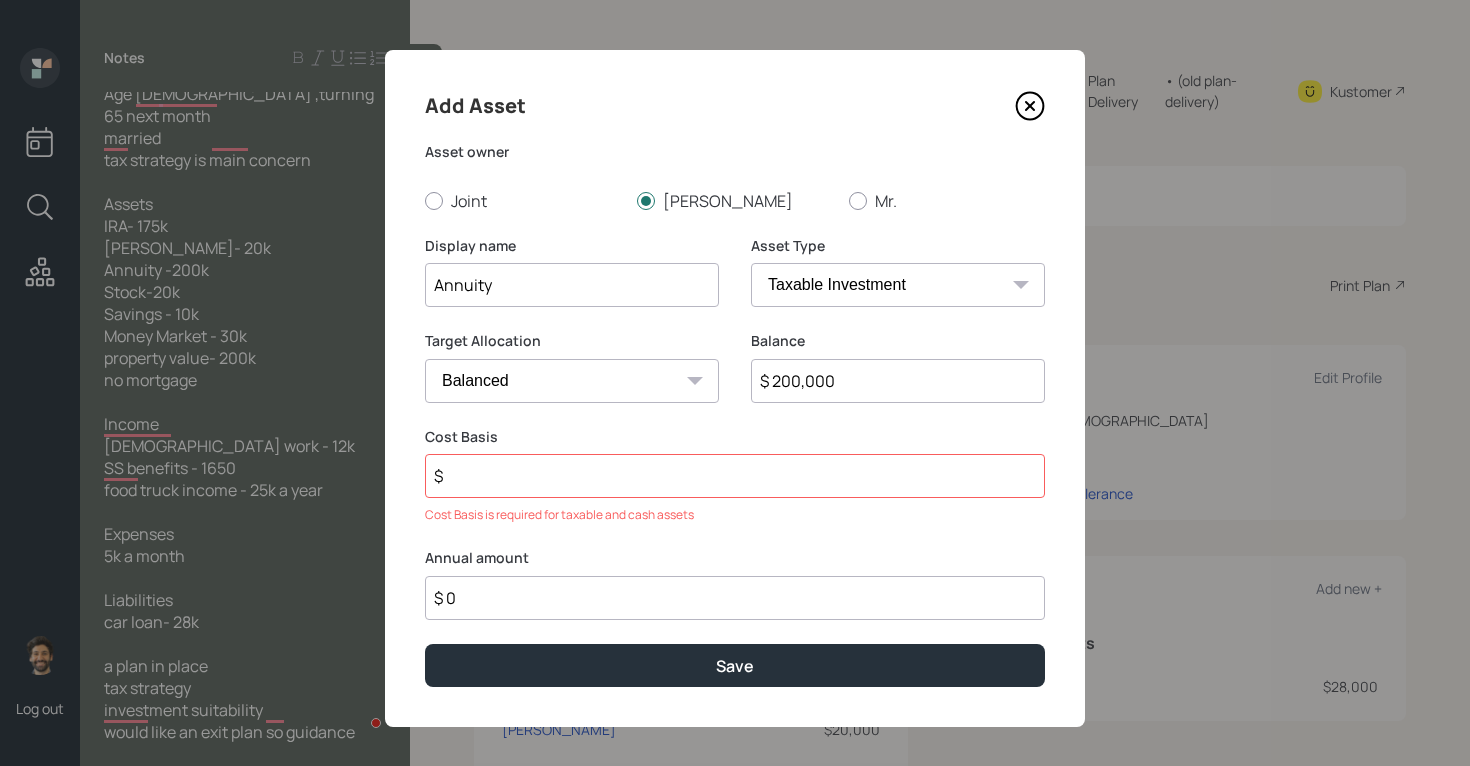 click on "$" at bounding box center (735, 476) 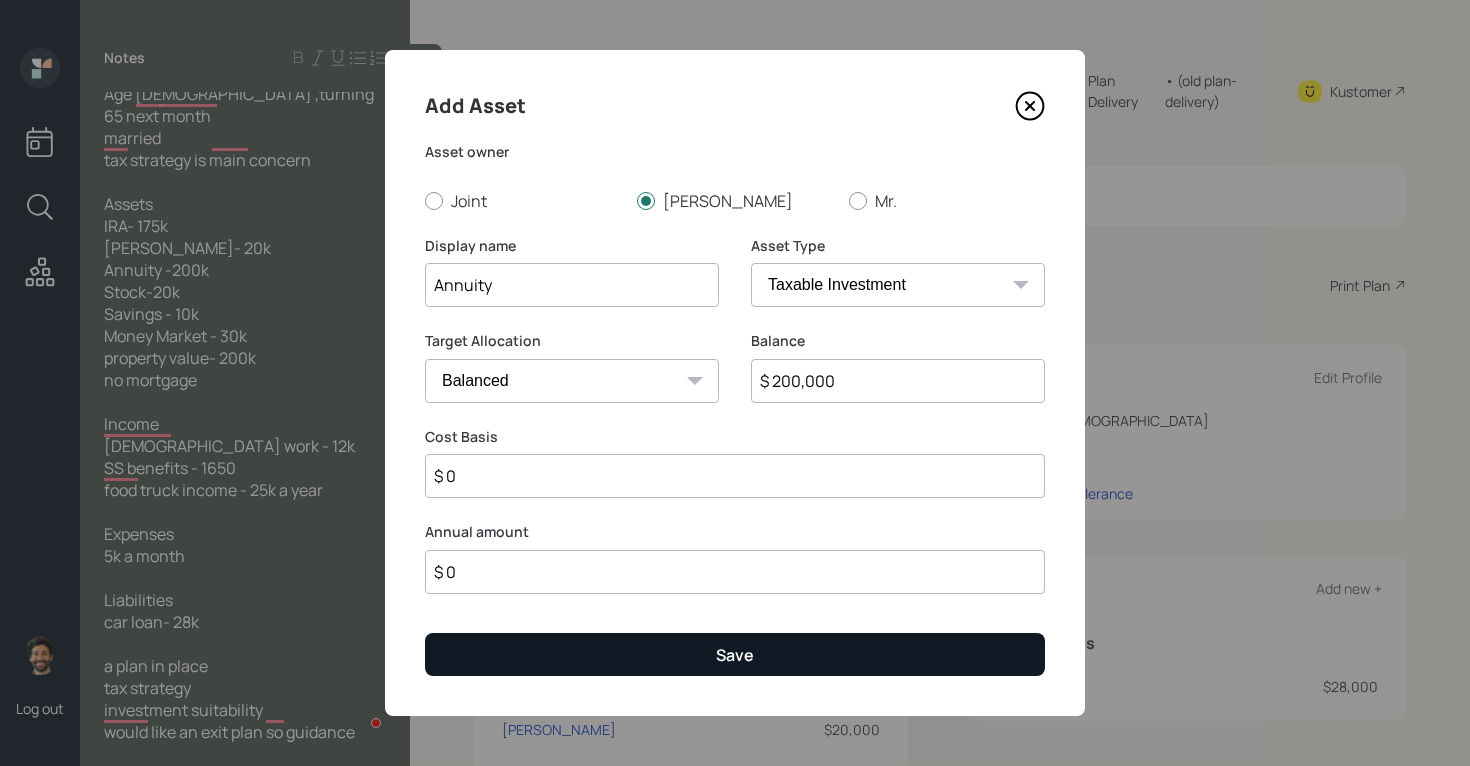 type on "$ 0" 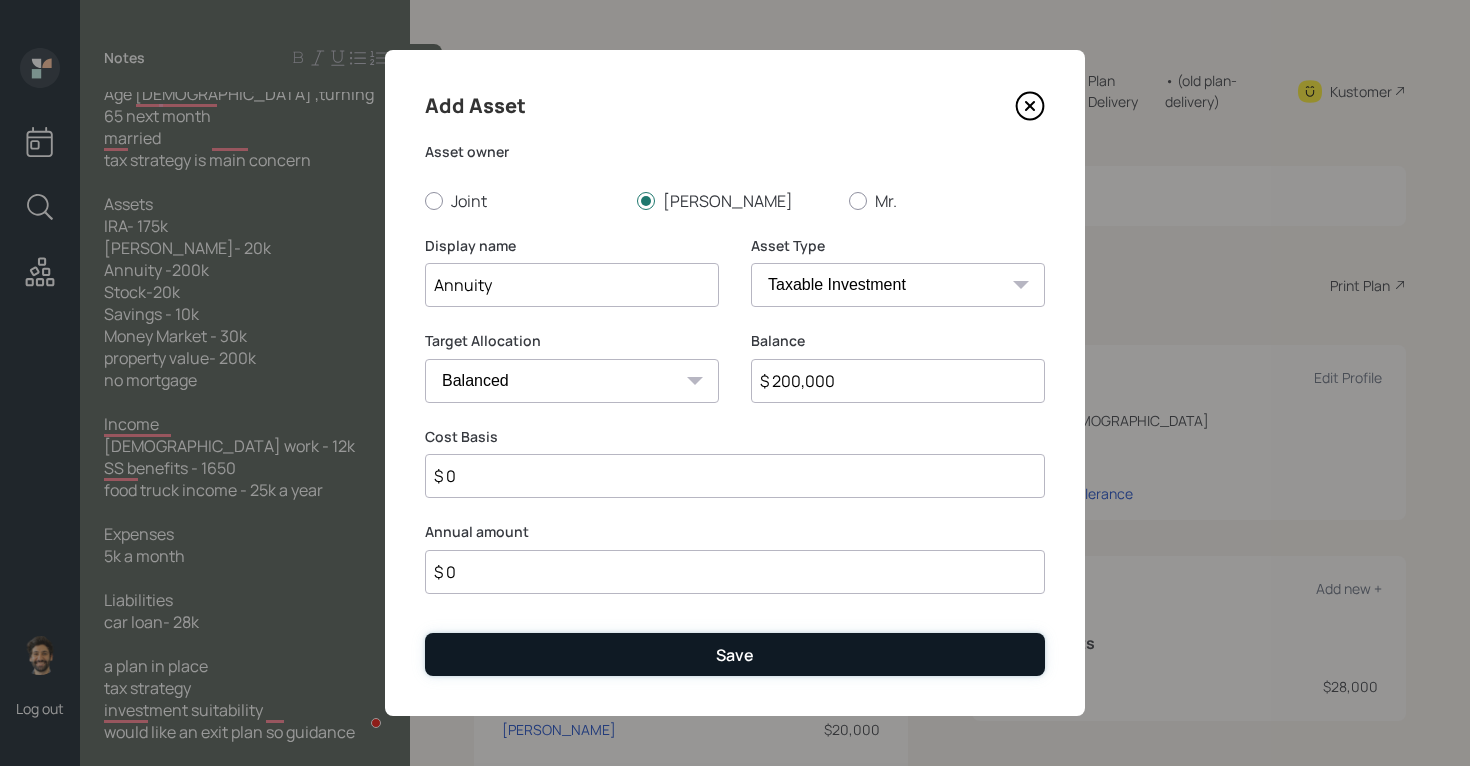 click on "Save" at bounding box center [735, 654] 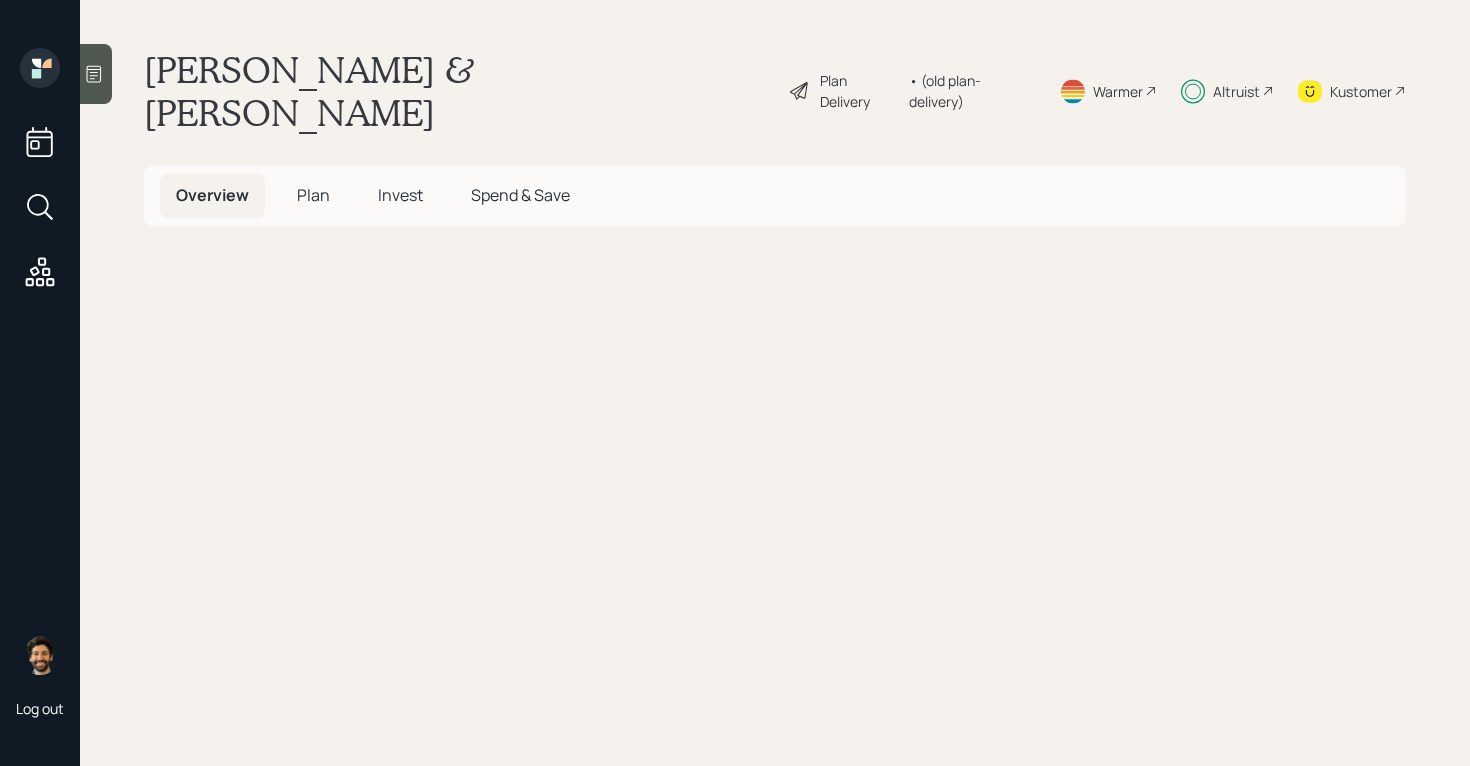 scroll, scrollTop: 0, scrollLeft: 0, axis: both 